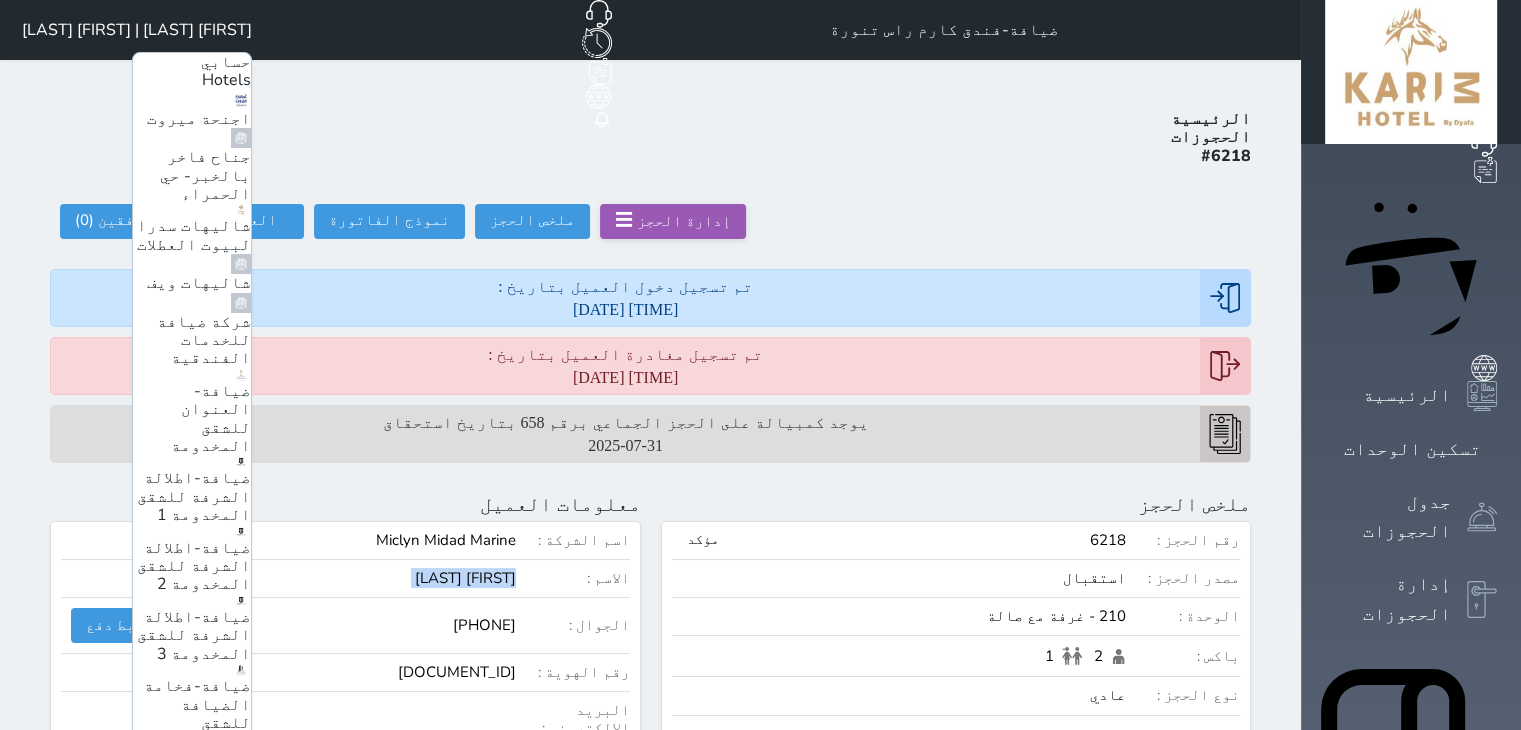 scroll, scrollTop: 0, scrollLeft: 0, axis: both 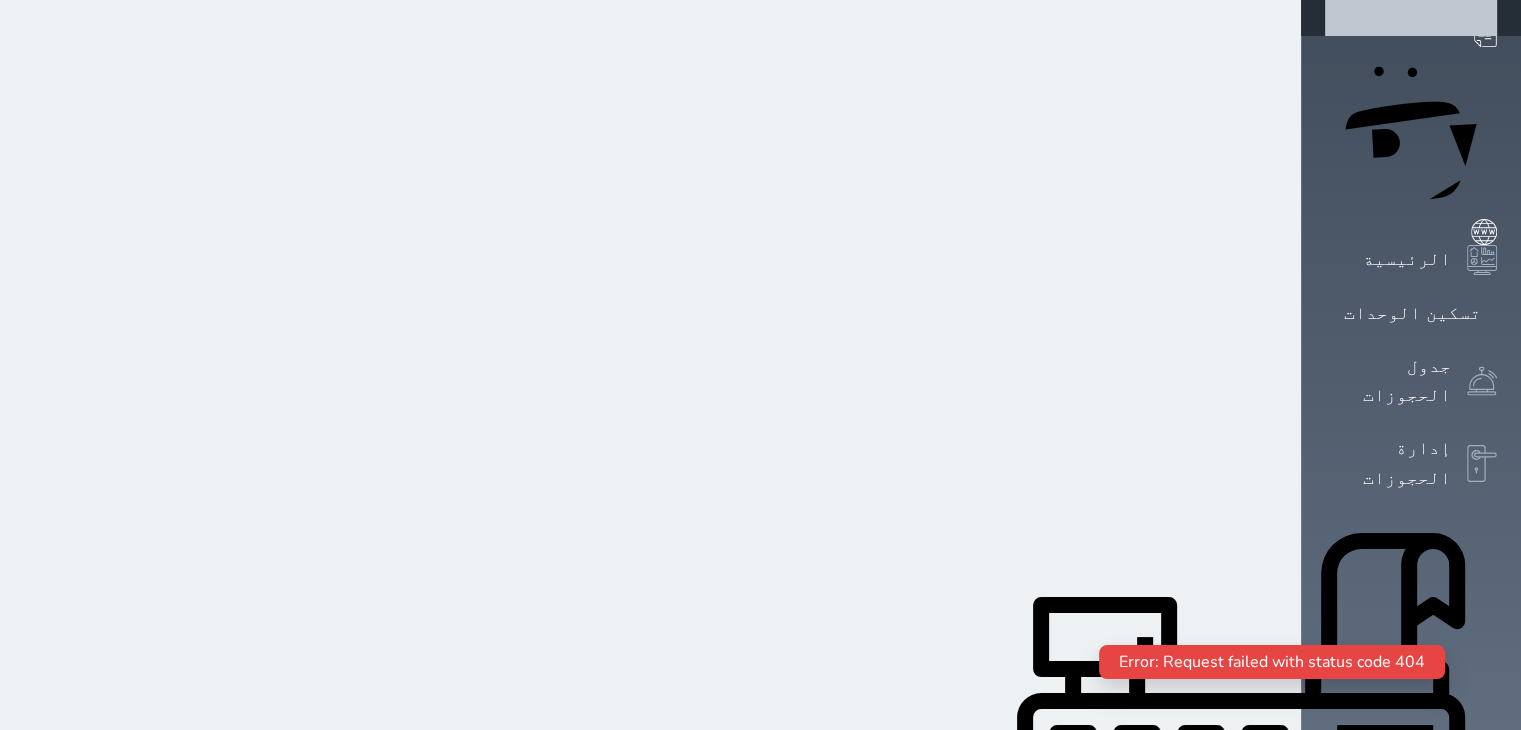 click 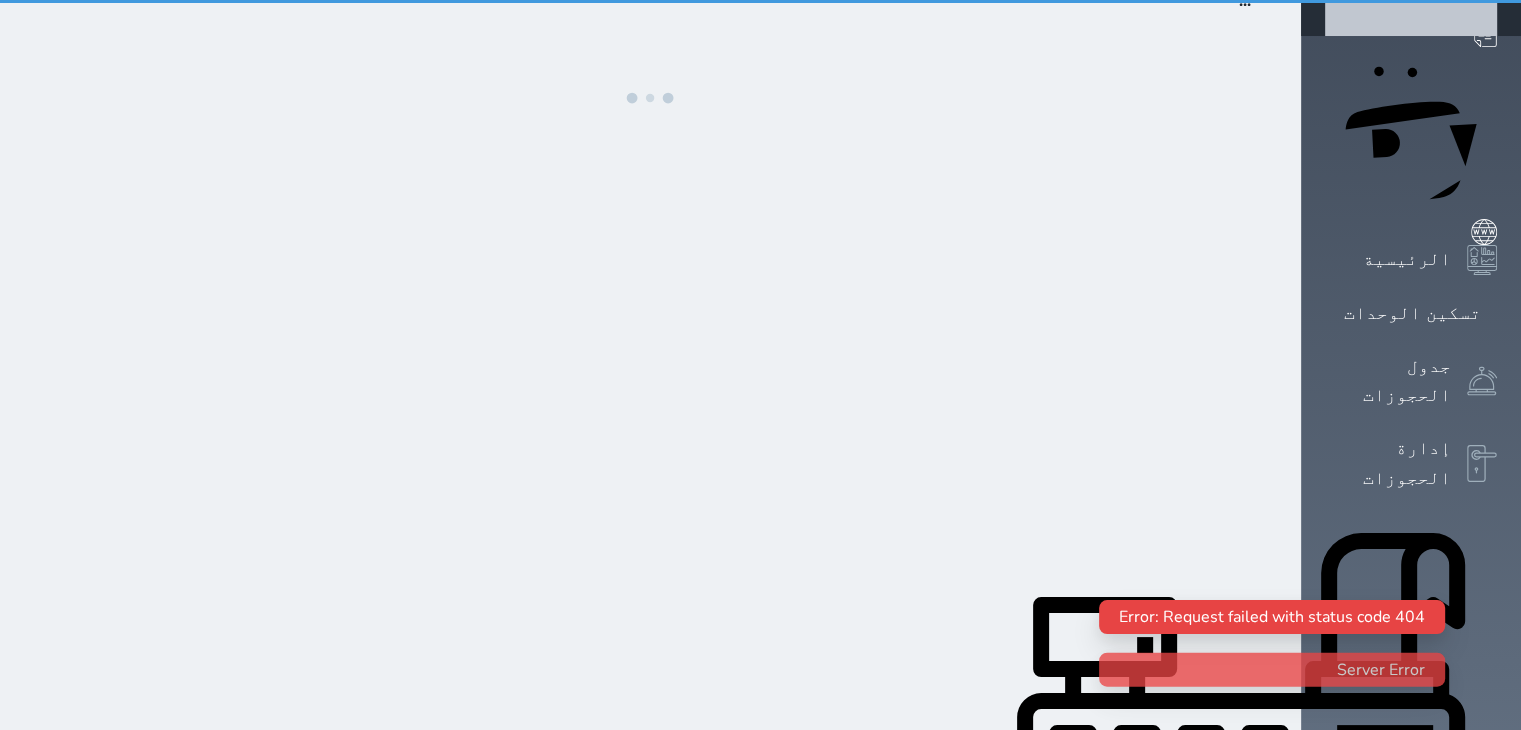 scroll, scrollTop: 0, scrollLeft: 0, axis: both 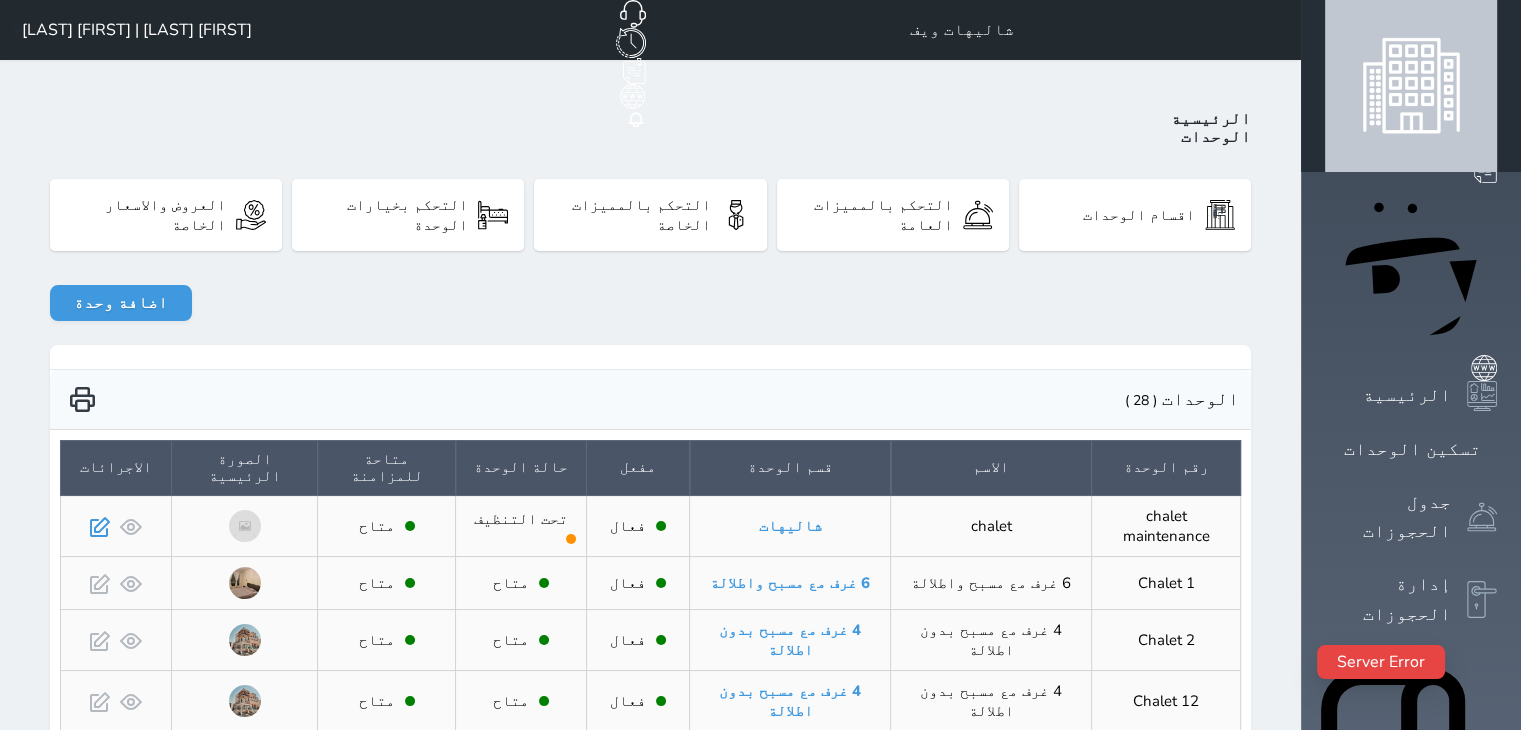 click 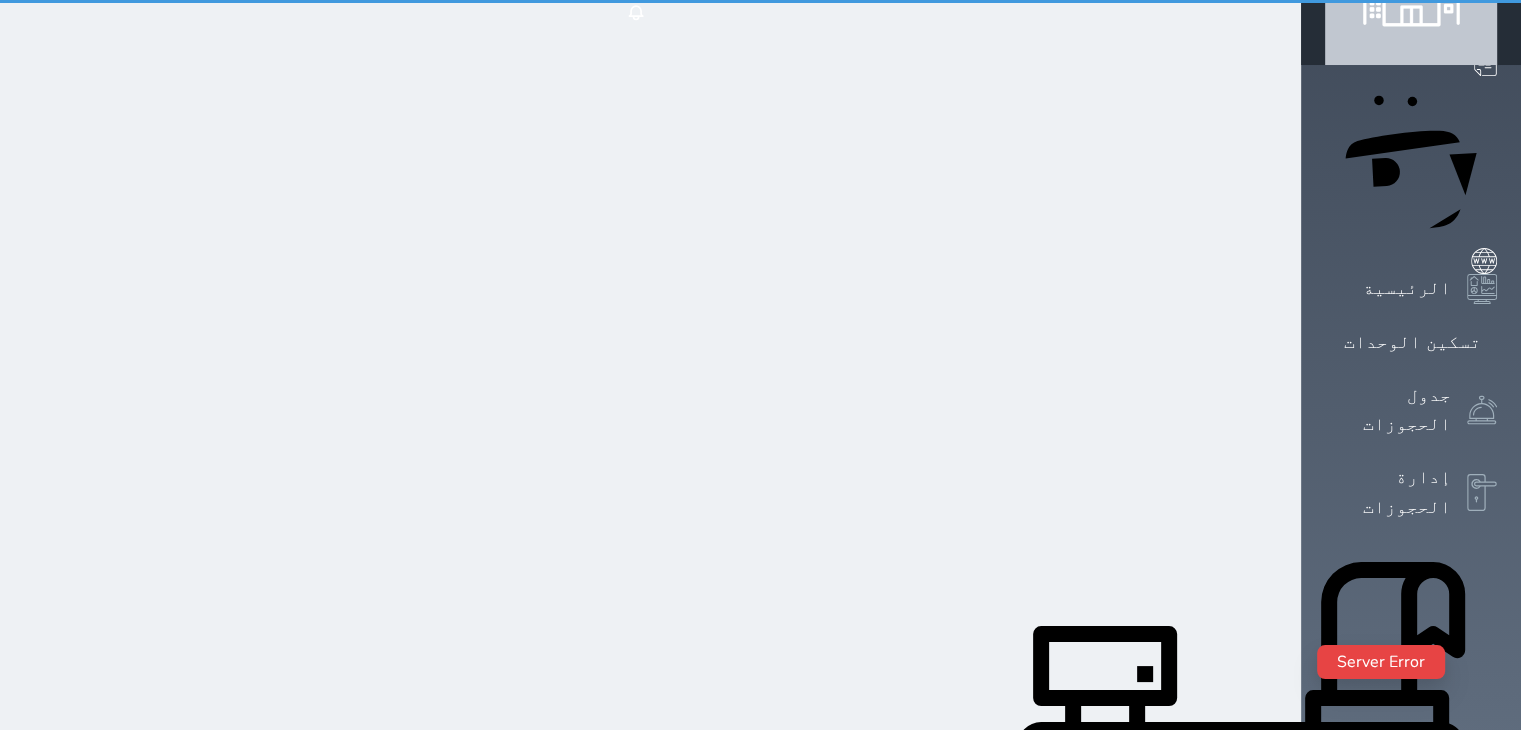 scroll, scrollTop: 108, scrollLeft: 0, axis: vertical 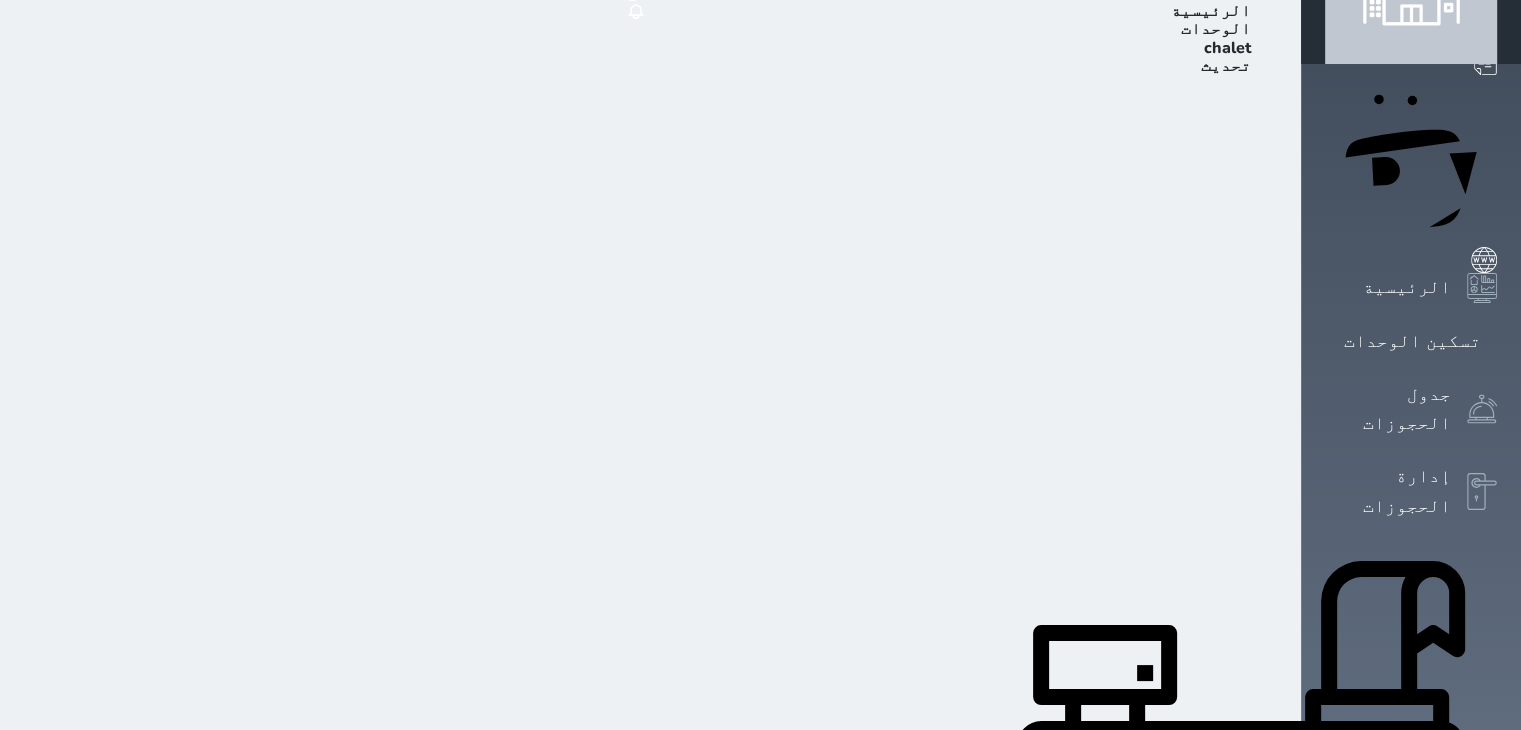 select on "5495" 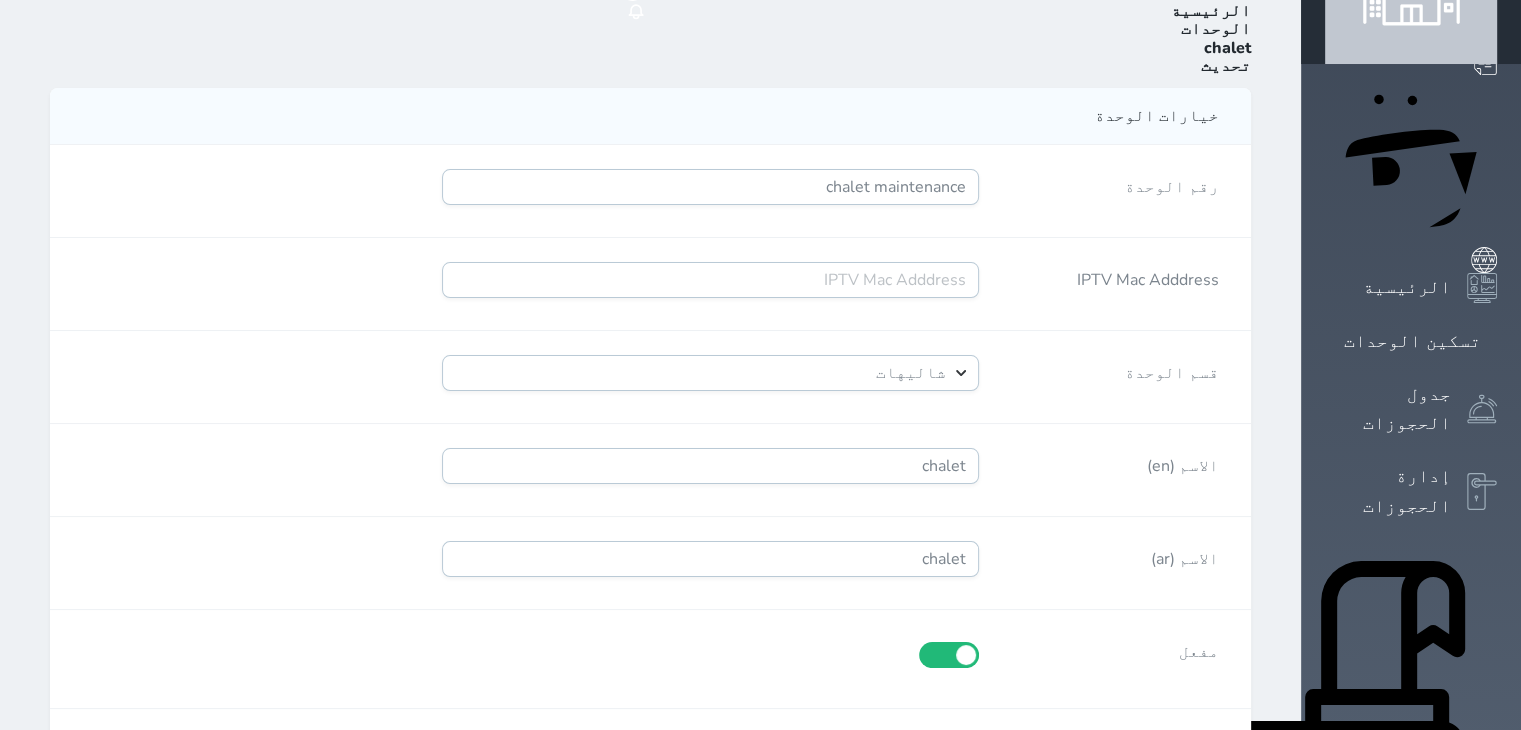 scroll, scrollTop: 308, scrollLeft: 0, axis: vertical 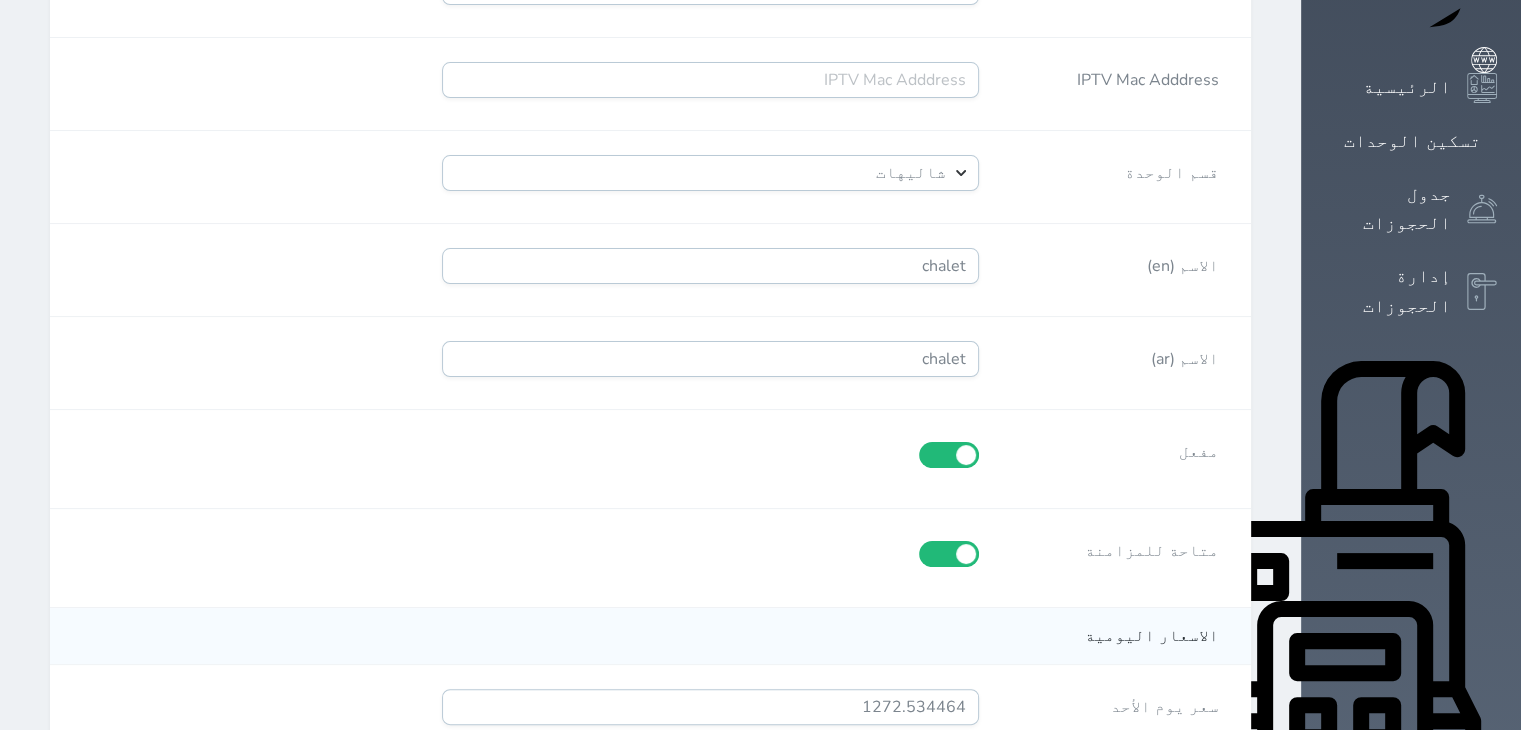 click at bounding box center (949, 455) 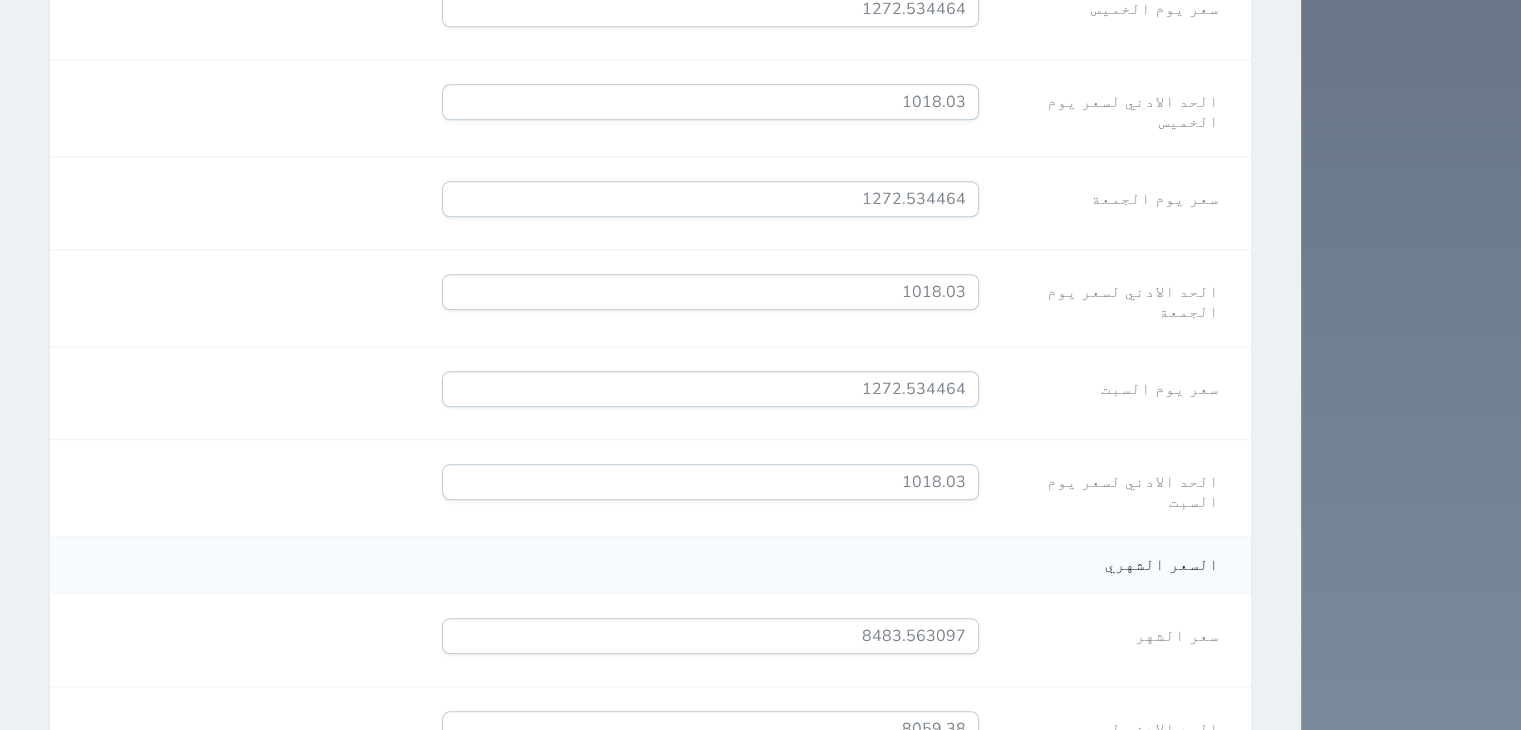 scroll, scrollTop: 1842, scrollLeft: 0, axis: vertical 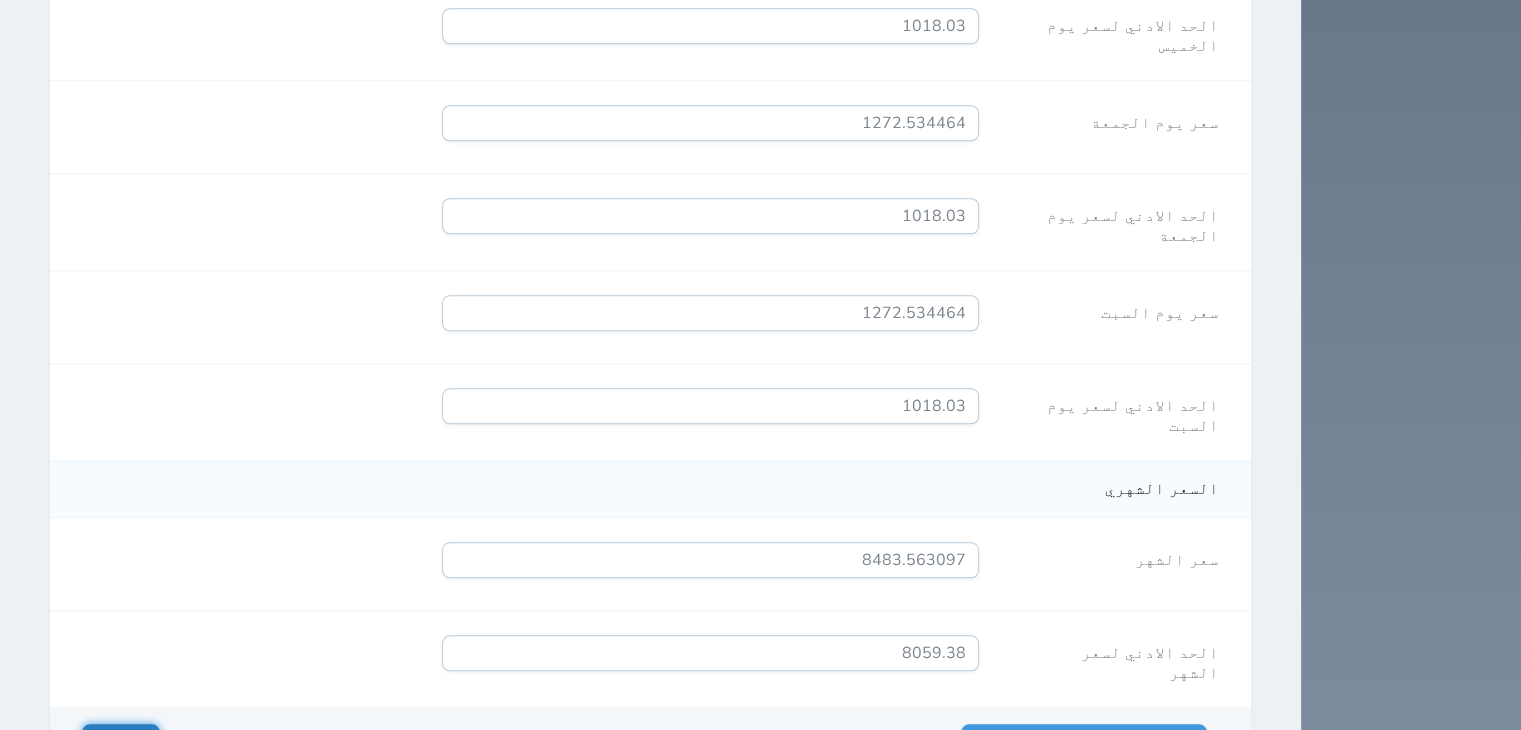 click on "حفظ" at bounding box center [121, 742] 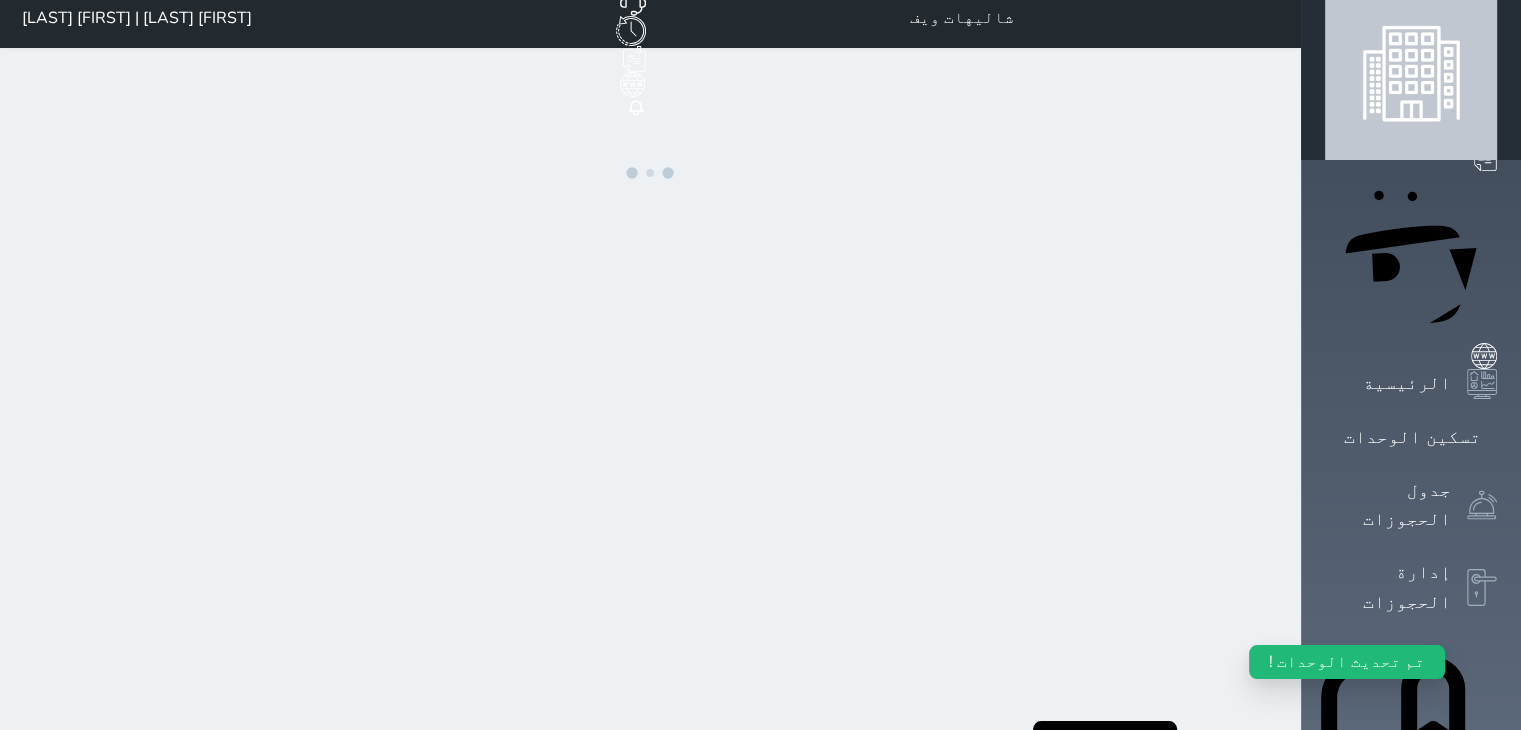 scroll, scrollTop: 0, scrollLeft: 0, axis: both 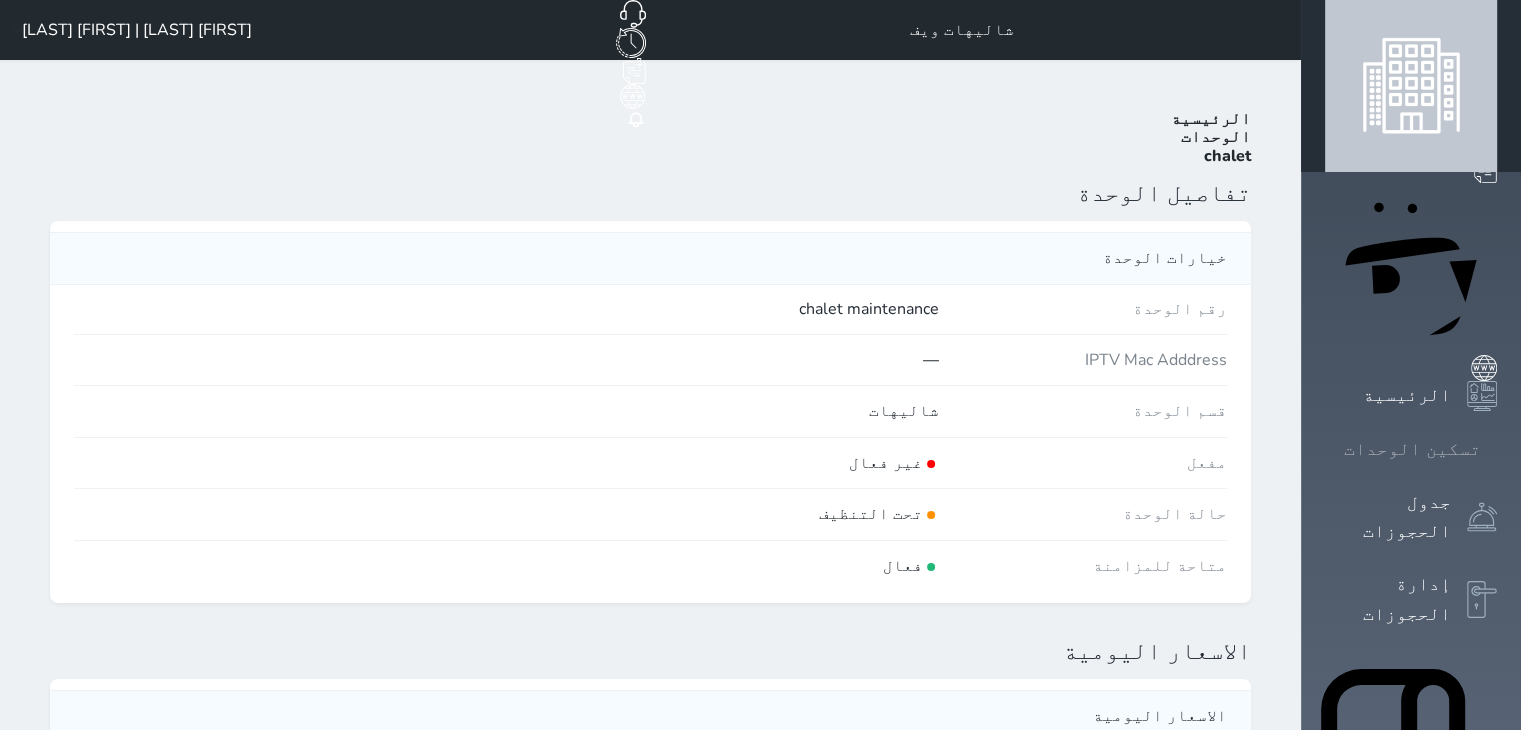 click on "تسكين الوحدات" at bounding box center (1412, 449) 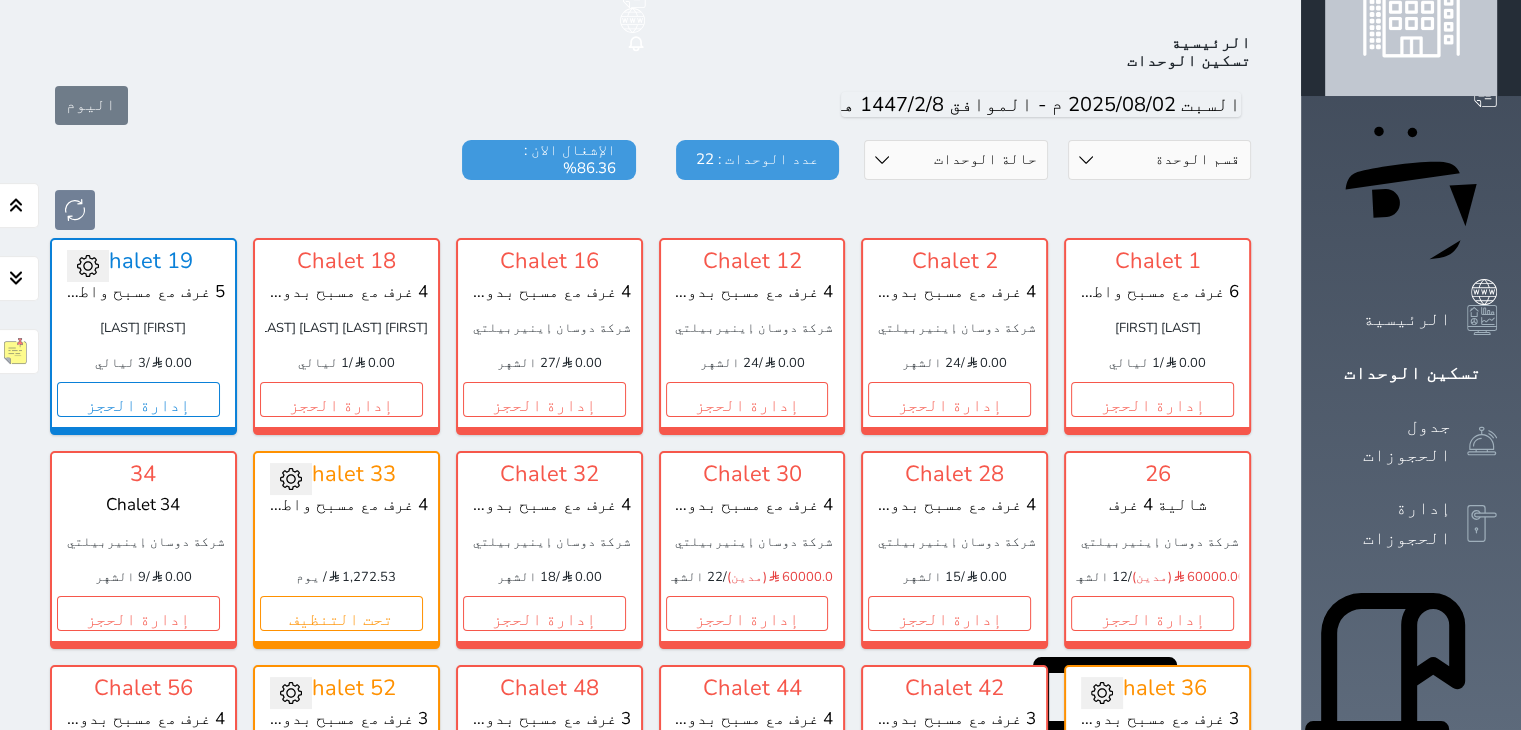 scroll, scrollTop: 78, scrollLeft: 0, axis: vertical 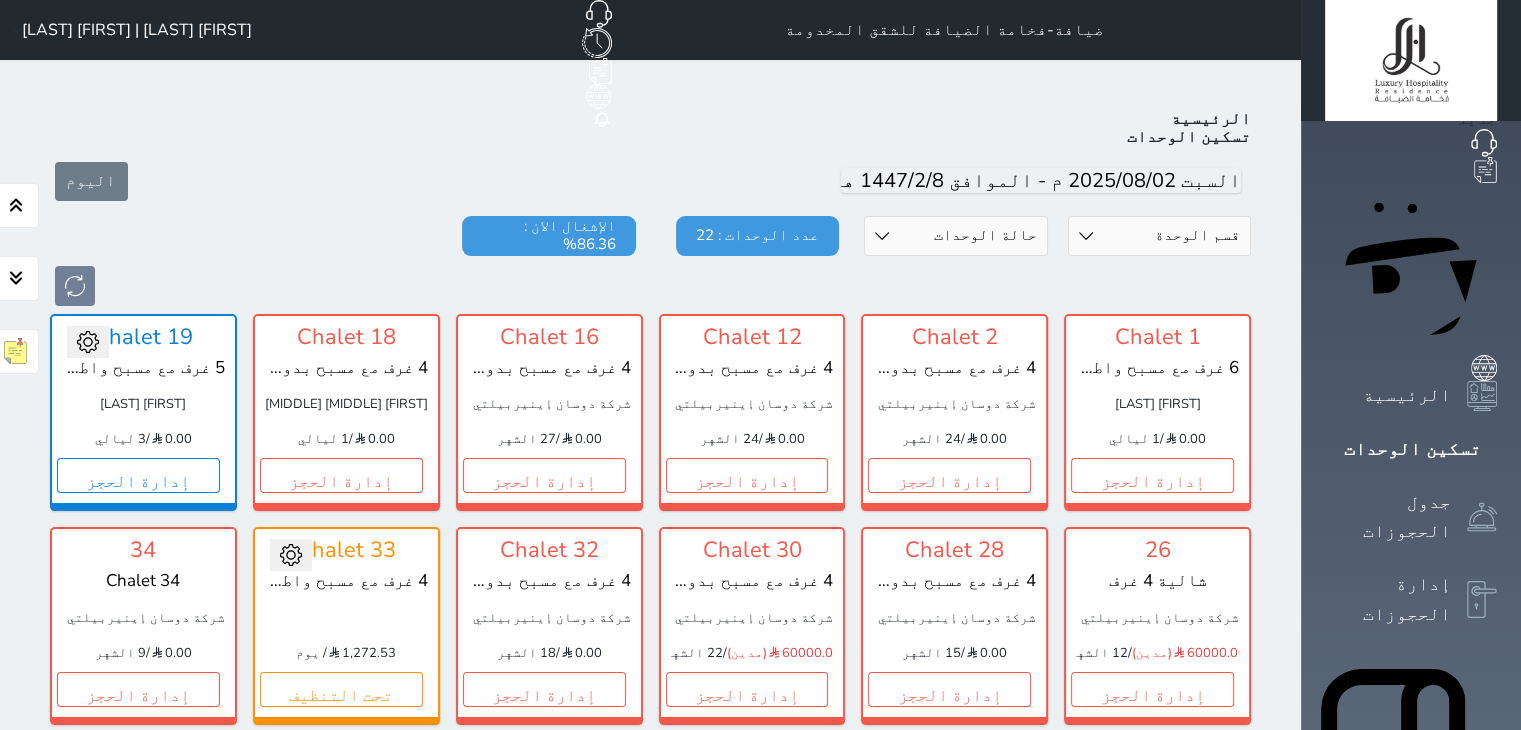 click at bounding box center [650, 286] 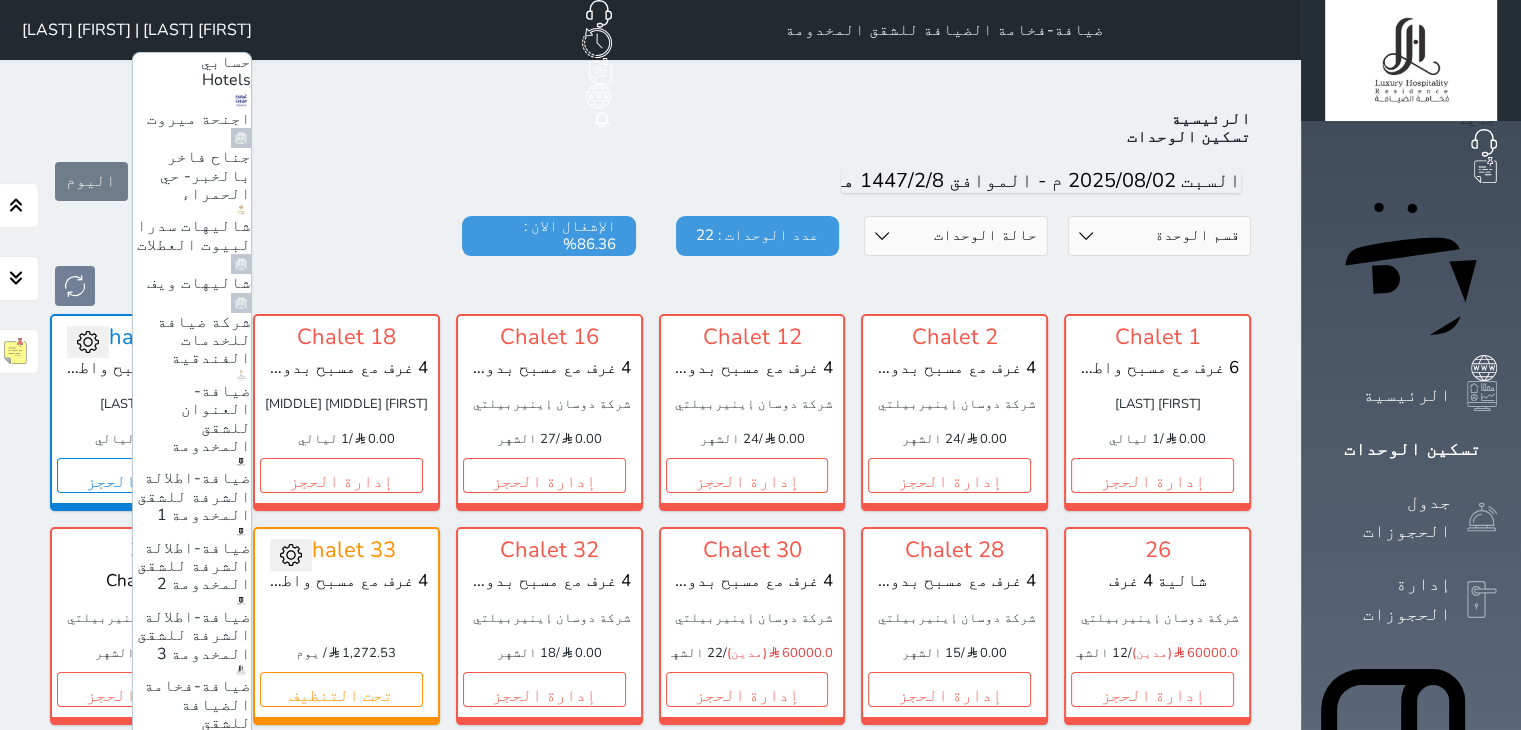 click on "اجنحة ميروت" at bounding box center [192, 110] 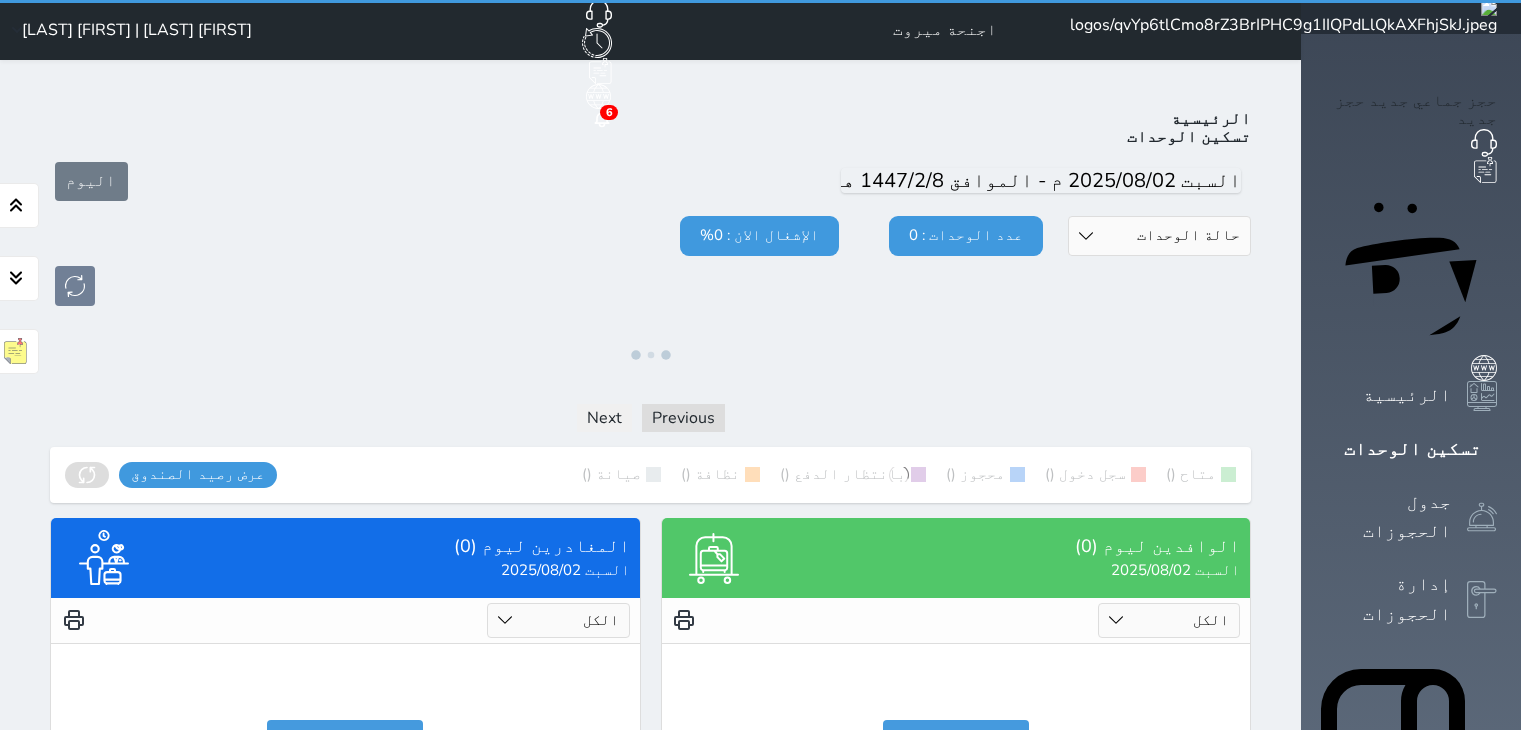 scroll, scrollTop: 0, scrollLeft: 0, axis: both 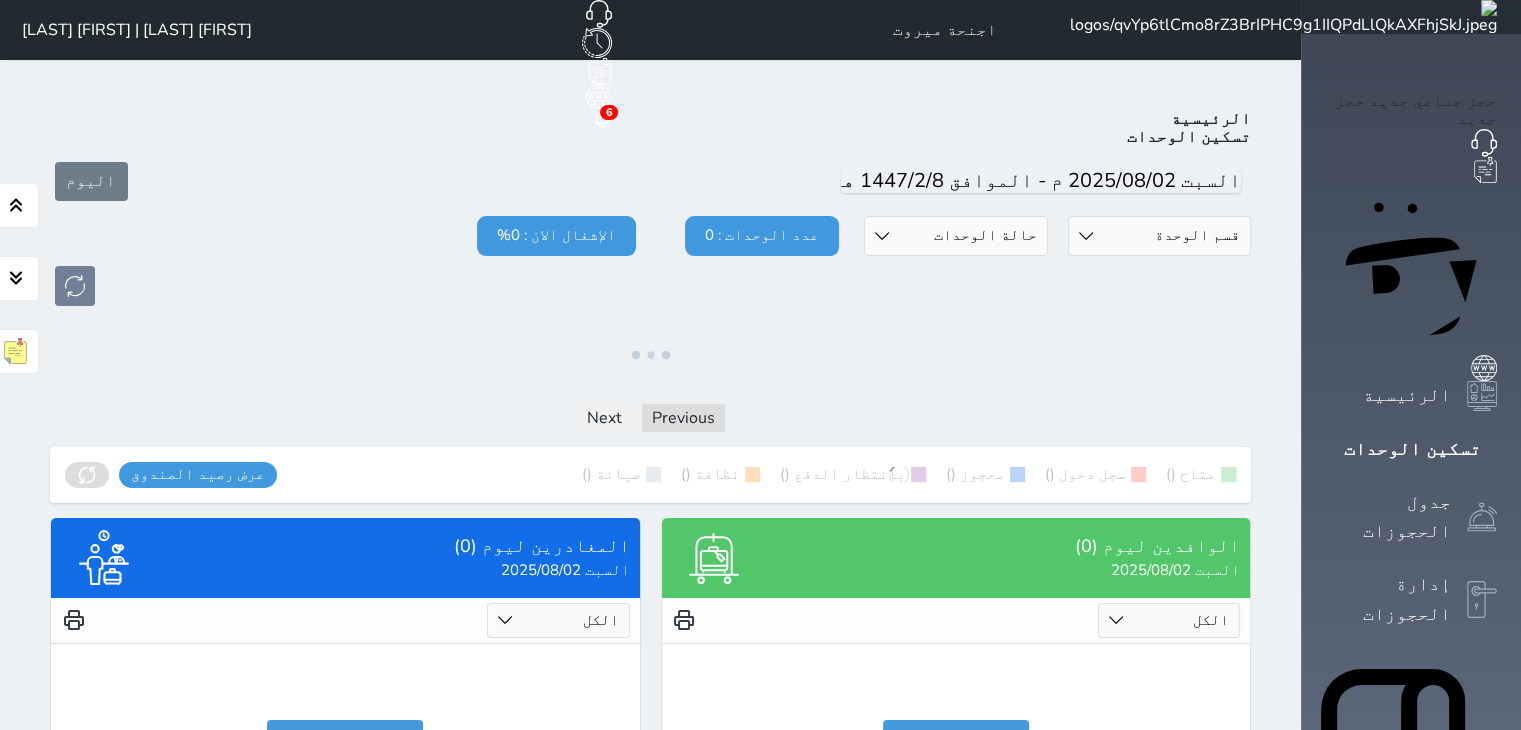 click on "الإدارة المالية" at bounding box center [1388, 1218] 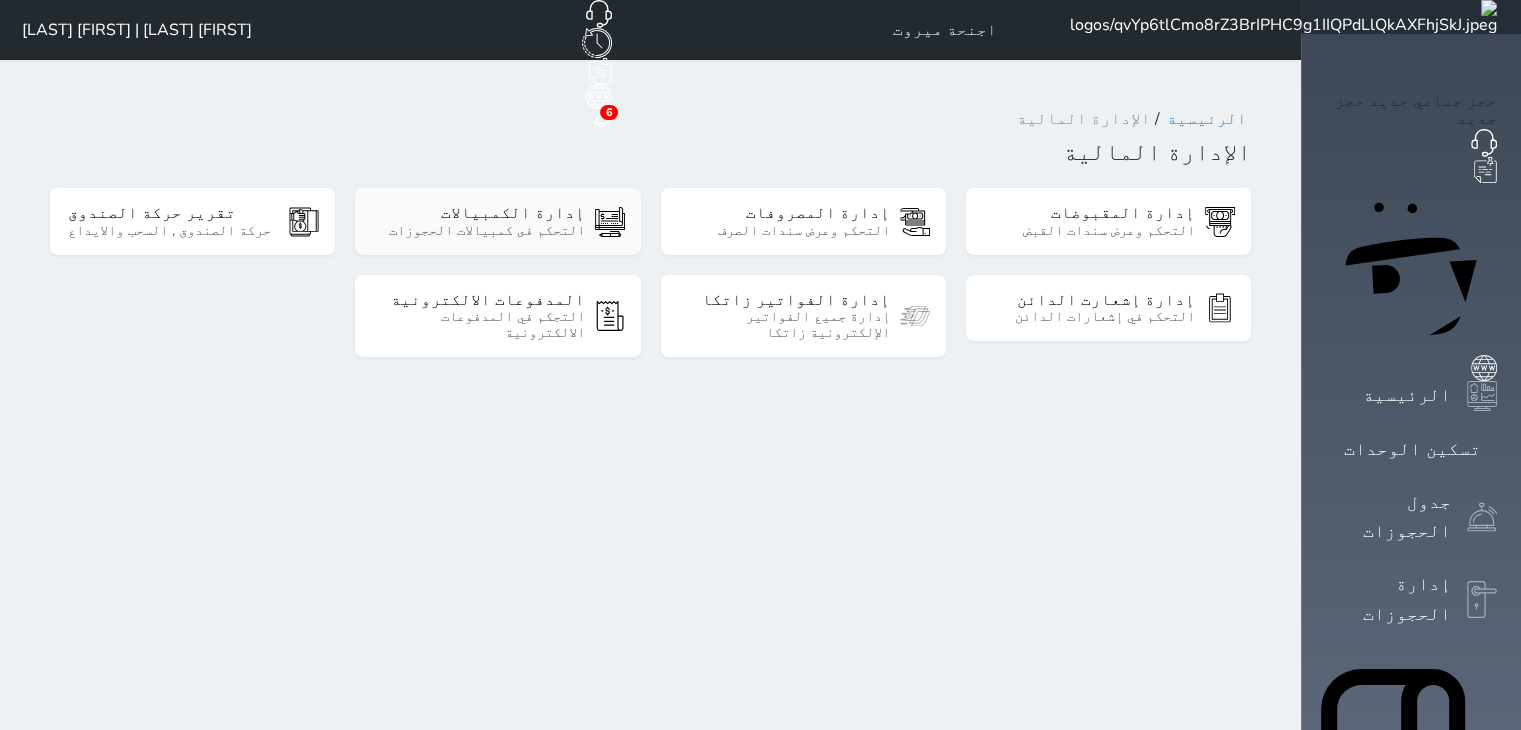 click on "التحكم فى كمبيالات الحجوزات" at bounding box center (478, 231) 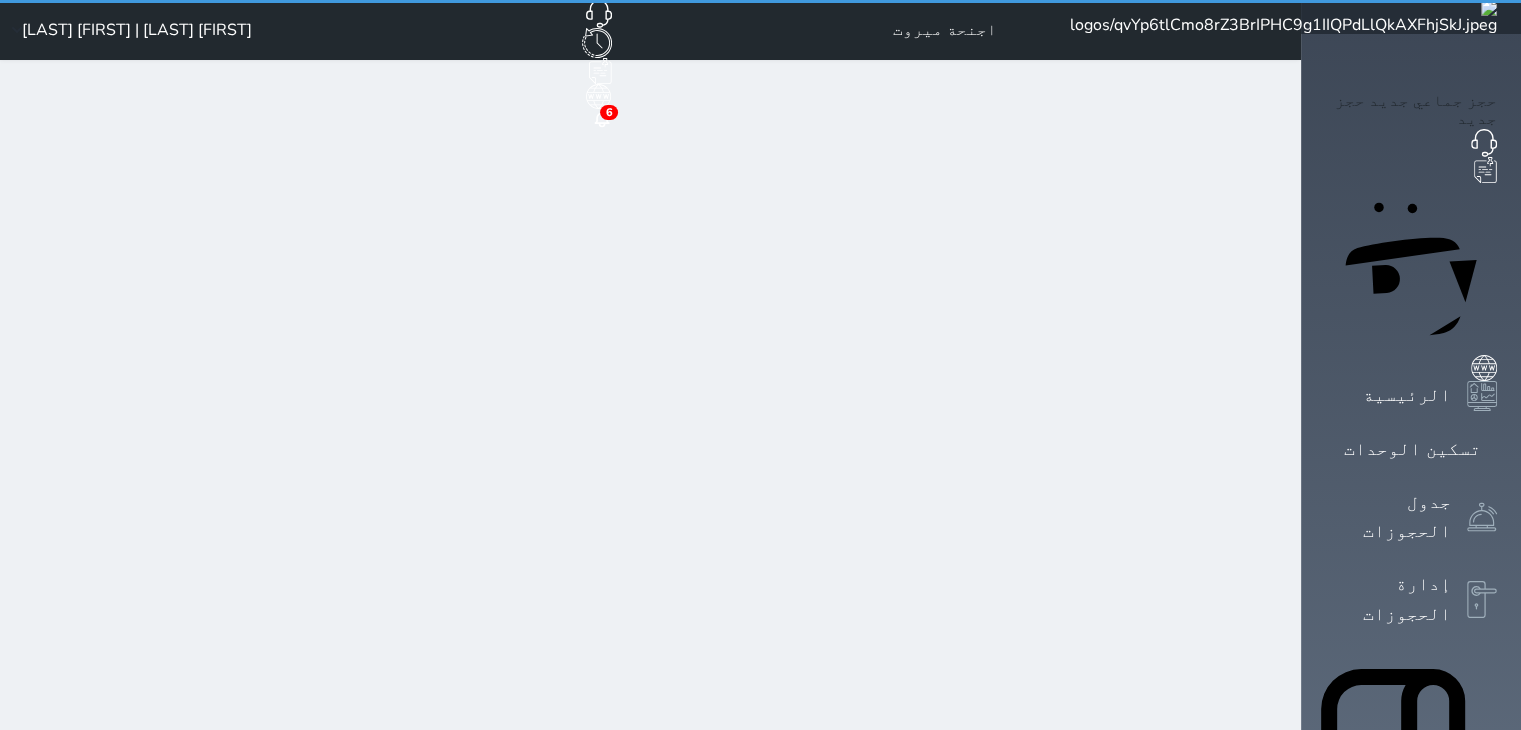 select on "pending" 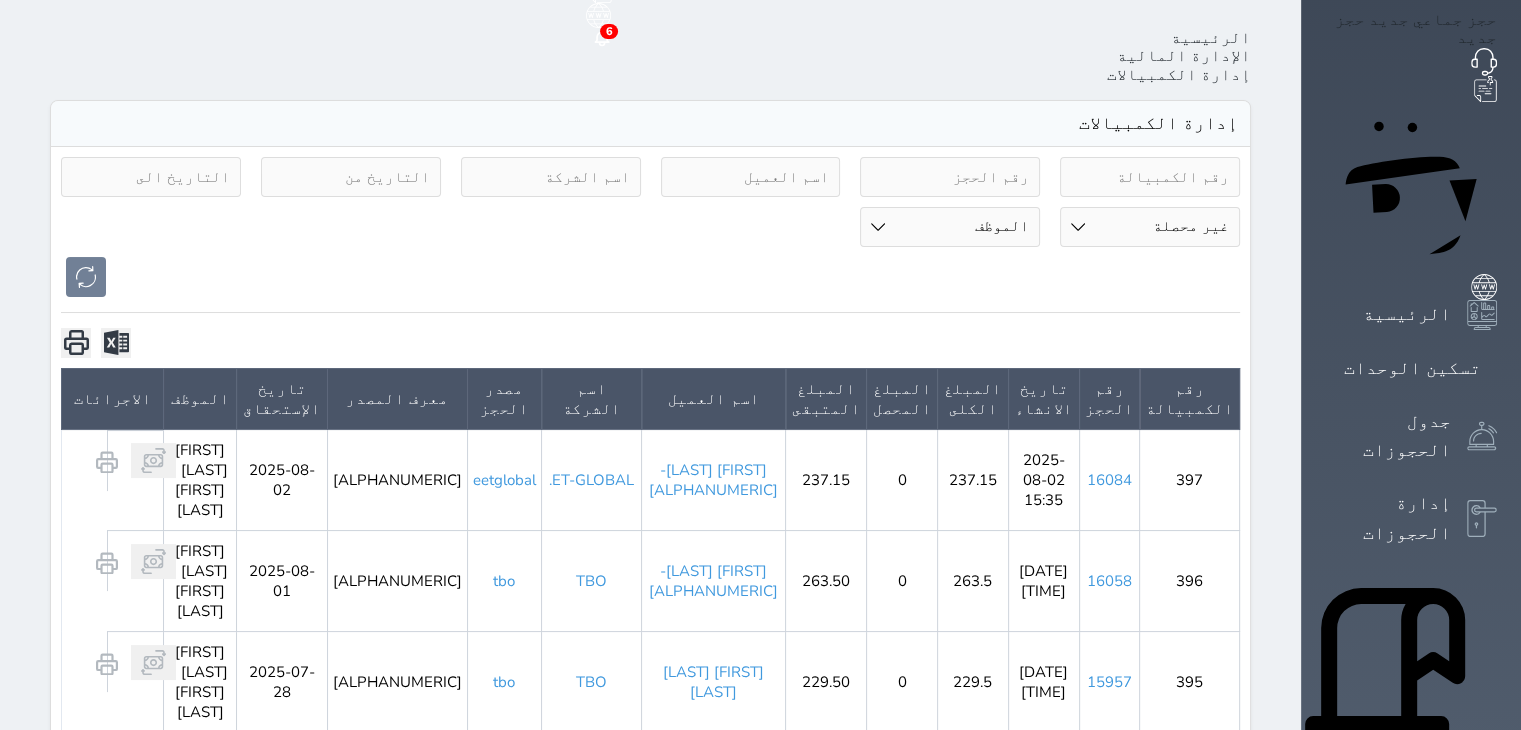 scroll, scrollTop: 200, scrollLeft: 0, axis: vertical 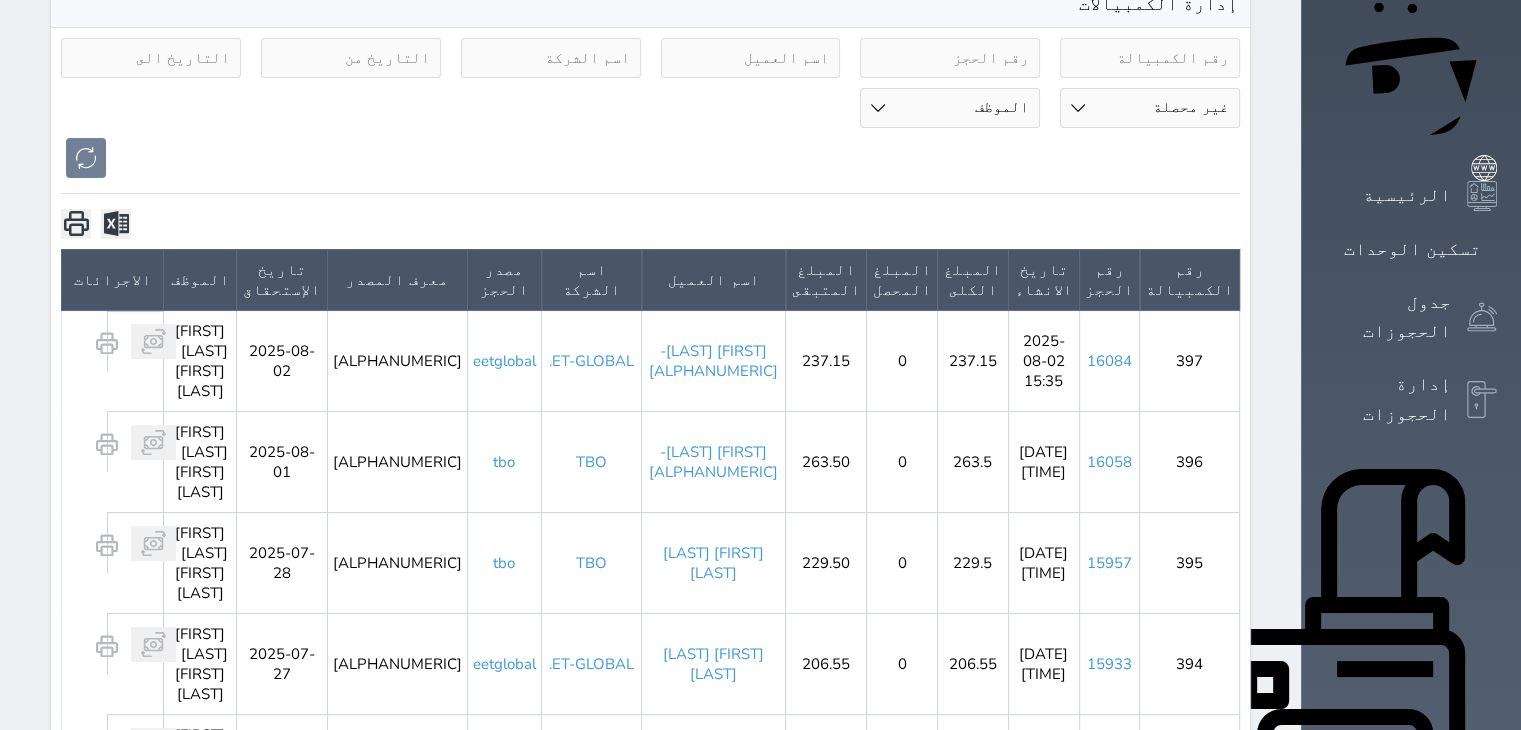 click on "[FIRST] [LAST]-[ALPHANUMERIC]" at bounding box center (714, 461) 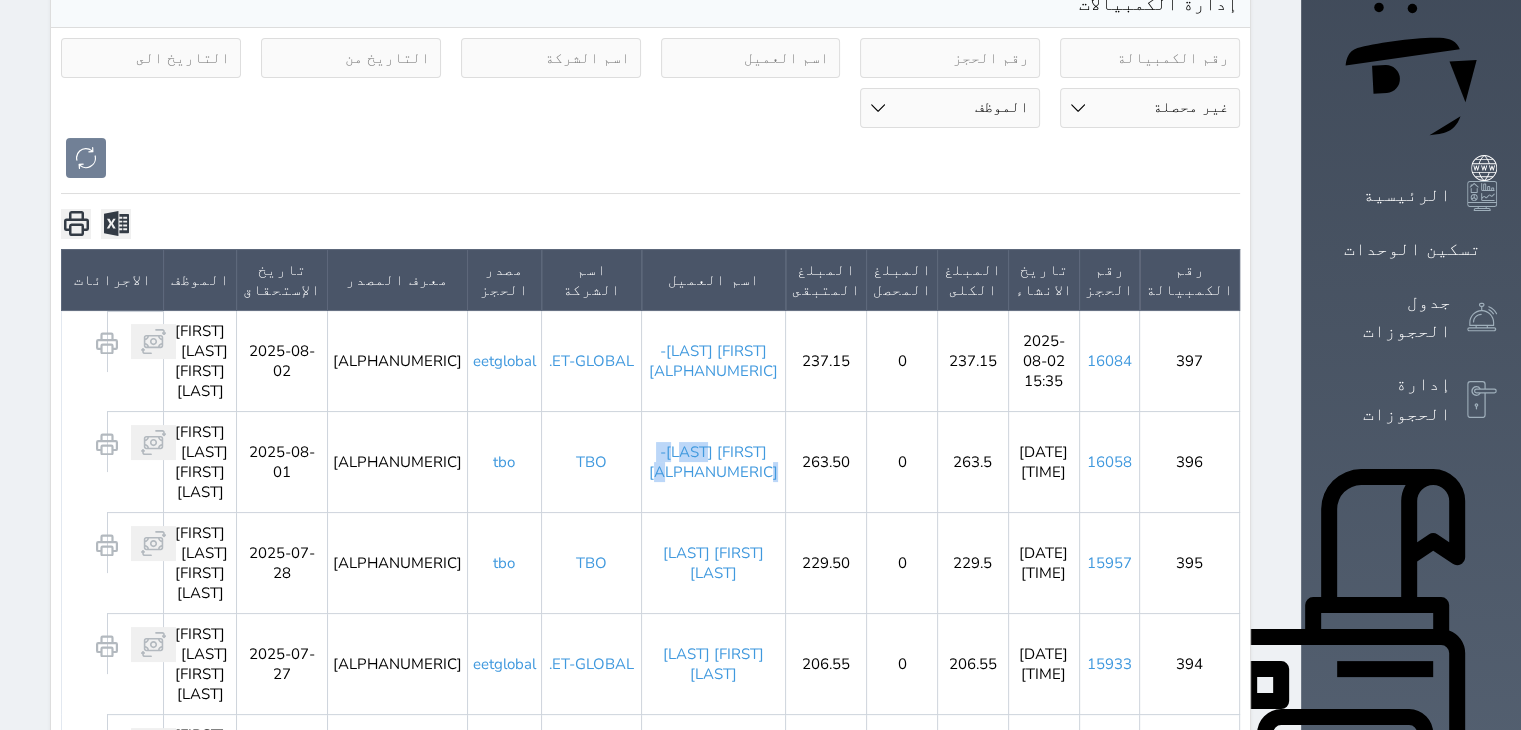 click on "[FIRST] [LAST]-[ALPHANUMERIC]" at bounding box center [714, 461] 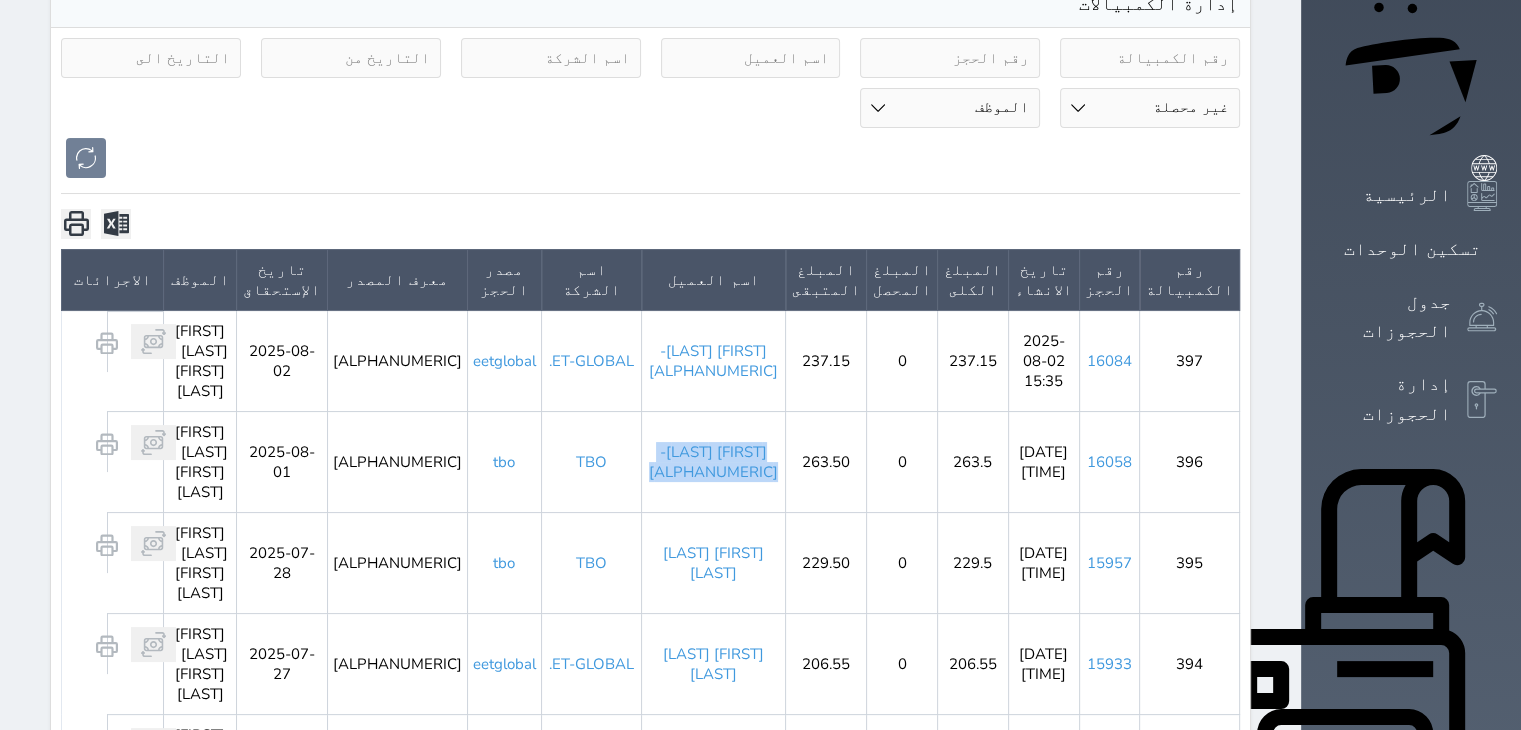 click on "[FIRST] [LAST]-[ALPHANUMERIC]" at bounding box center (714, 461) 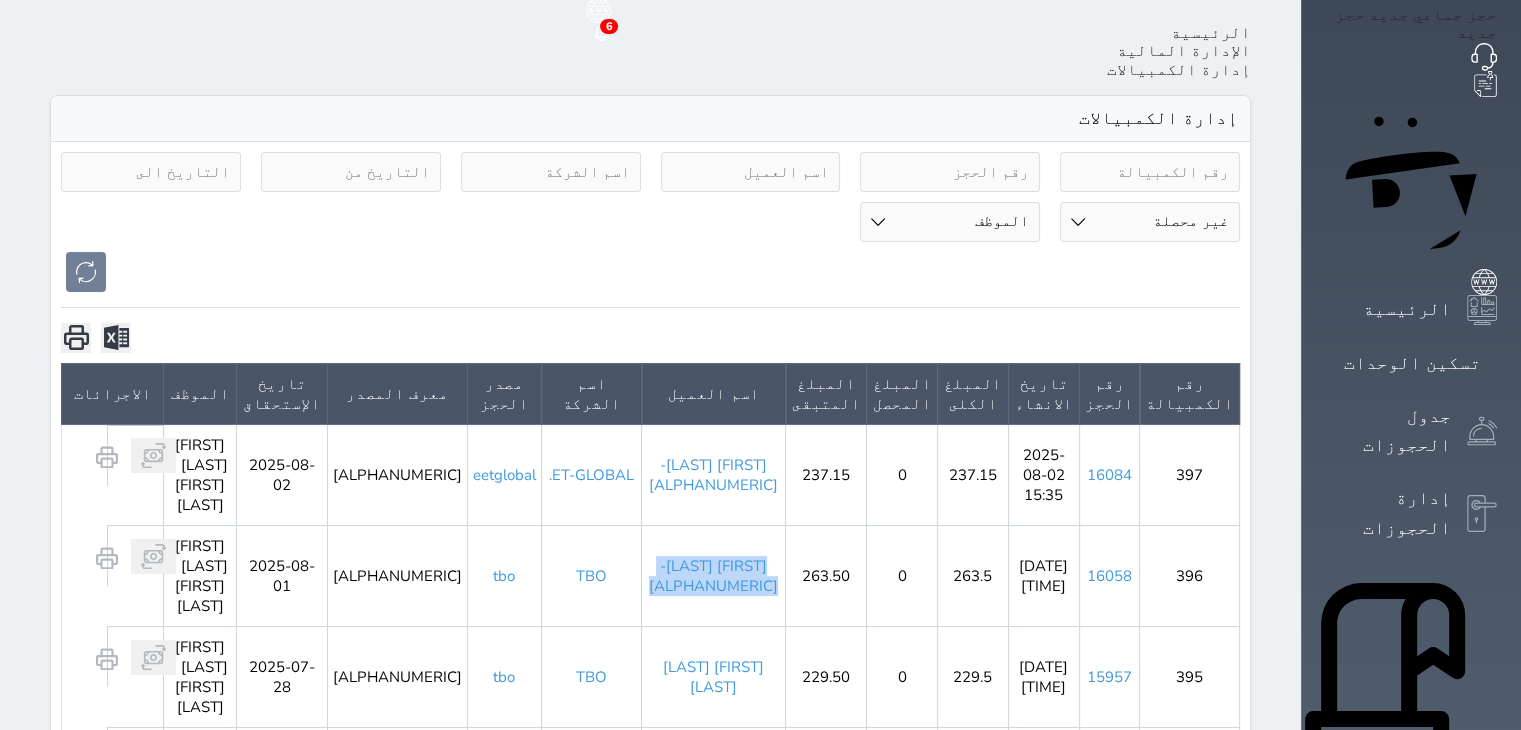 scroll, scrollTop: 0, scrollLeft: 0, axis: both 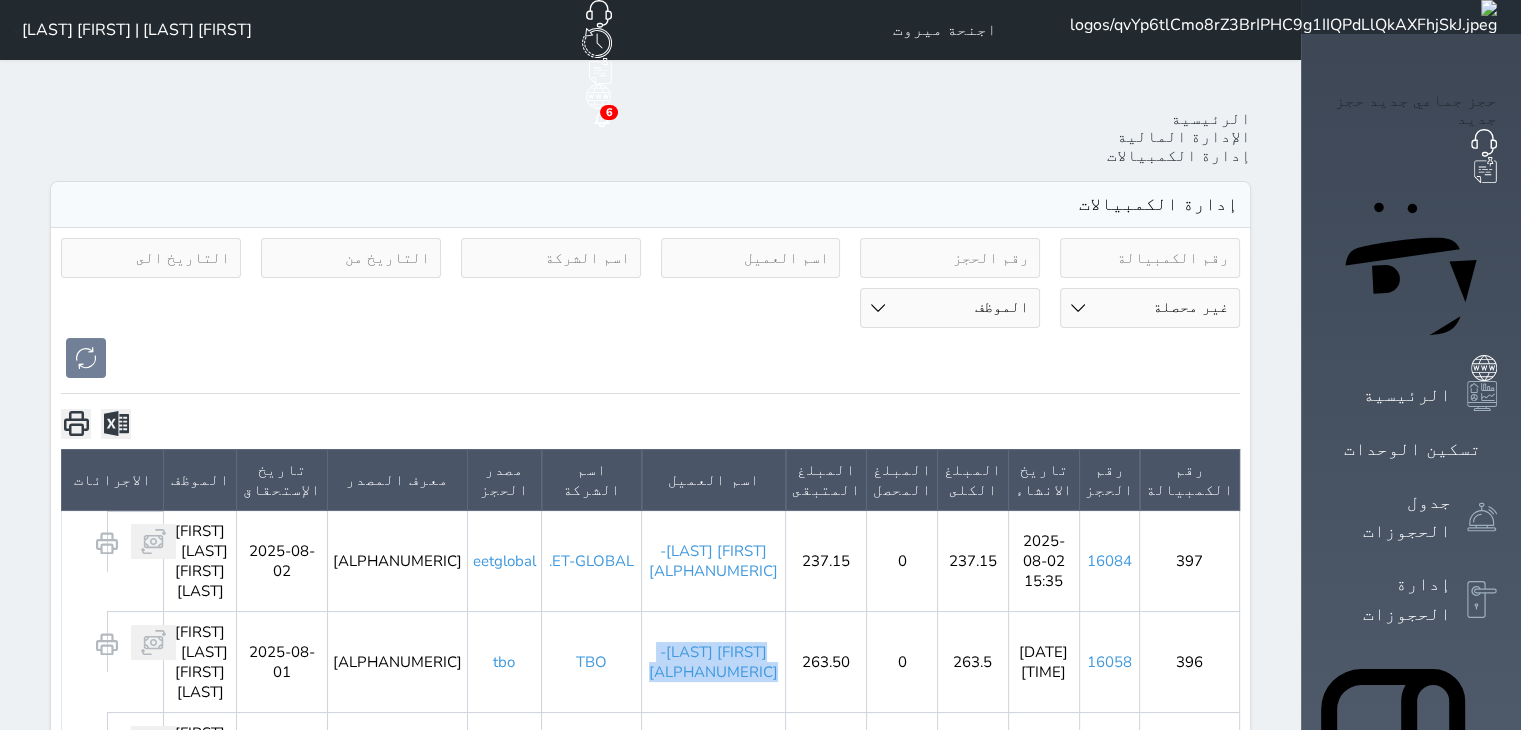 click 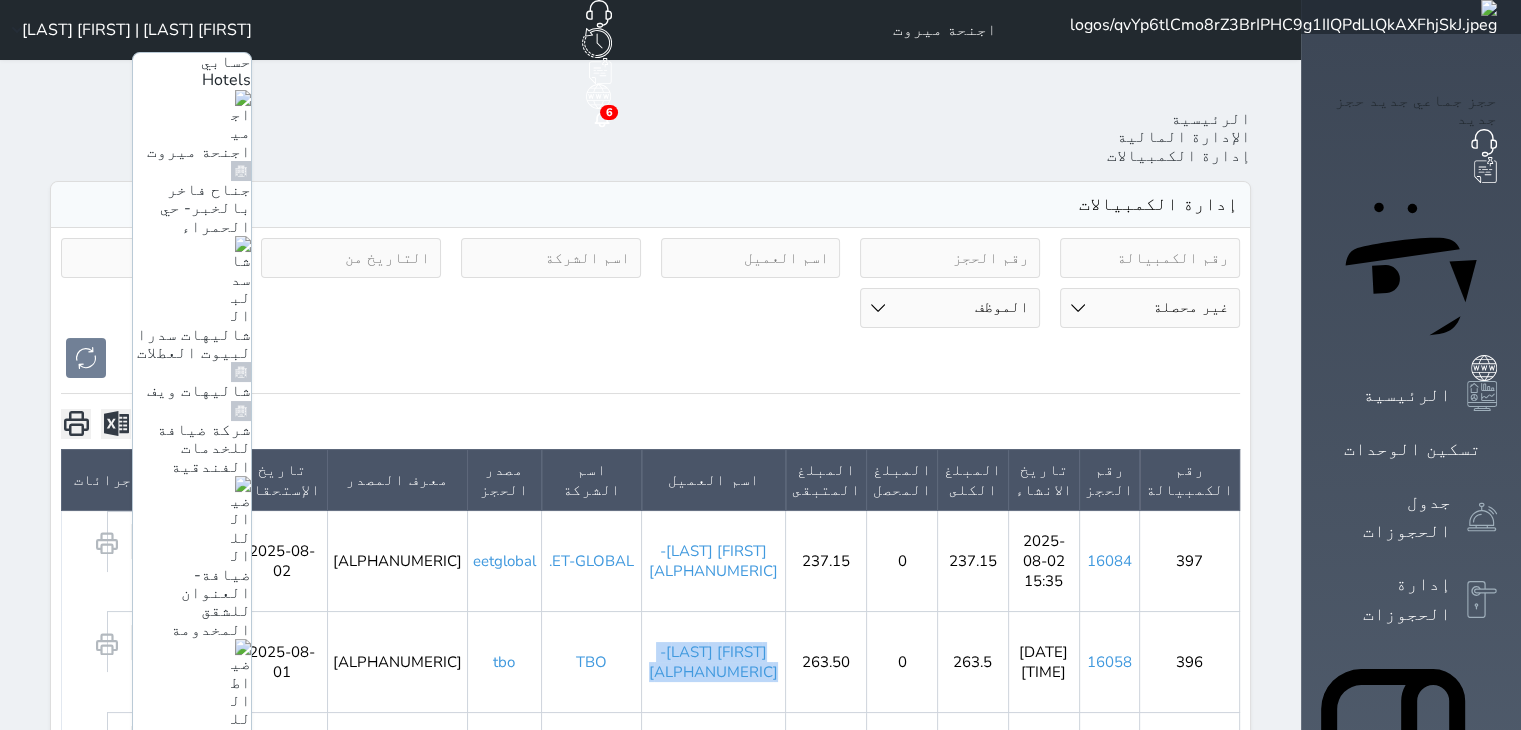 click on "جناح فاخر بالخبر- حي الحمراء" at bounding box center (205, 208) 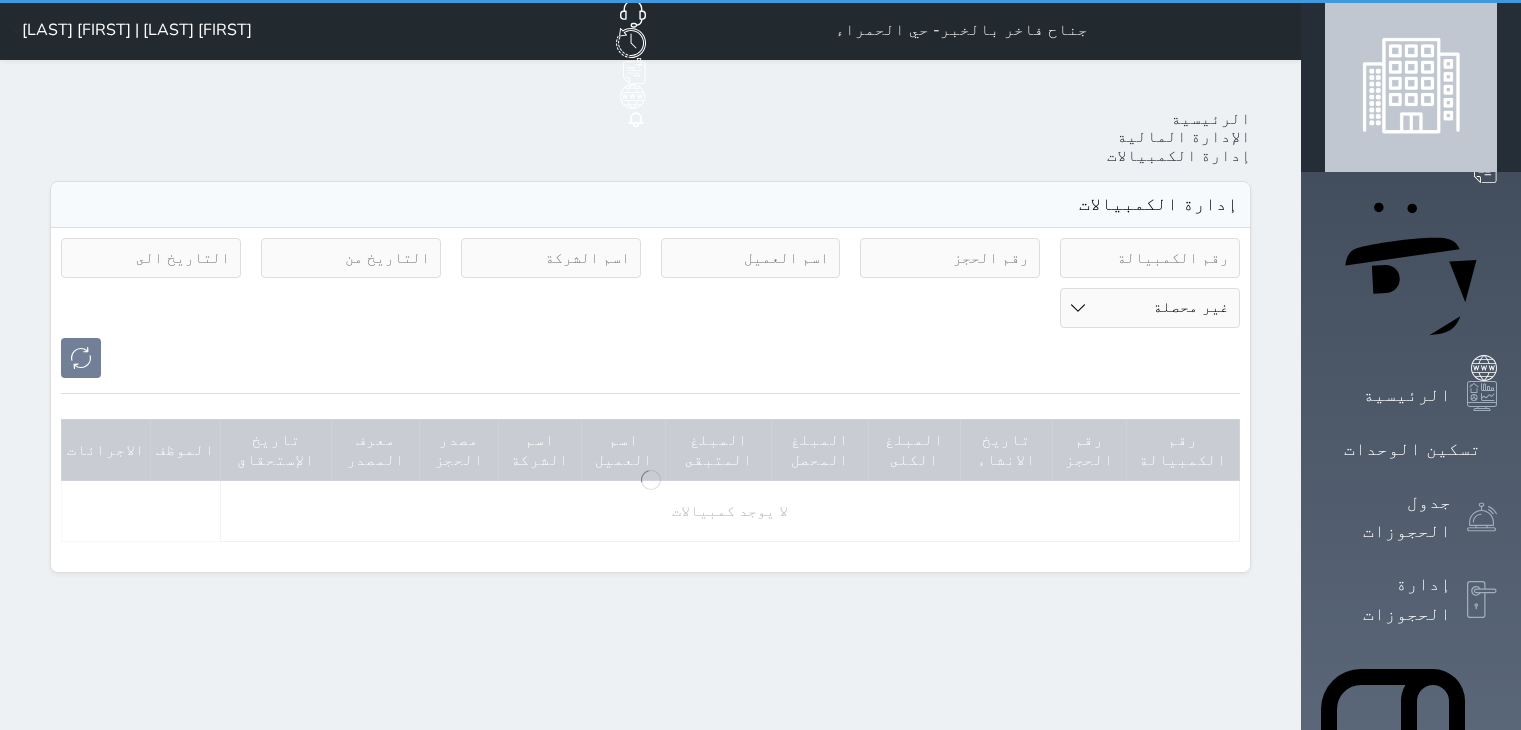 select on "pending" 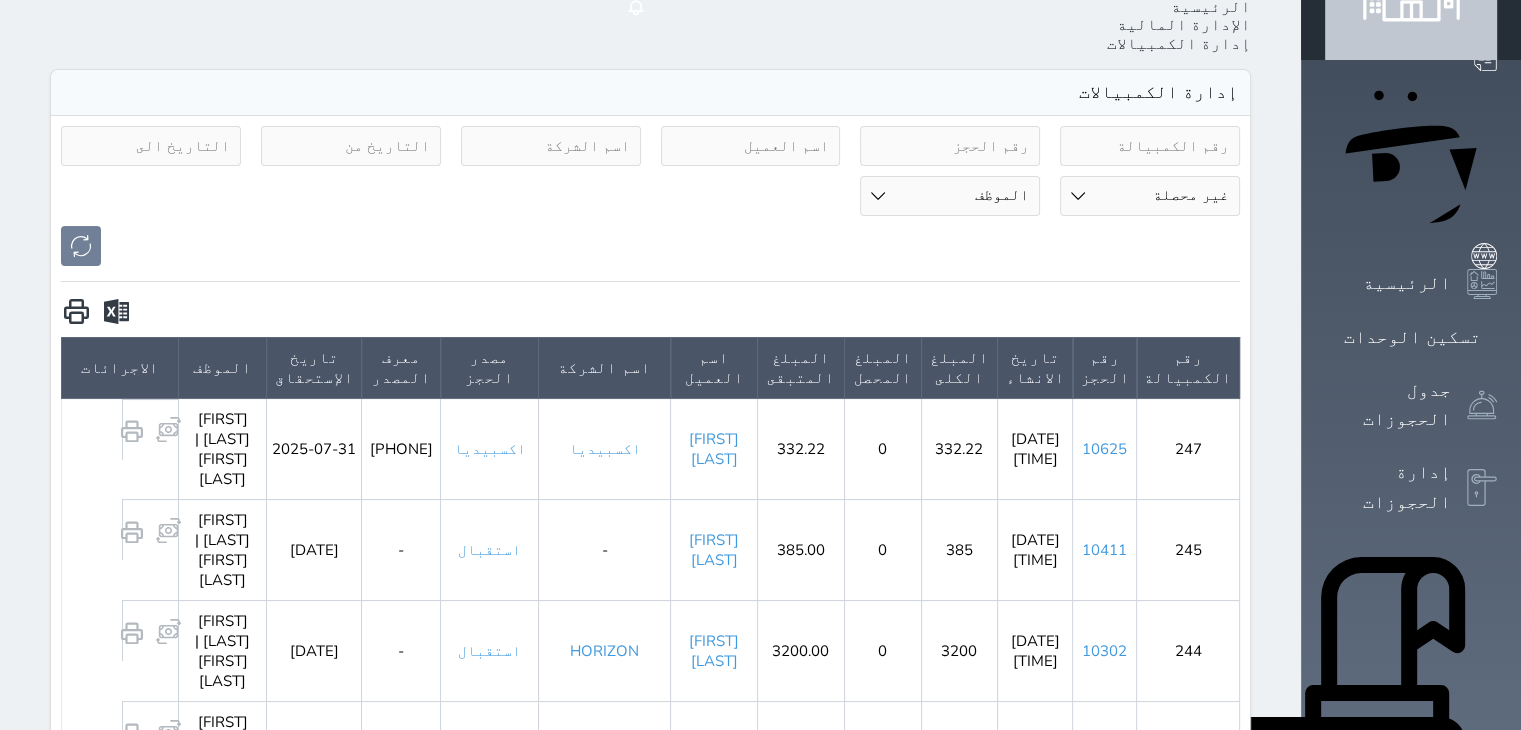 scroll, scrollTop: 100, scrollLeft: 0, axis: vertical 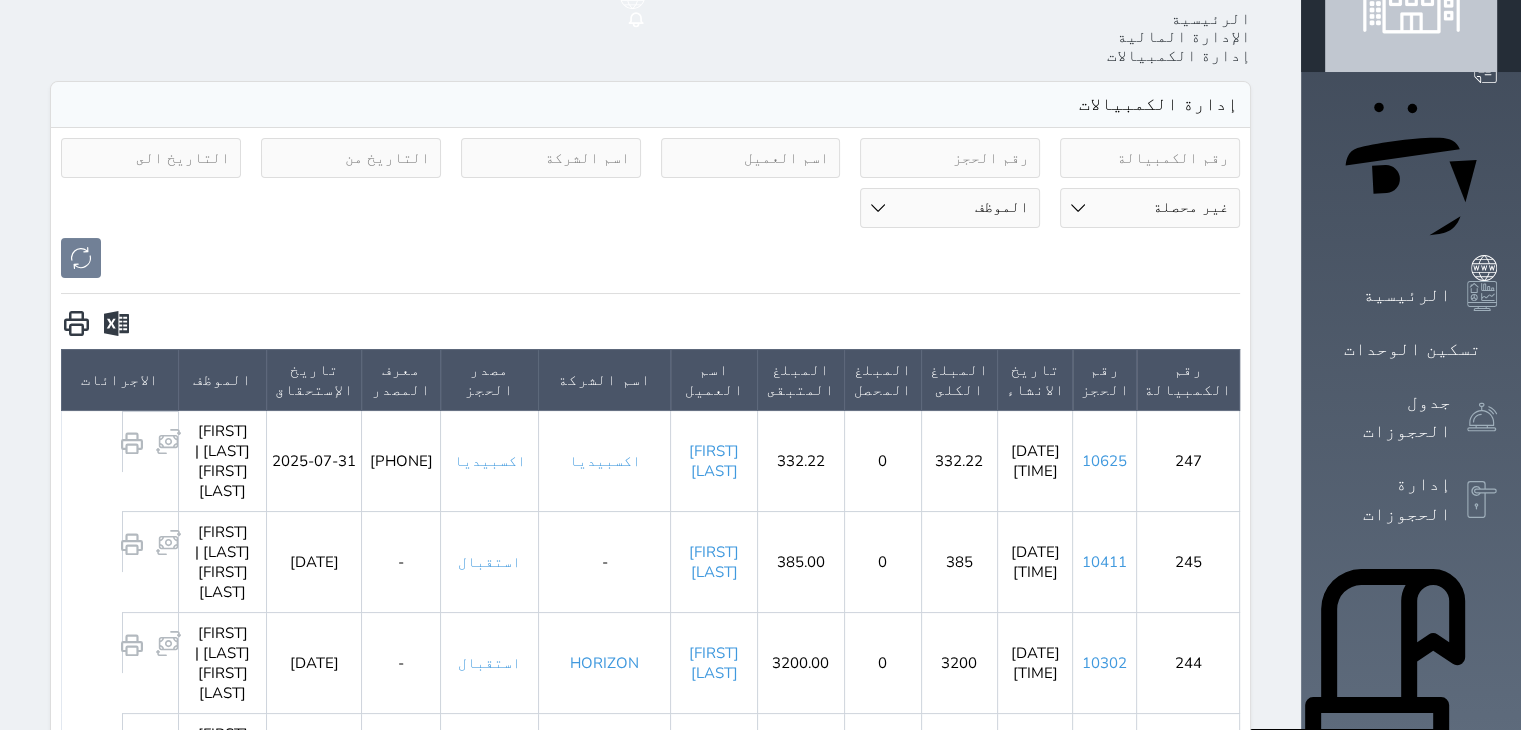 click on "[FIRST] [LAST]" at bounding box center [714, 460] 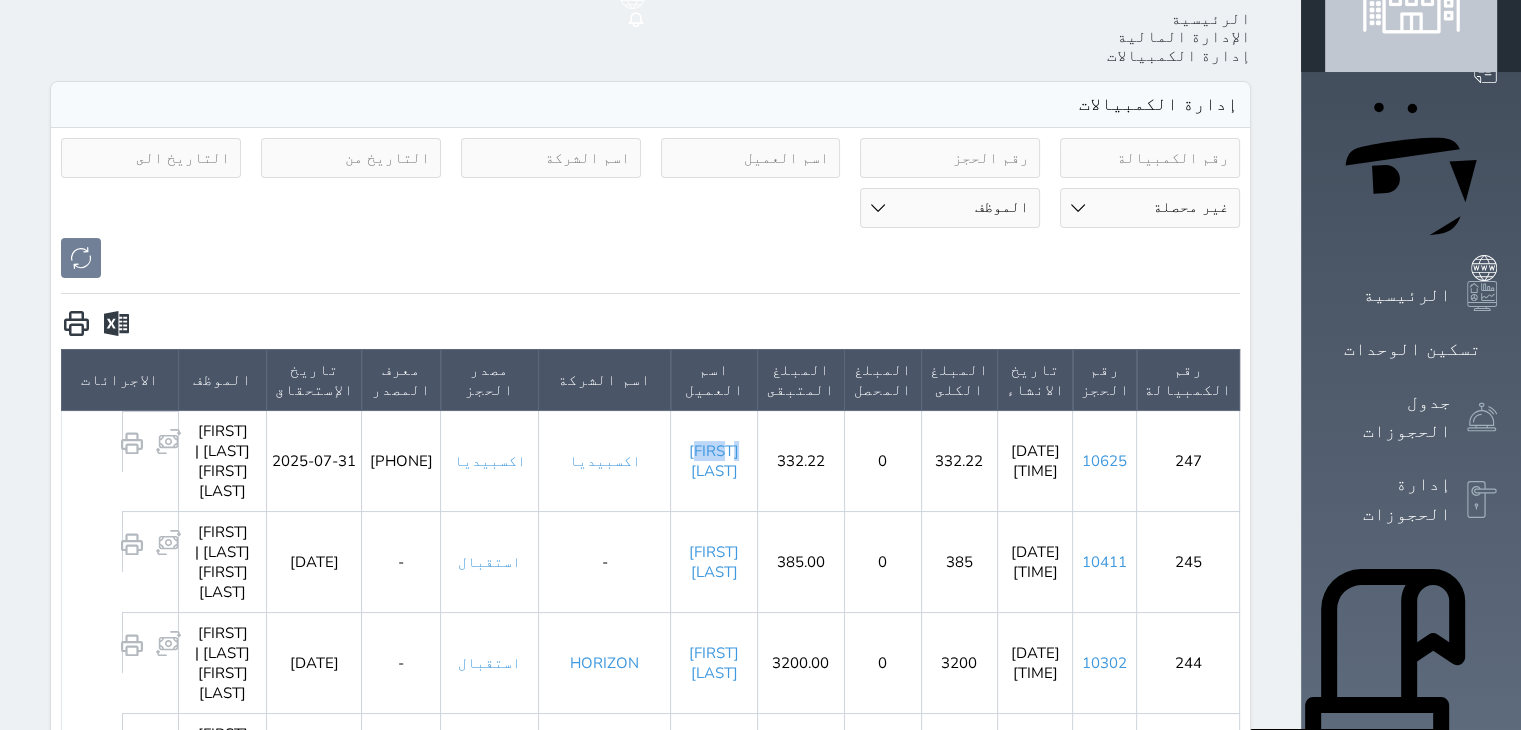 click on "[FIRST] [LAST]" at bounding box center [714, 460] 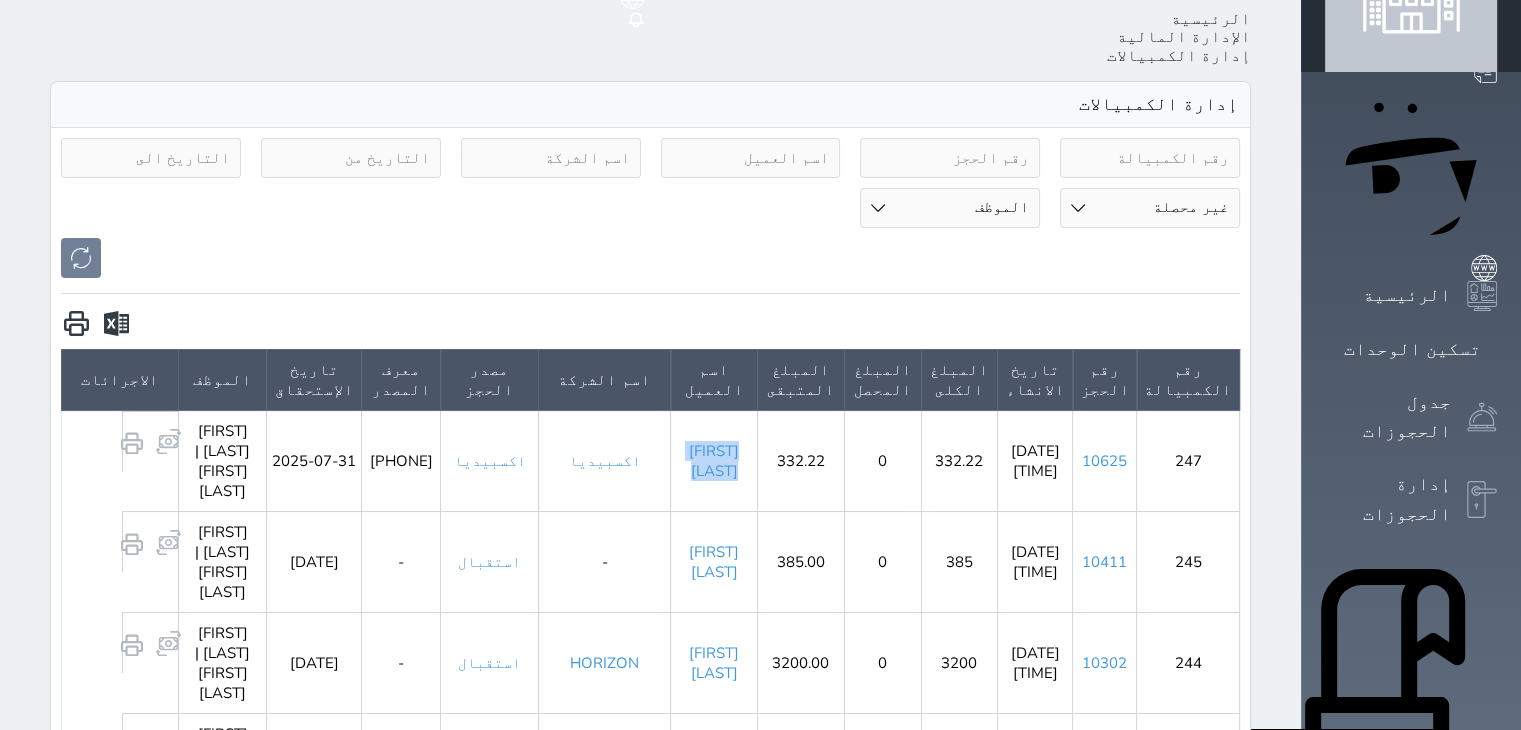 click on "[FIRST] [LAST]" at bounding box center (714, 460) 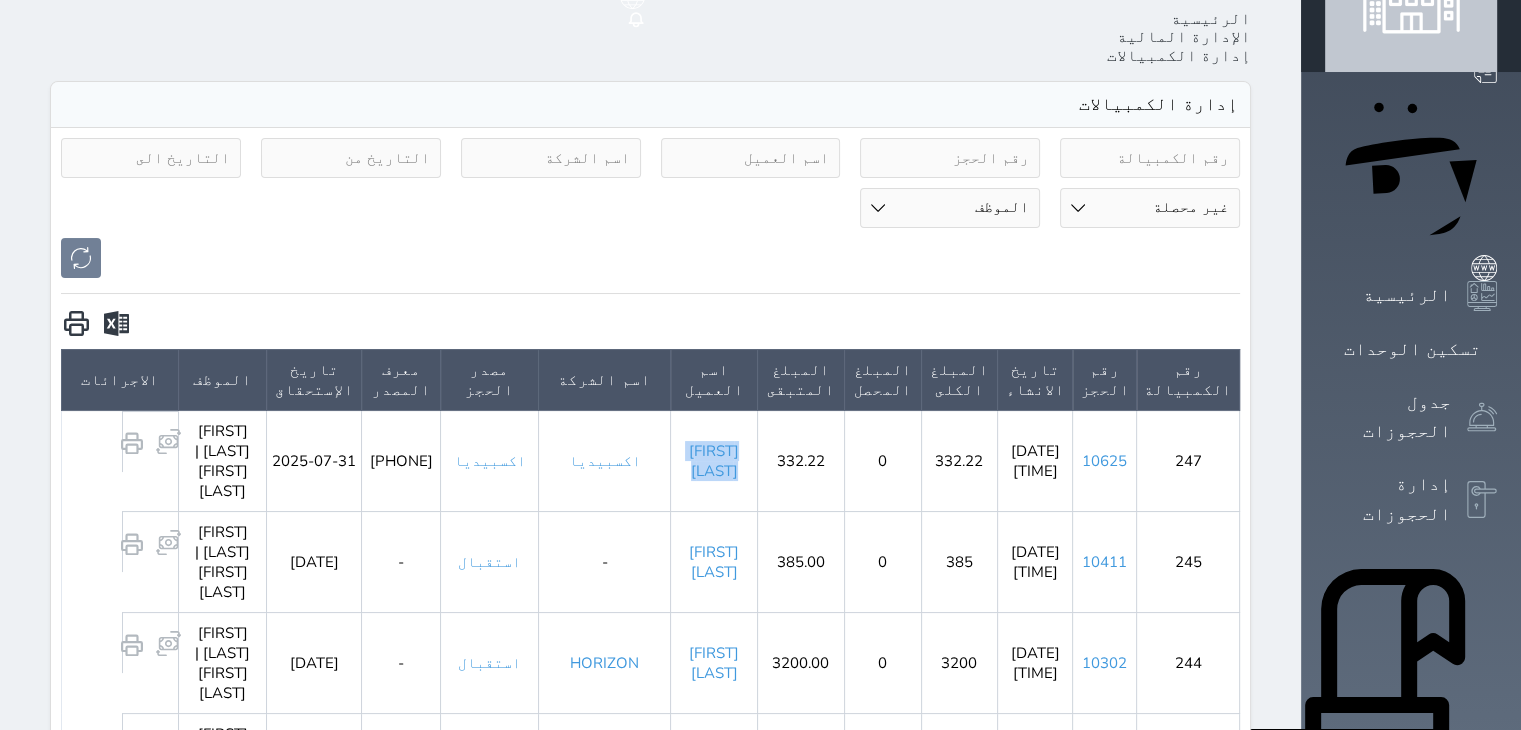 scroll, scrollTop: 0, scrollLeft: 0, axis: both 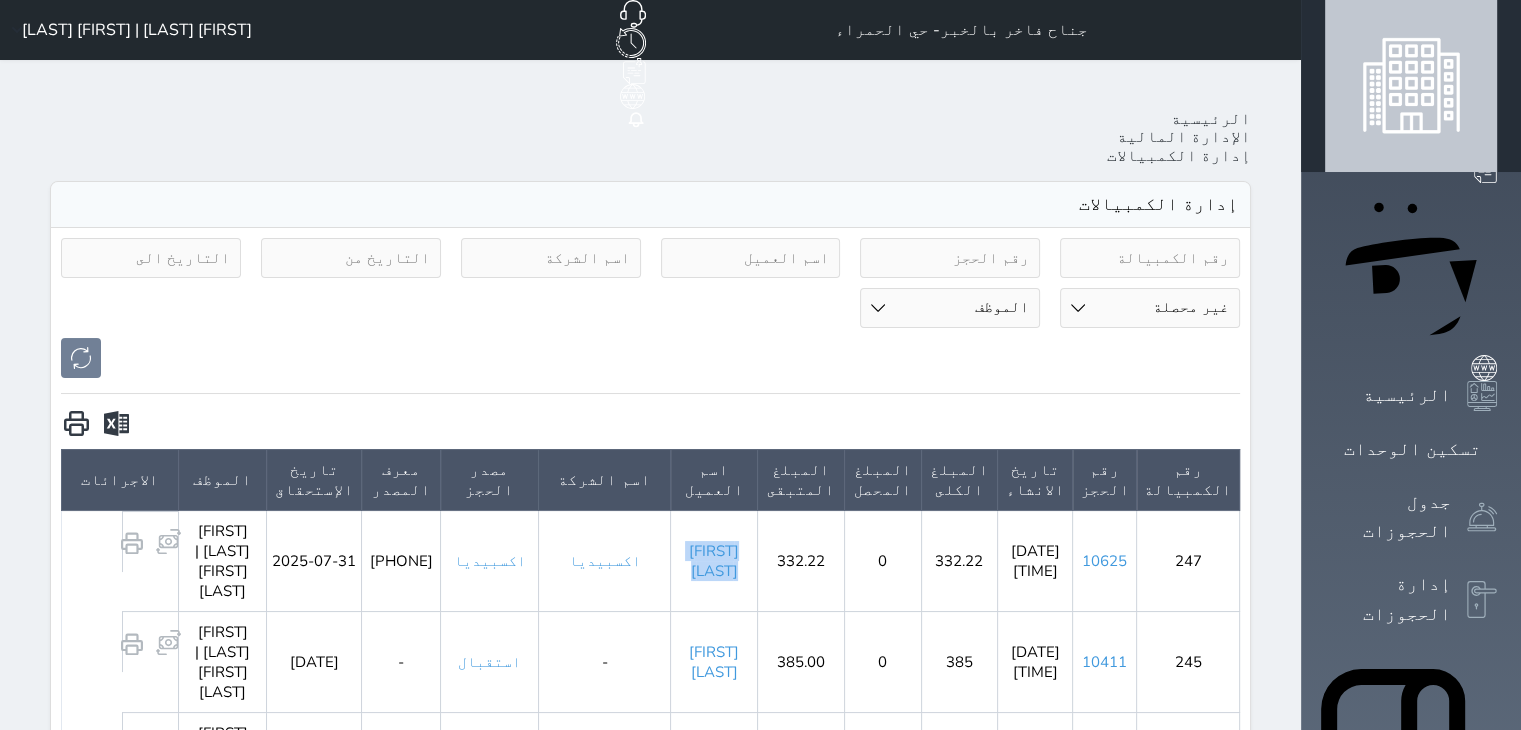click 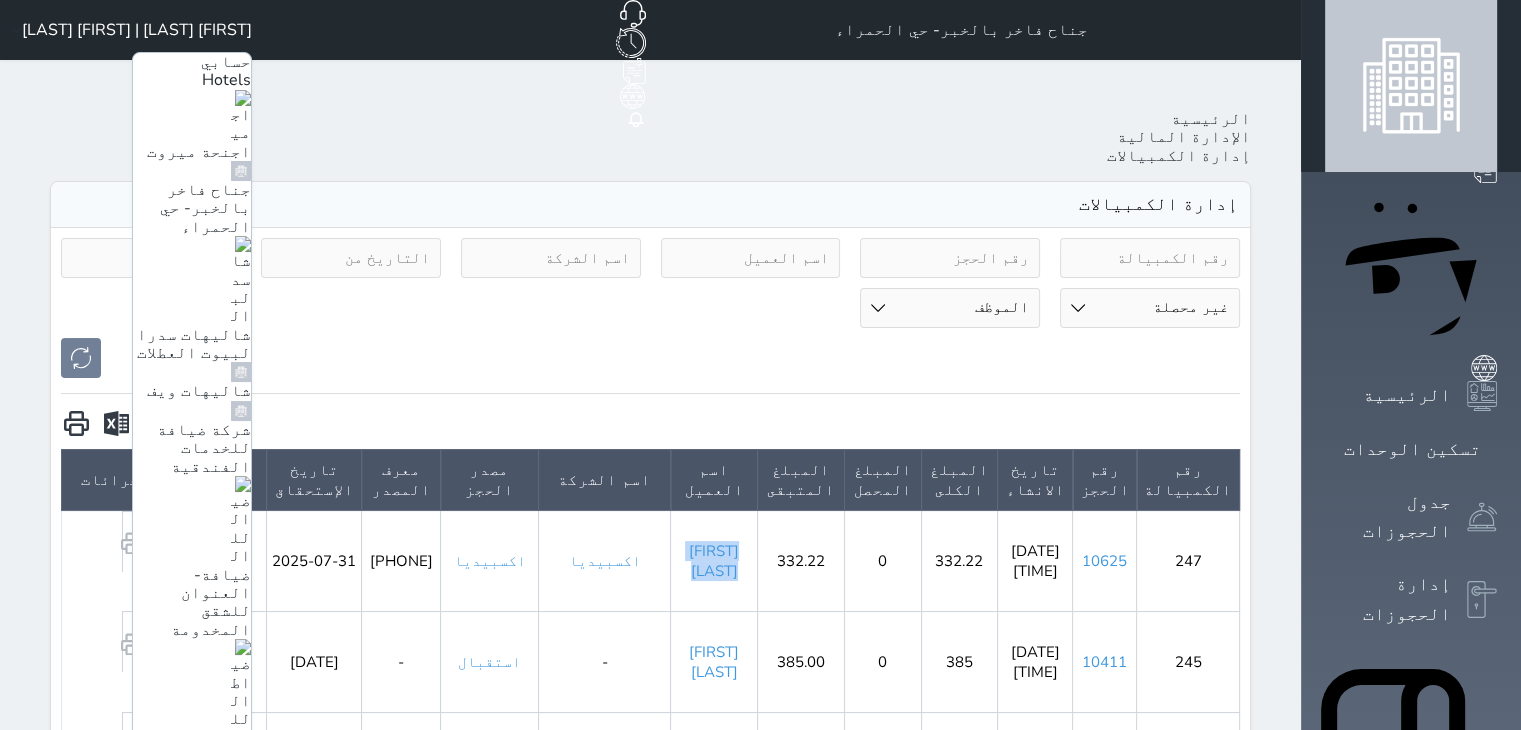 click on "شاليهات سدرا لبيوت العطلات" at bounding box center [194, 344] 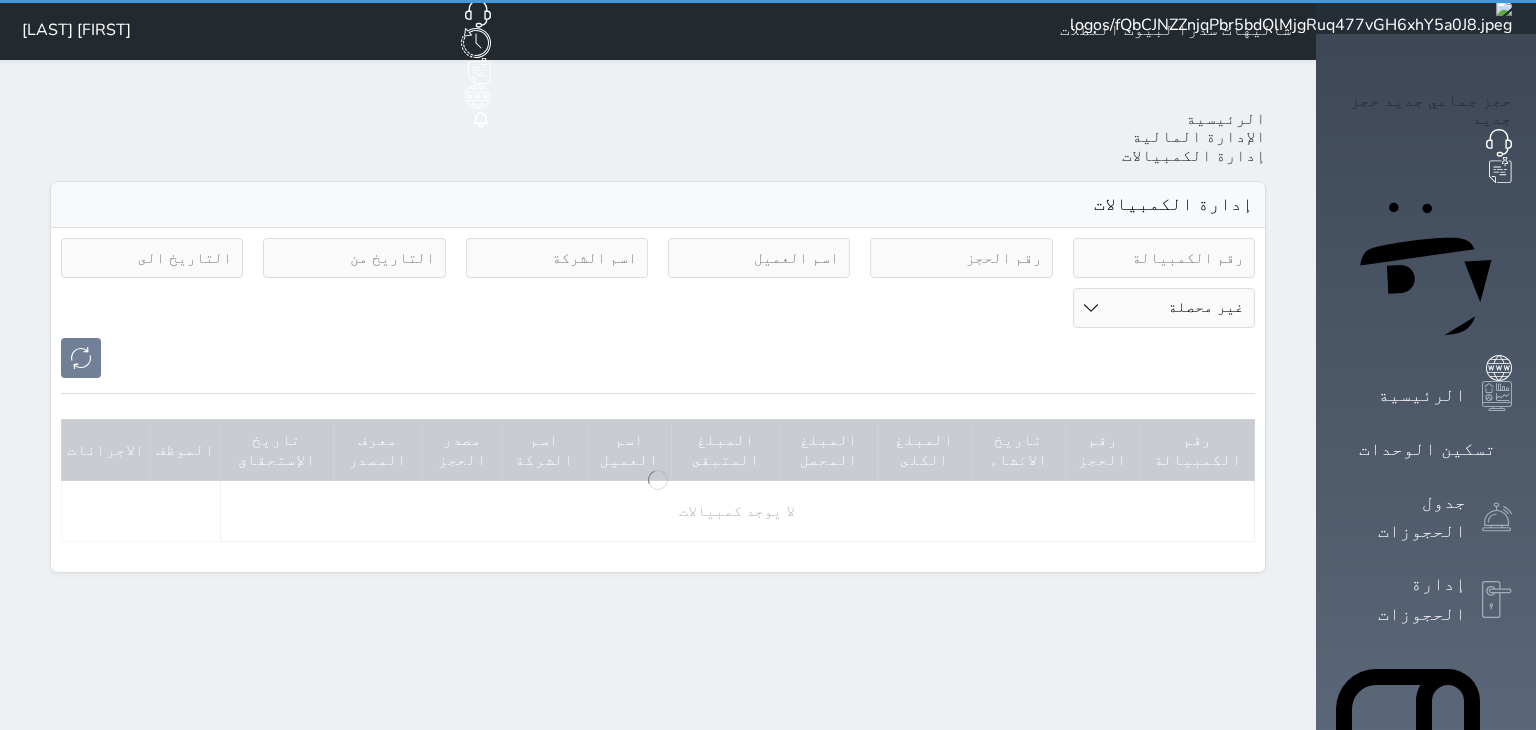 select on "pending" 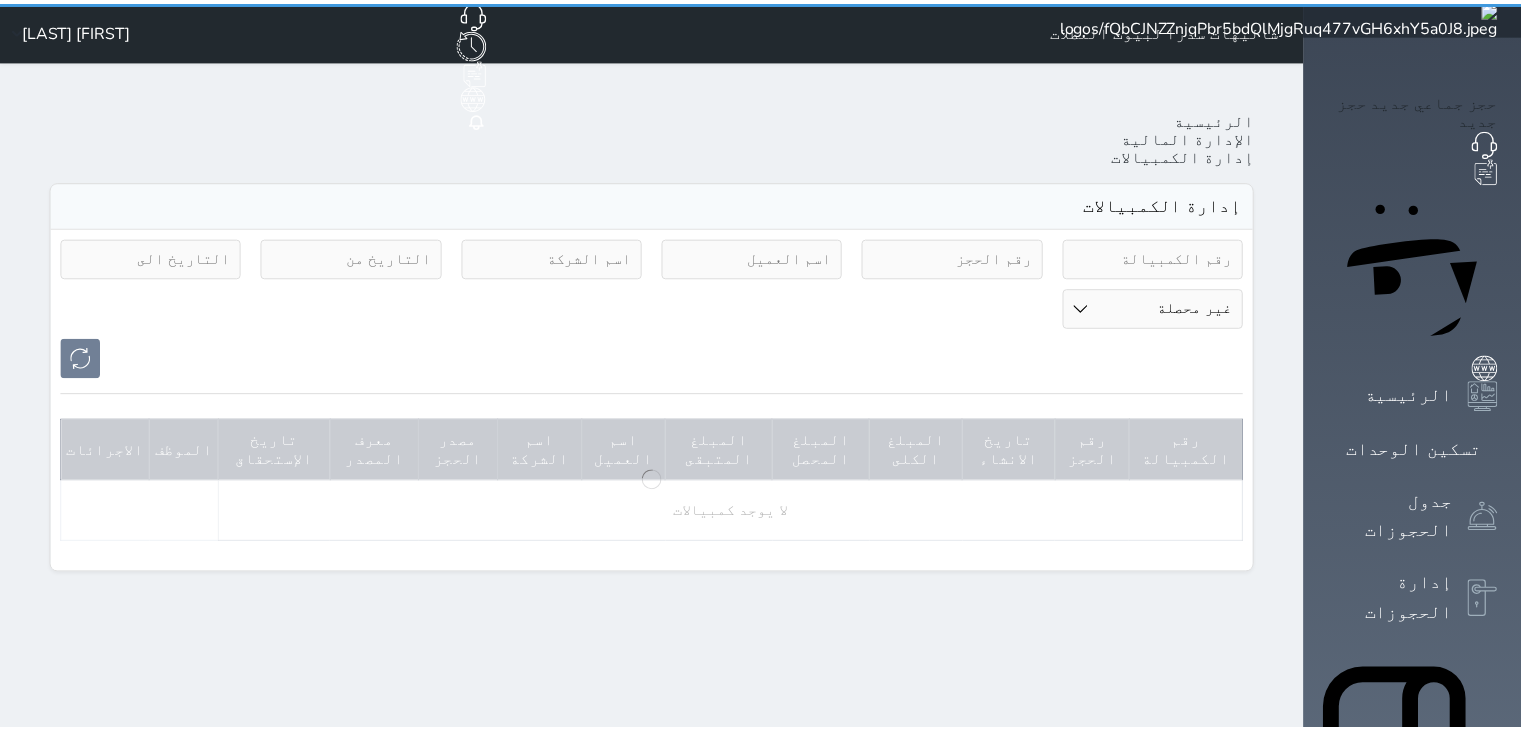 scroll, scrollTop: 0, scrollLeft: 0, axis: both 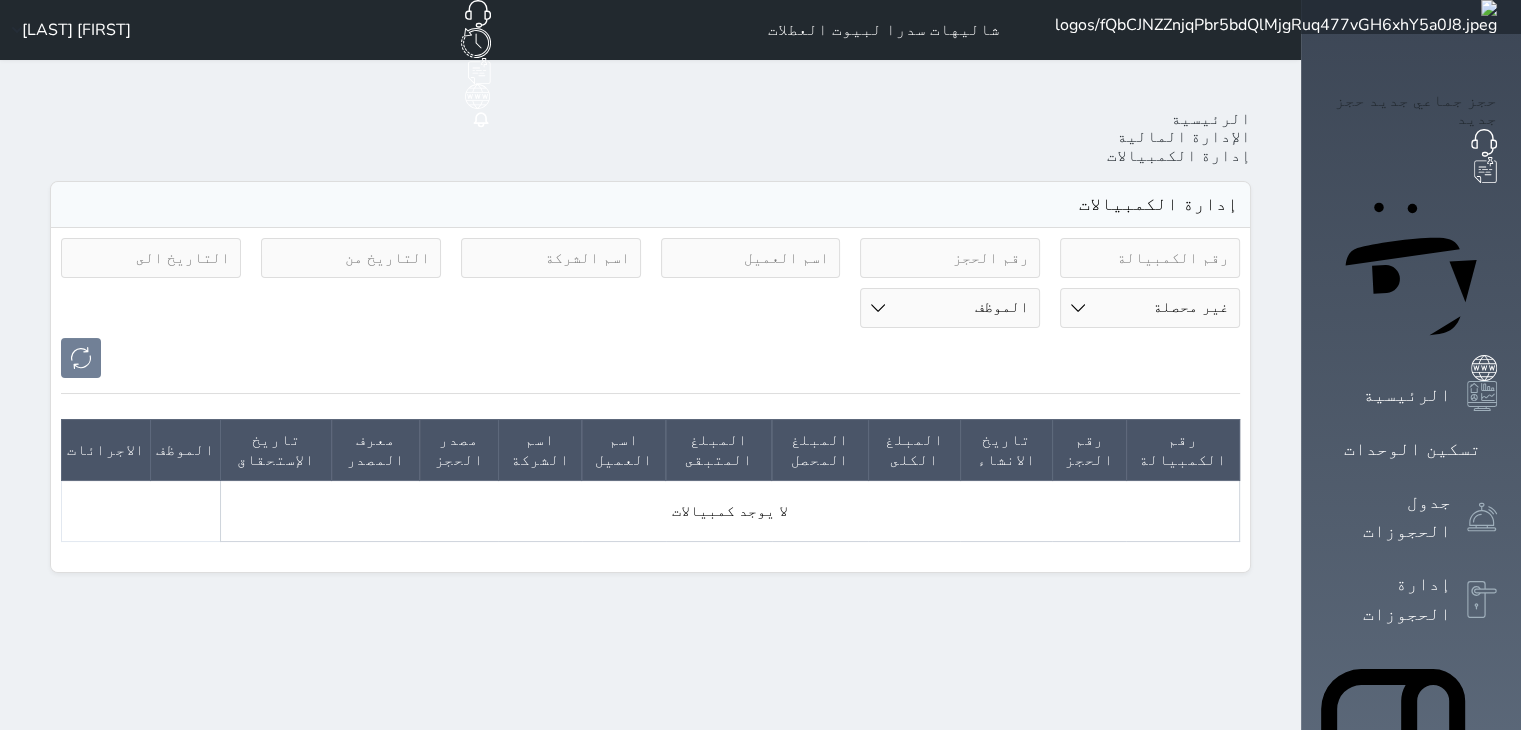 click on "[FIRST] [LAST]" at bounding box center (76, 30) 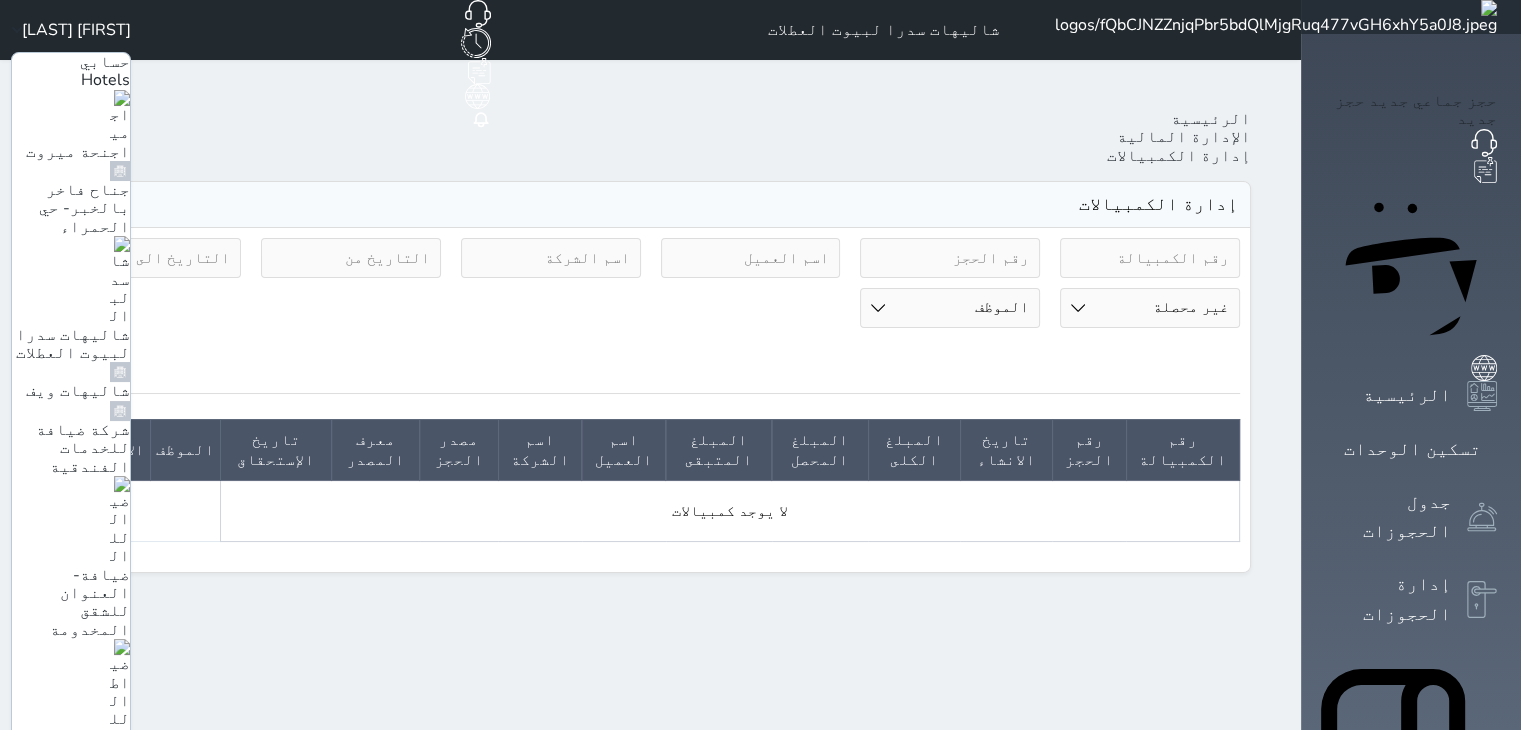 click on "شاليهات ويف" at bounding box center (78, 391) 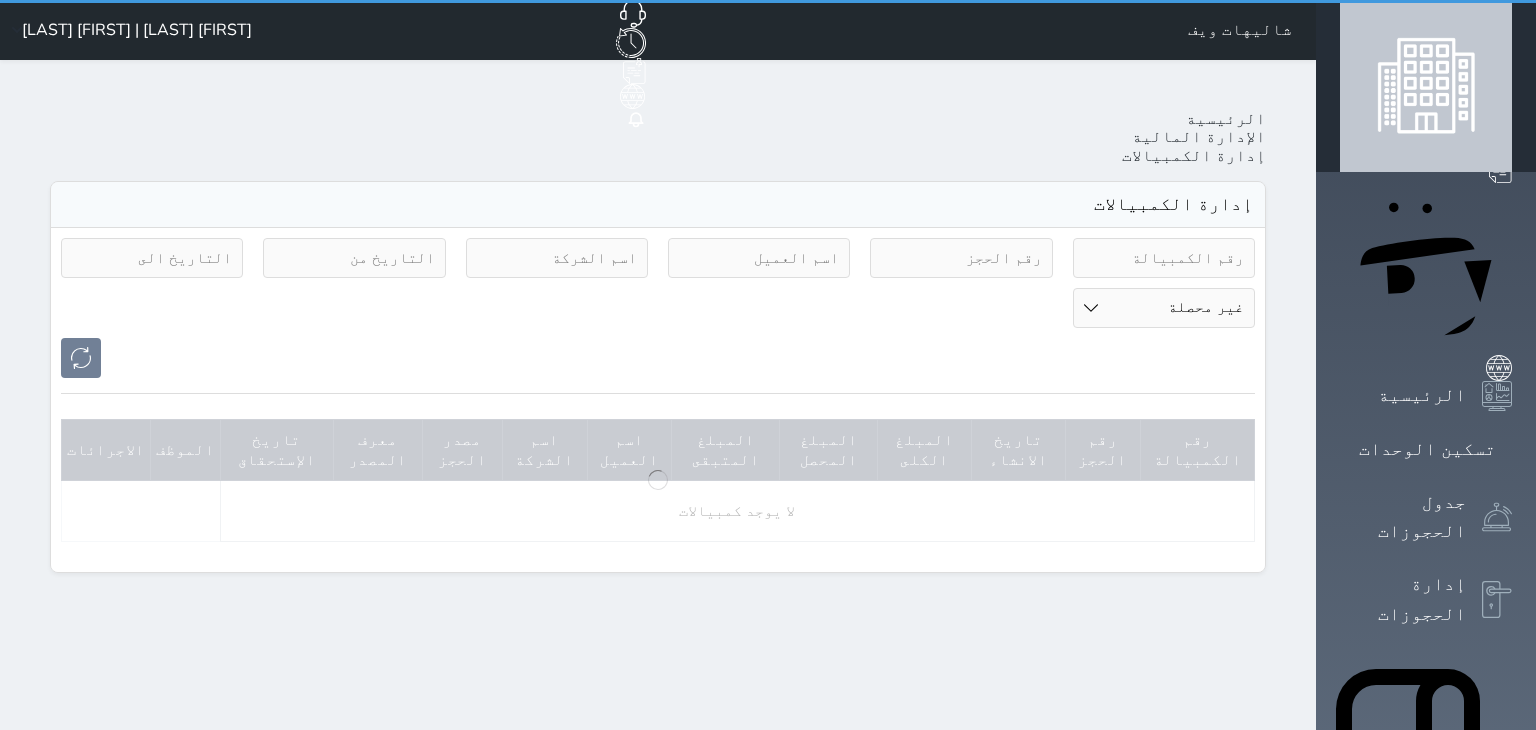 select on "pending" 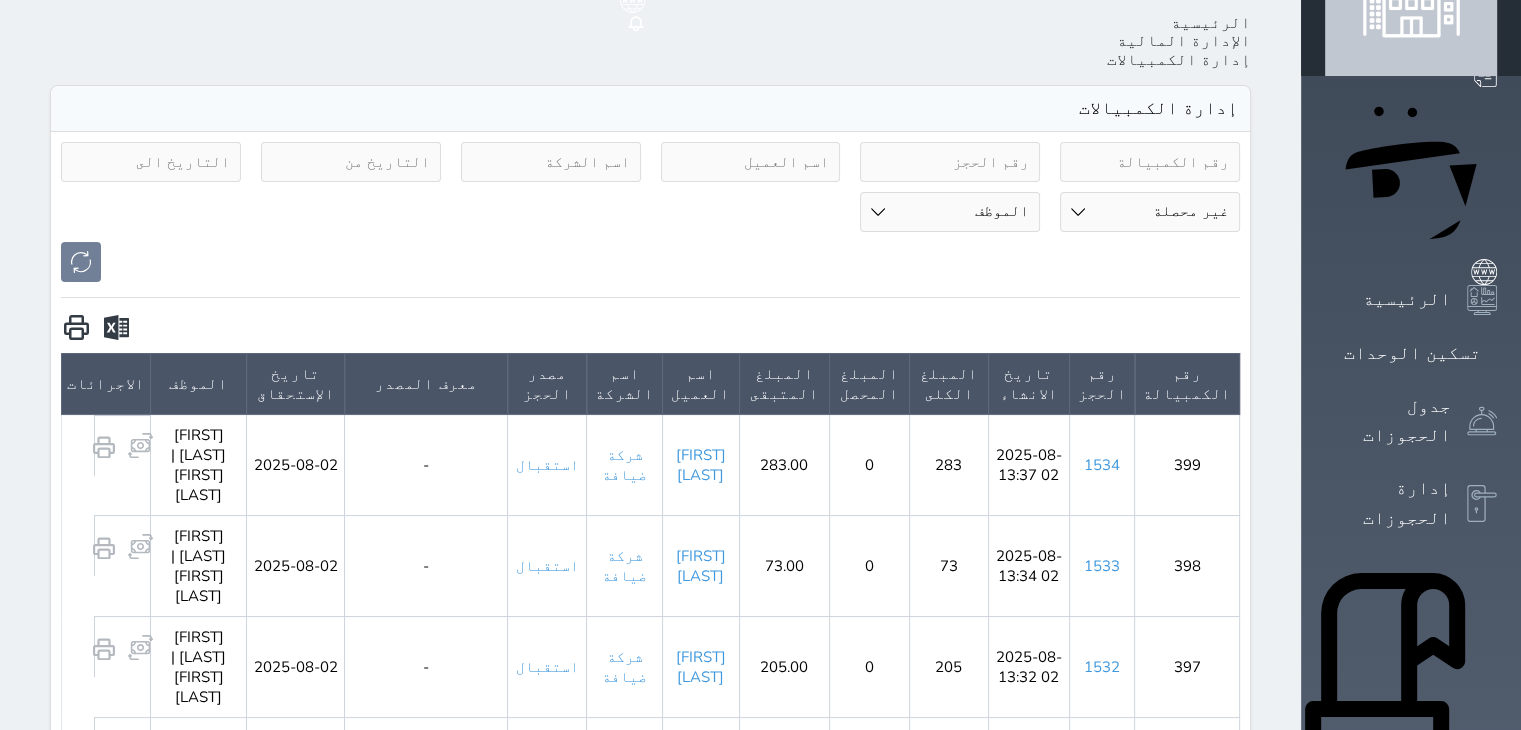 scroll, scrollTop: 0, scrollLeft: 0, axis: both 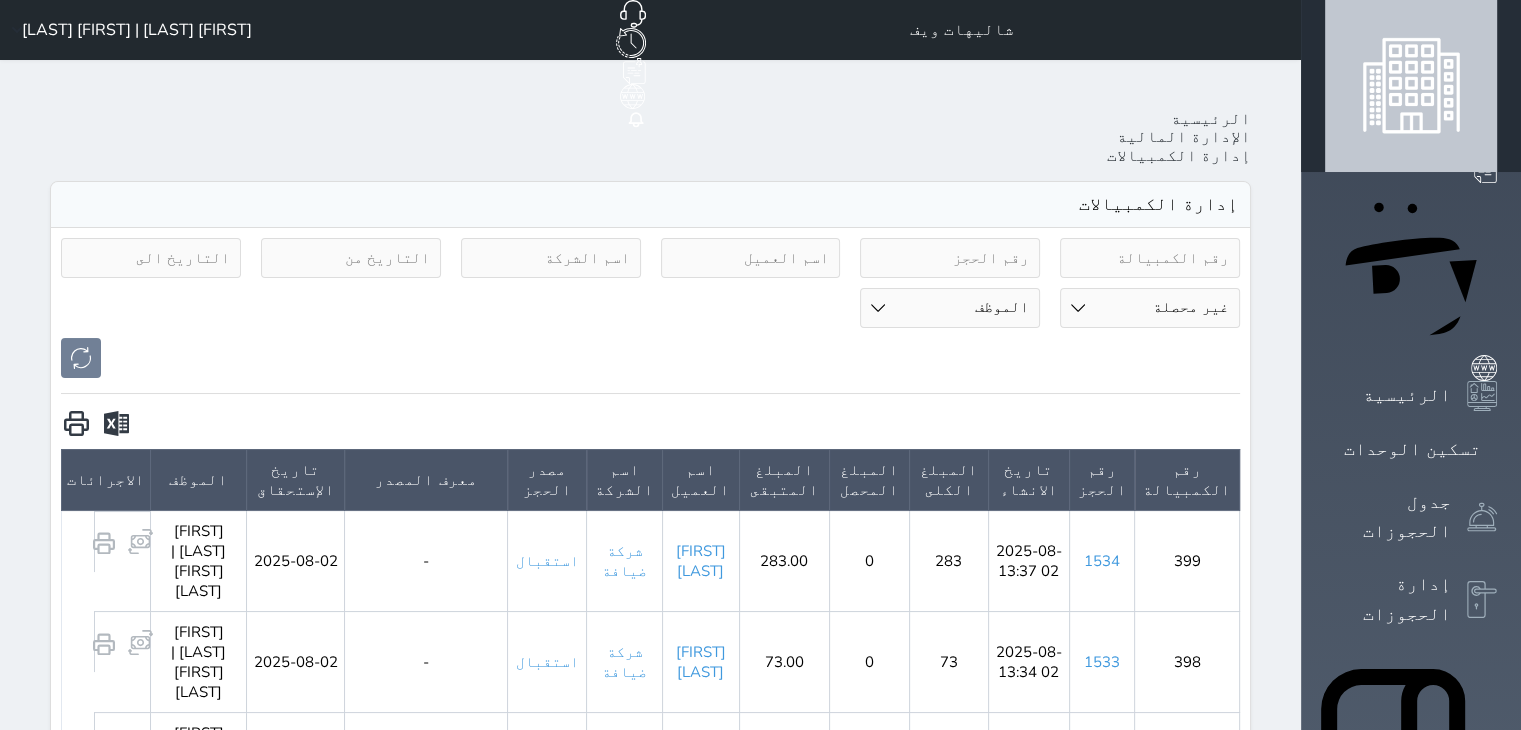 click on "[NAME] | [ARABIC_NAME]" at bounding box center [128, 30] 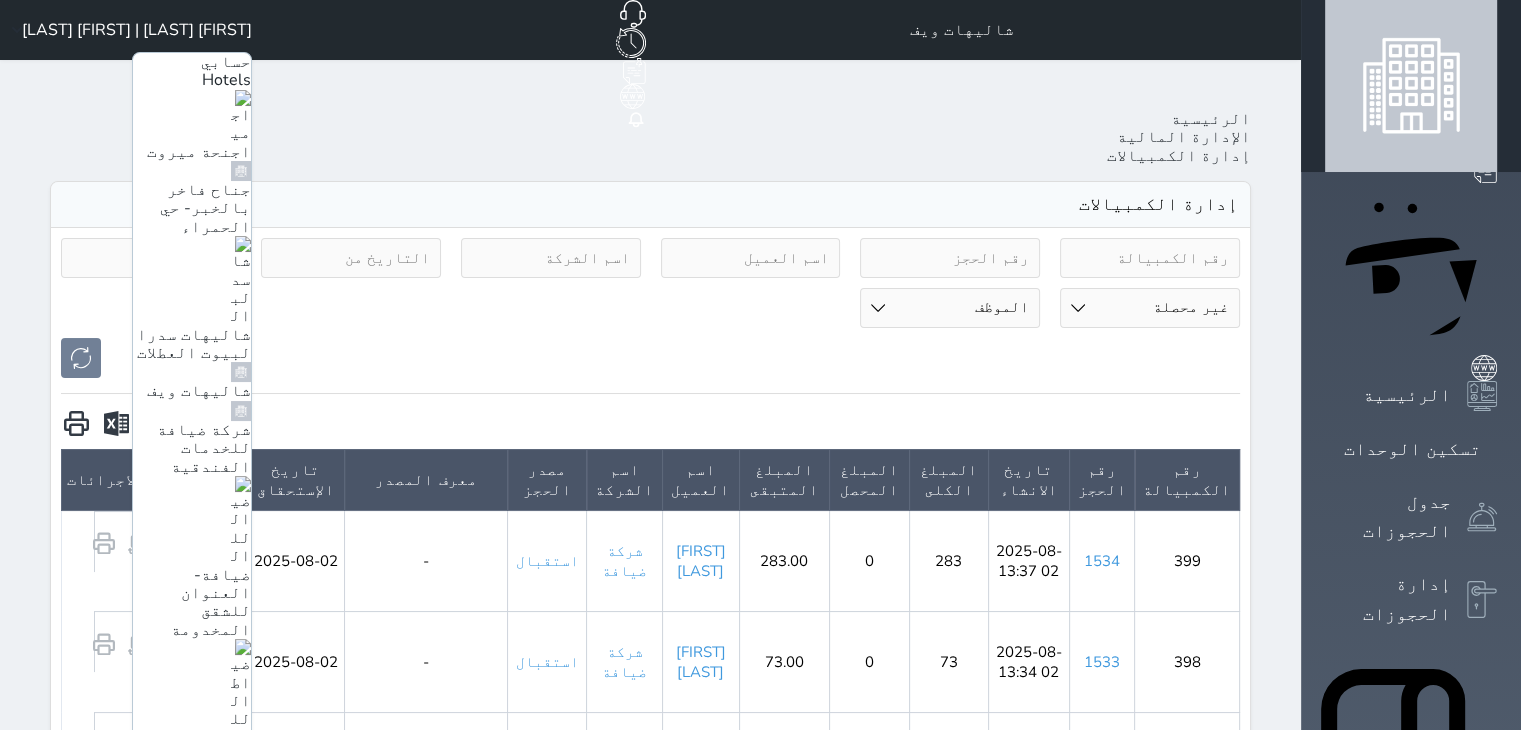 click on "ضيافة- العنوان للشقق المخدومة" at bounding box center [211, 602] 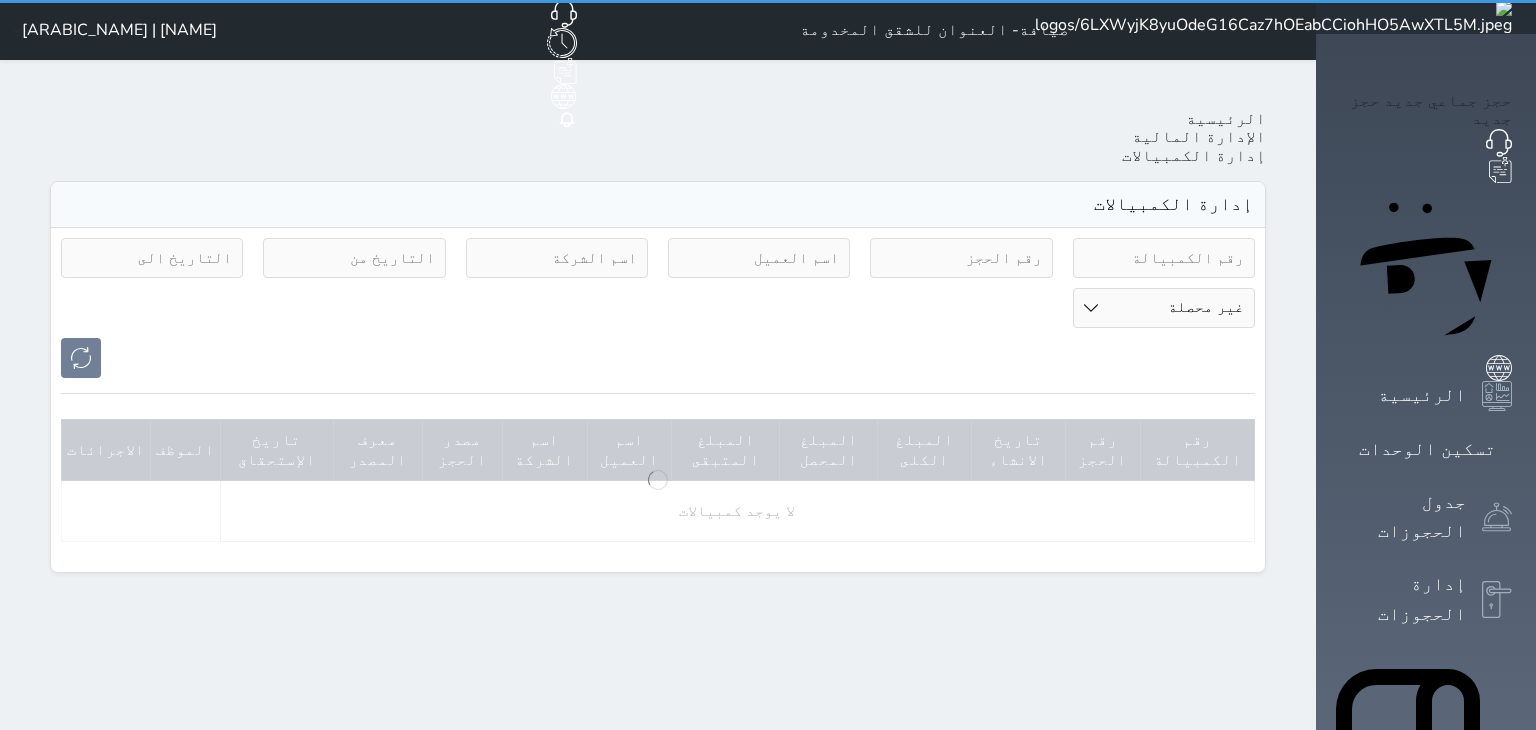 select on "pending" 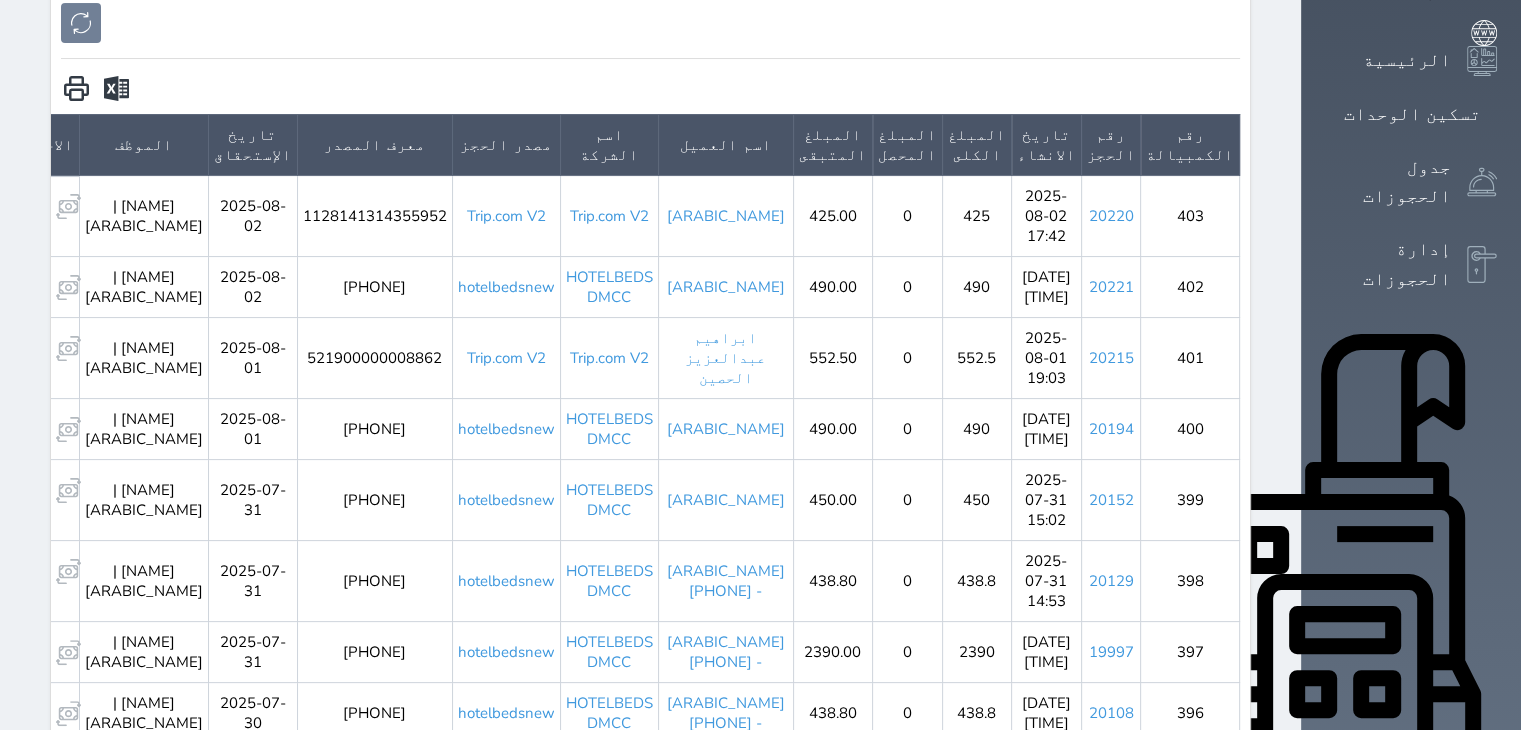 scroll, scrollTop: 400, scrollLeft: 0, axis: vertical 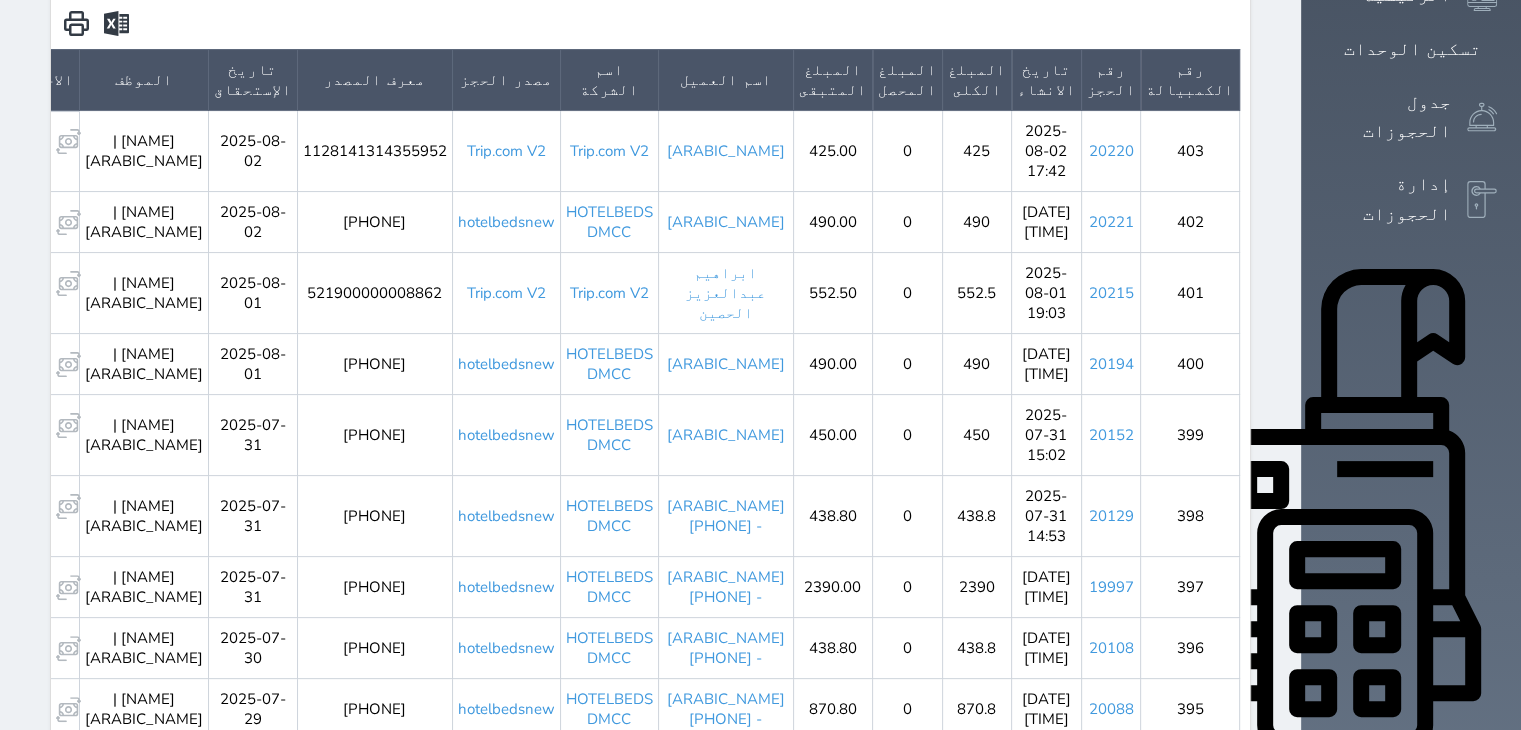 click on "[ARABIC_NAME] - [PHONE]" at bounding box center (725, 647) 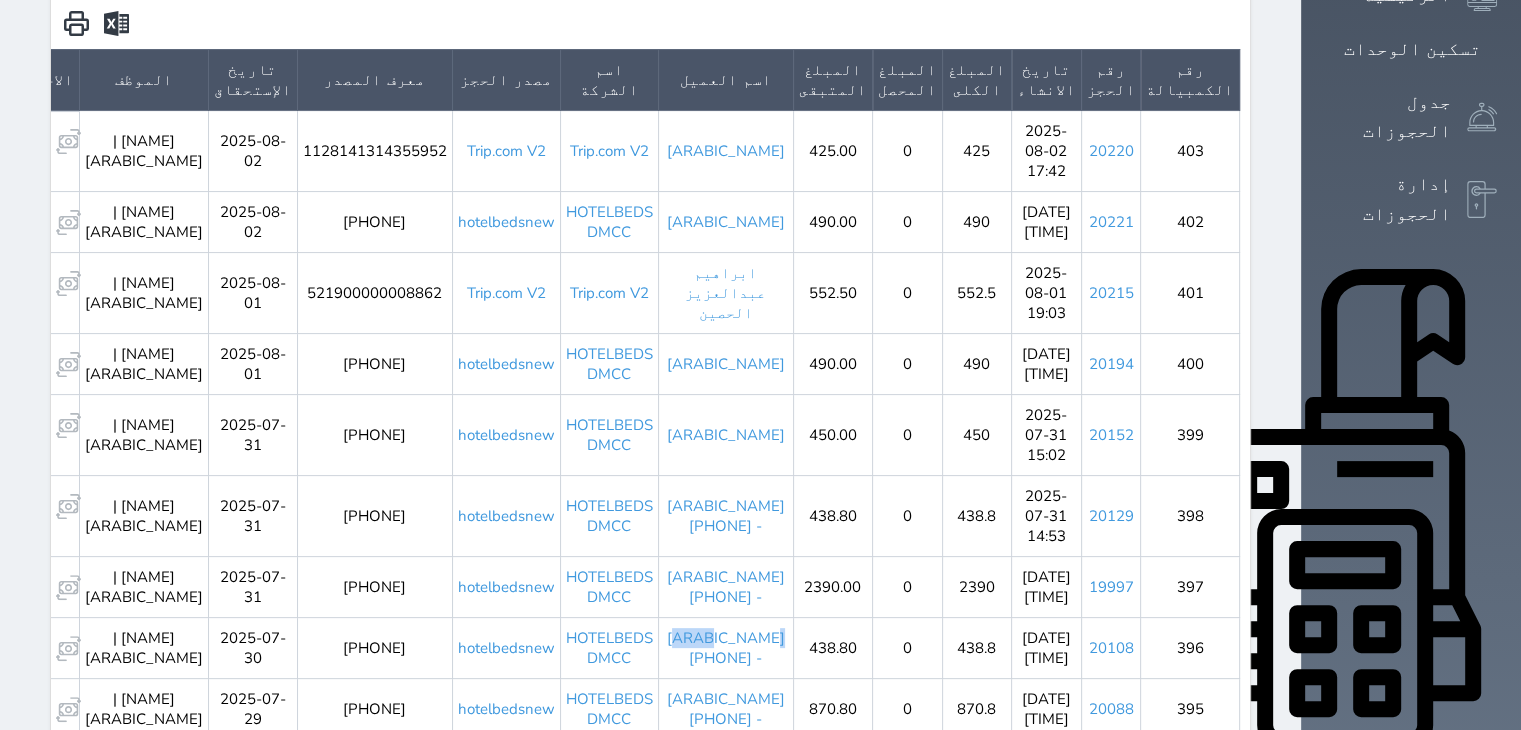 click on "دلال سعود الدبلان - 273-2868541" at bounding box center [725, 647] 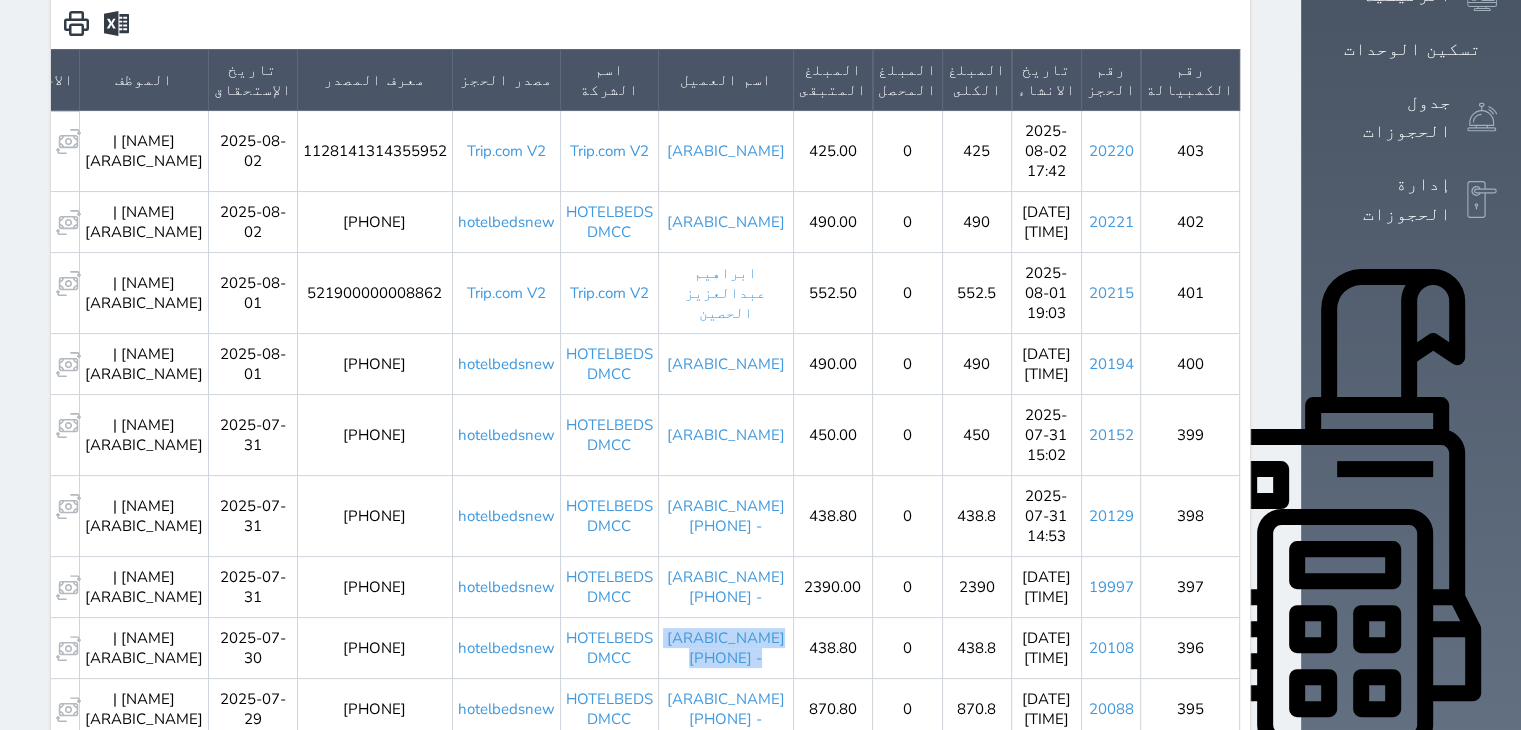 click on "دلال سعود الدبلان - 273-2868541" at bounding box center [725, 647] 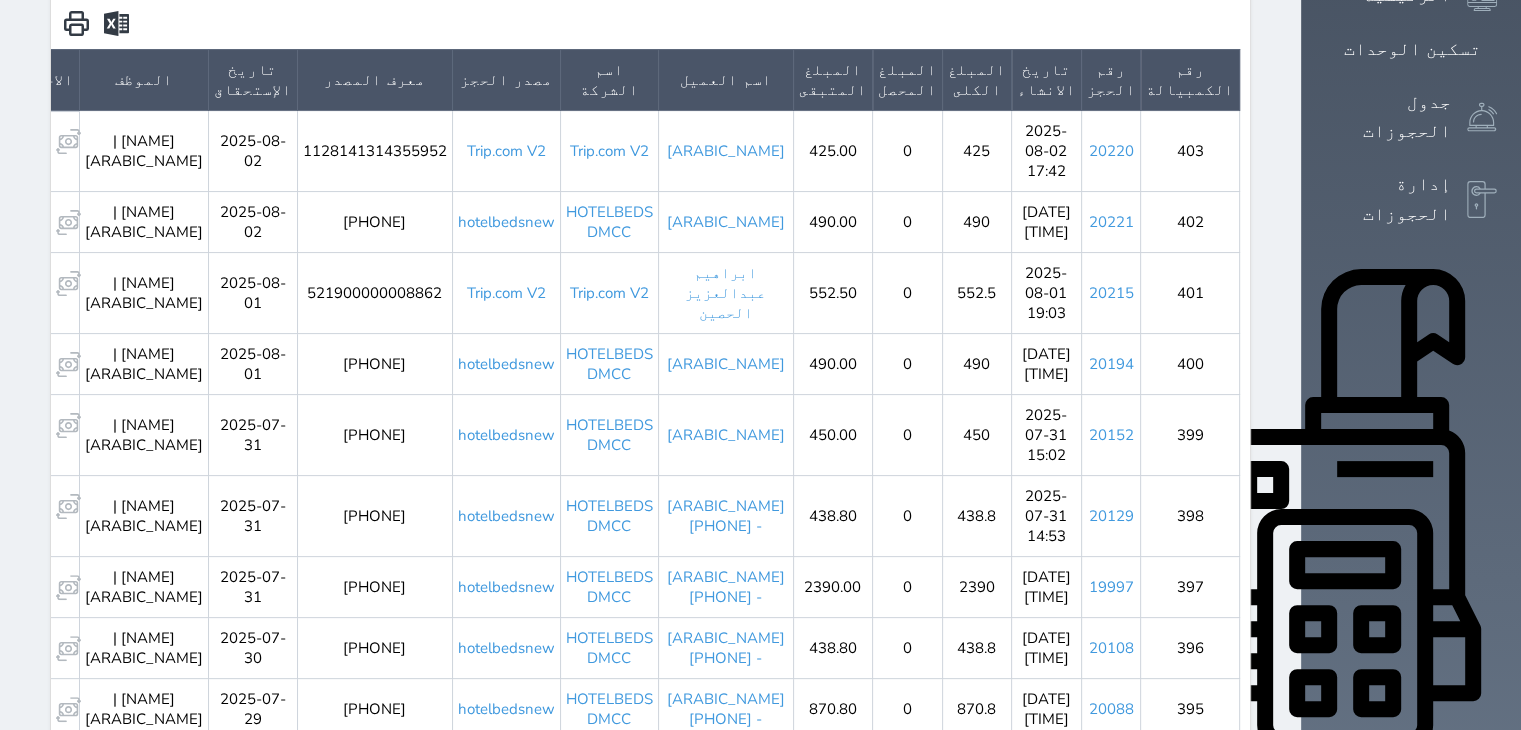 click on "صالح علي السعيد - 273-2862304" at bounding box center [725, 586] 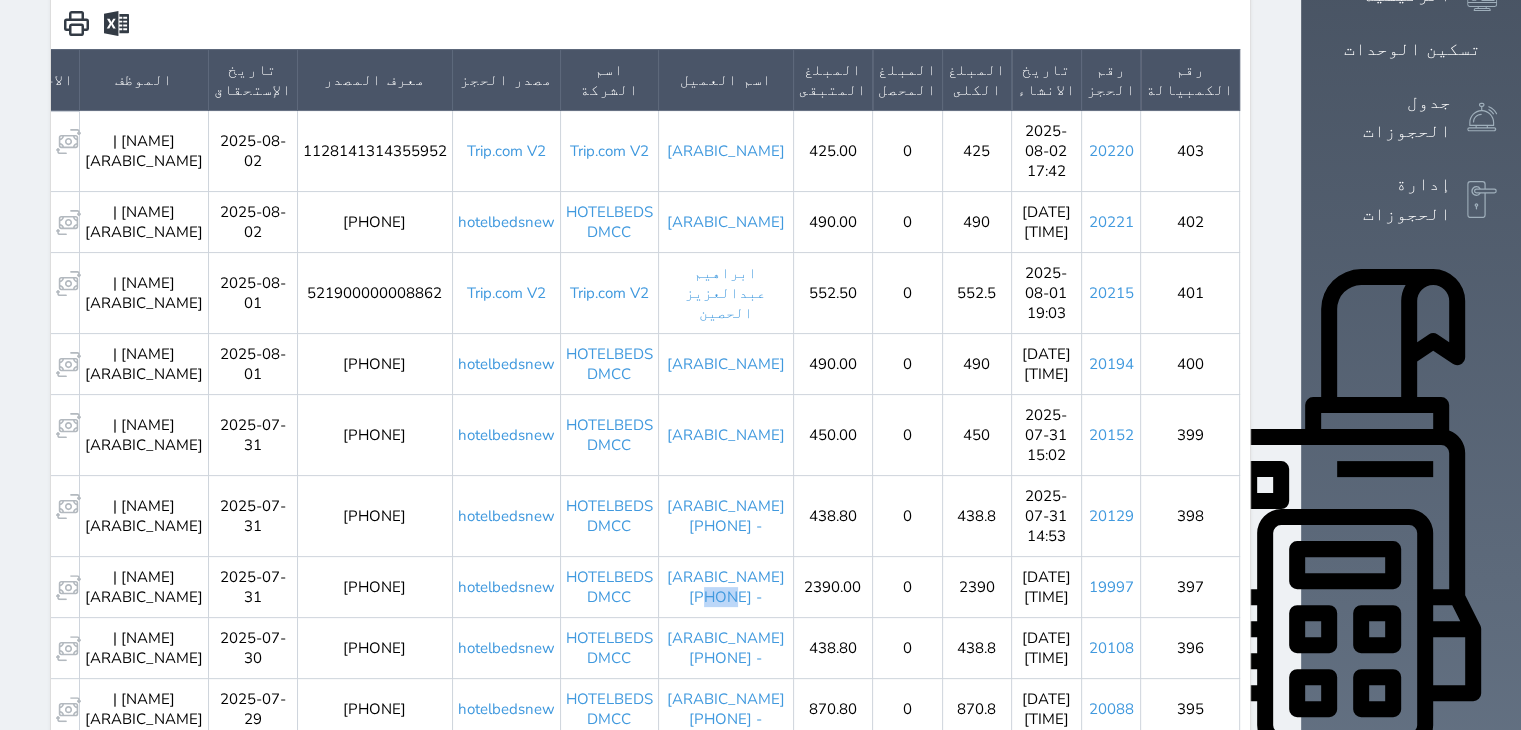 click on "صالح علي السعيد - 273-2862304" at bounding box center (725, 586) 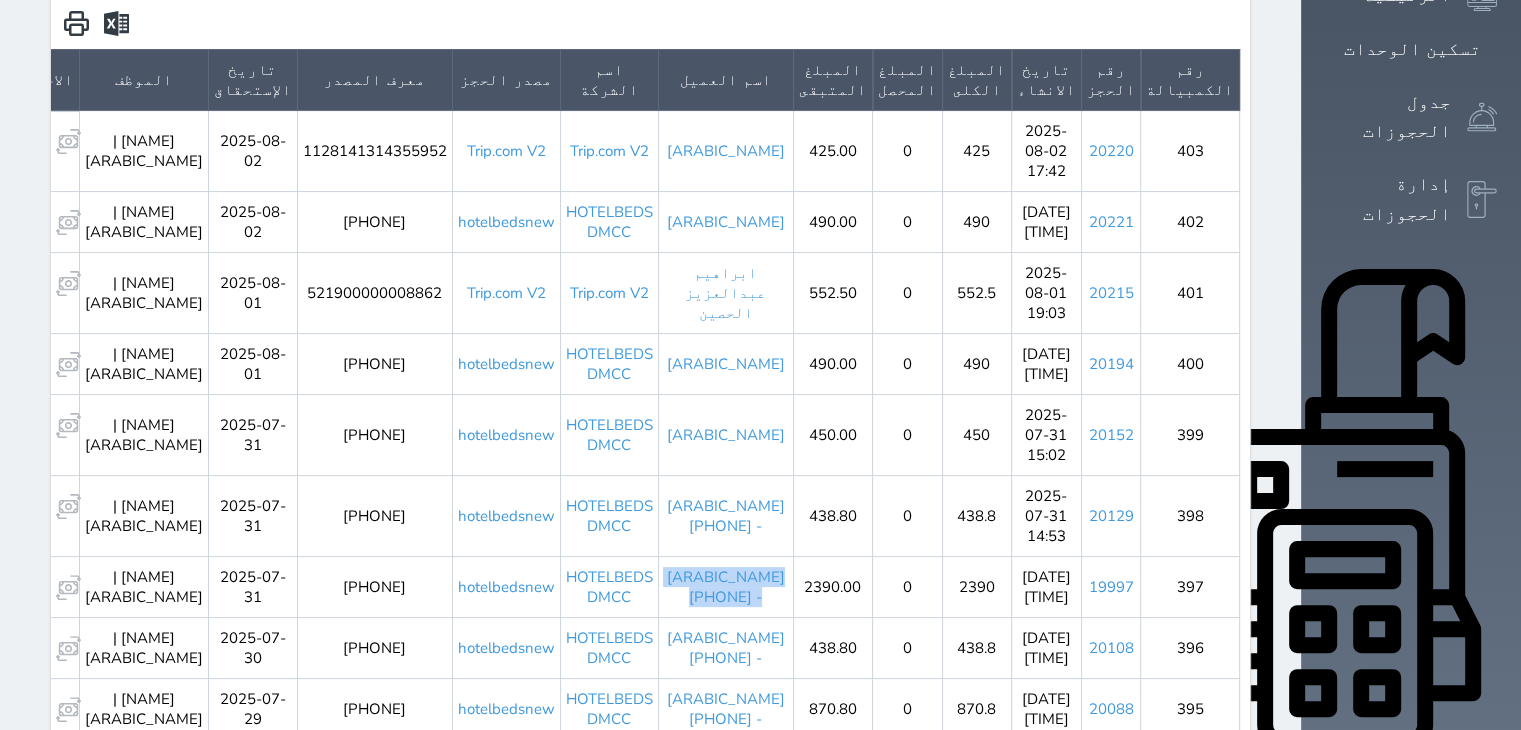 click on "صالح علي السعيد - 273-2862304" at bounding box center (725, 586) 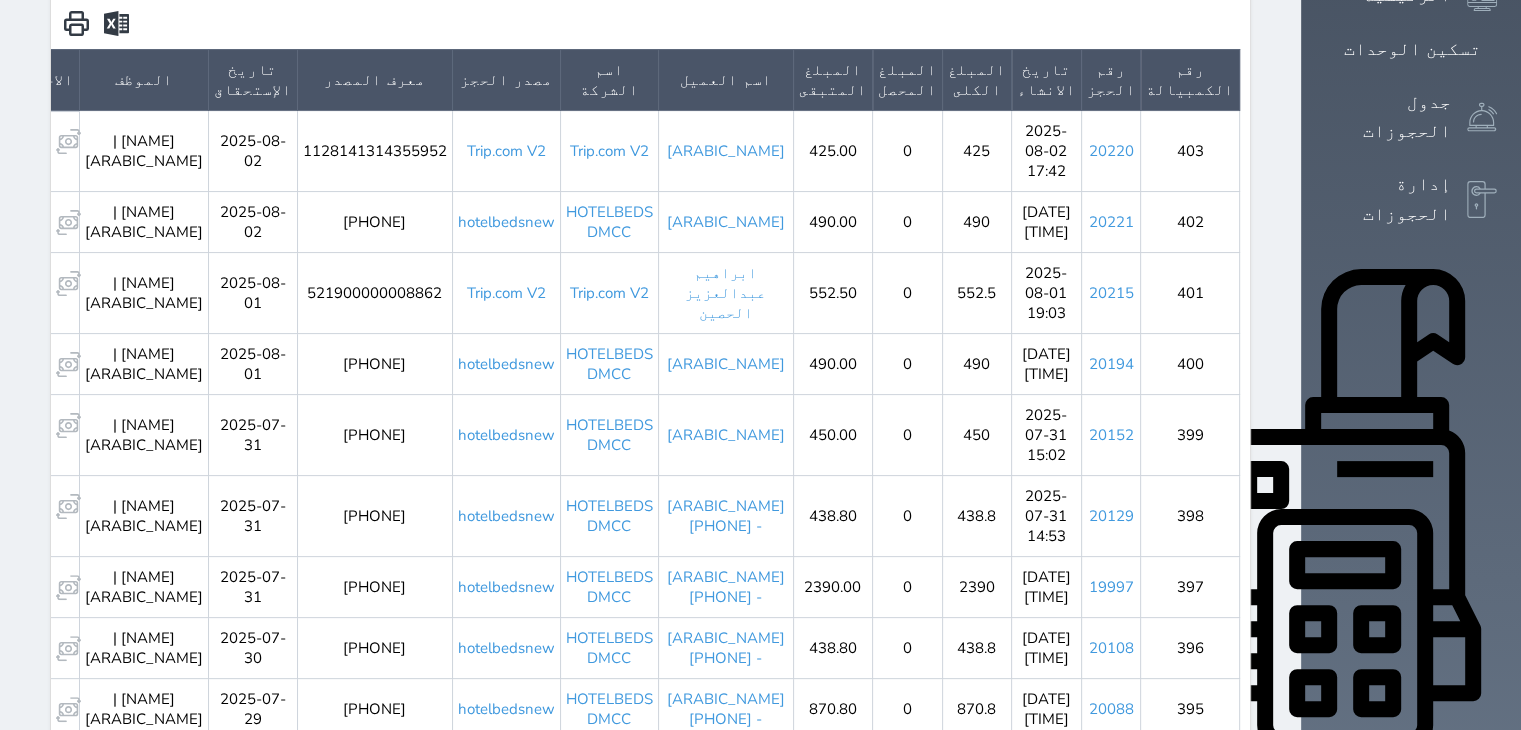 click on "عبدالله شاهين حسين الدوسري - 273-2869126" at bounding box center [725, 515] 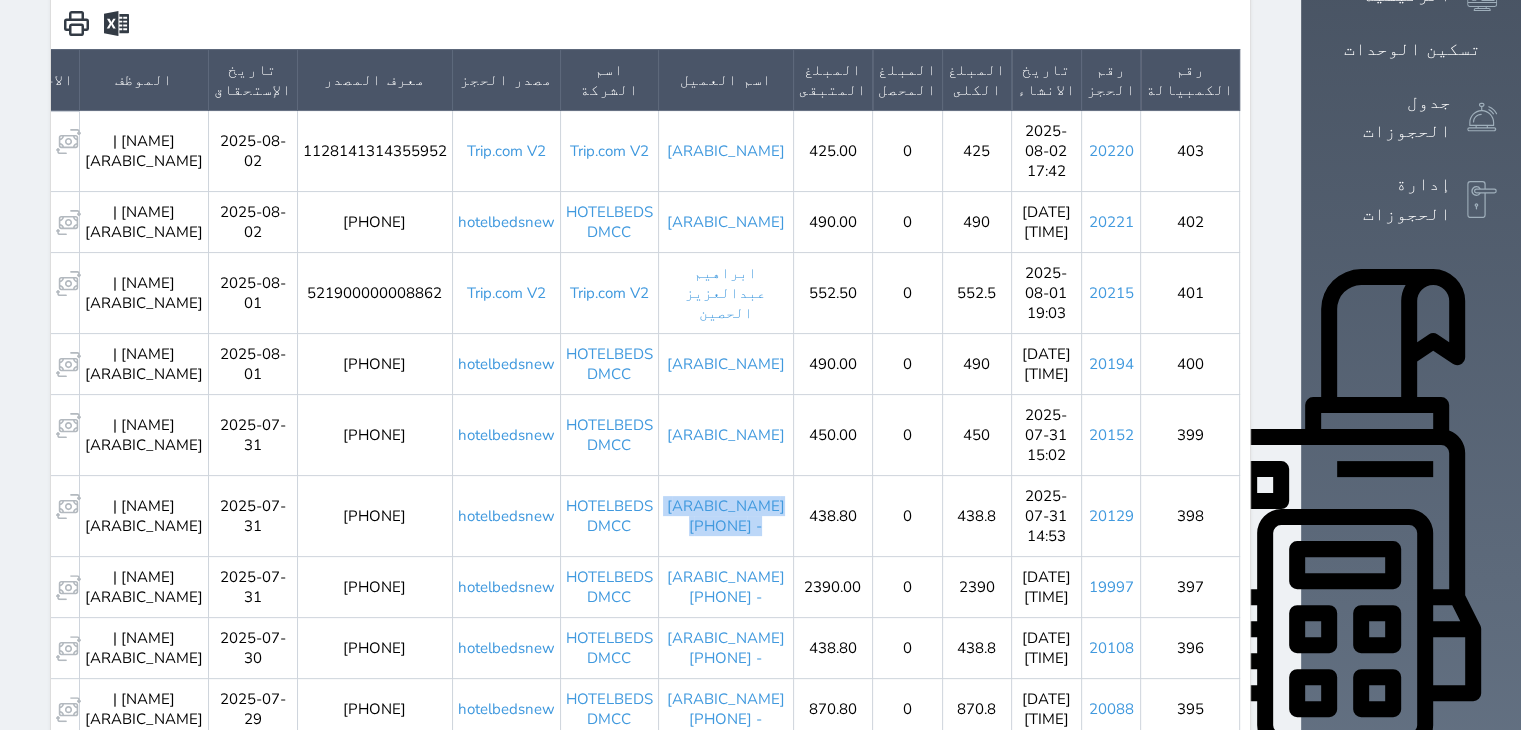 click on "عبدالله شاهين حسين الدوسري - 273-2869126" at bounding box center (725, 515) 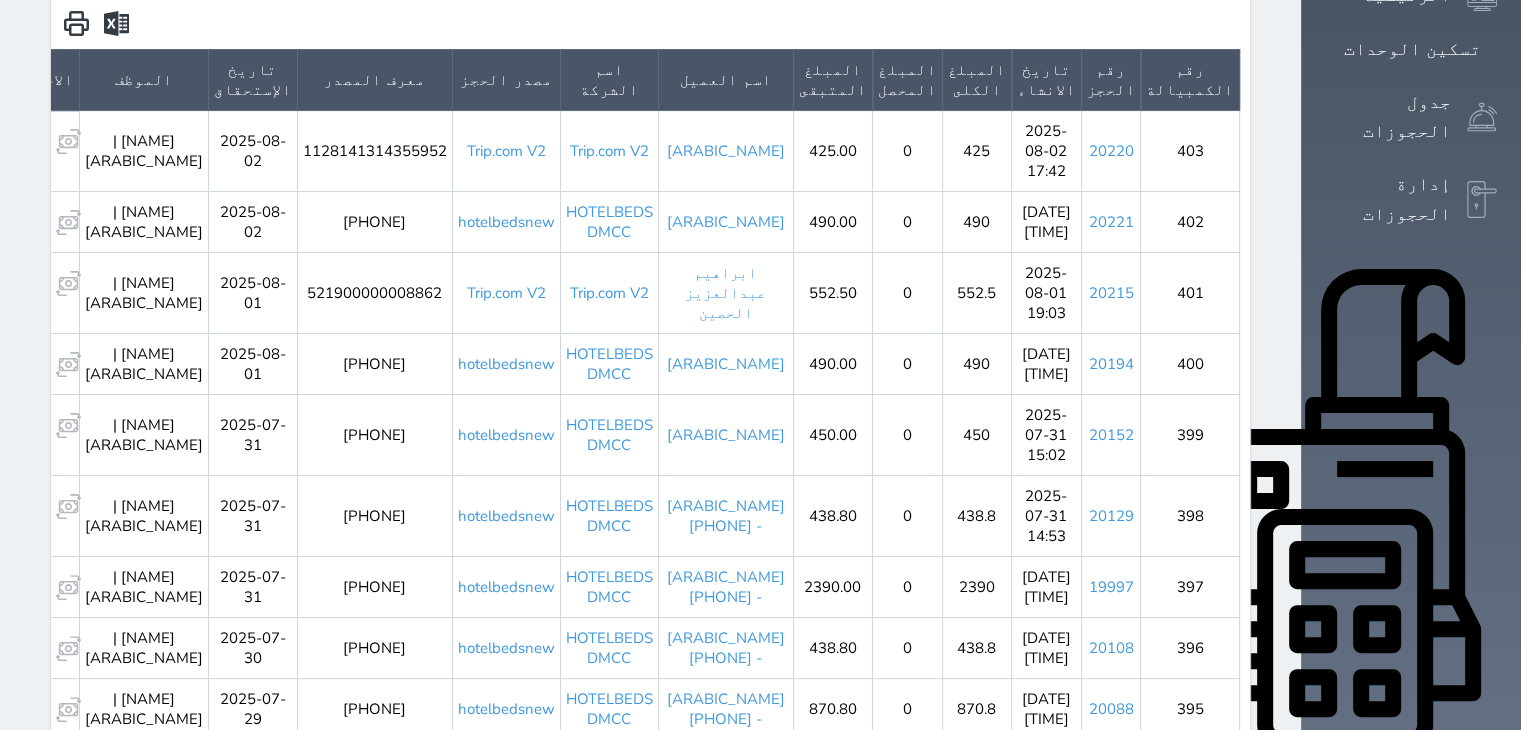 drag, startPoint x: 882, startPoint y: 370, endPoint x: 716, endPoint y: 368, distance: 166.01205 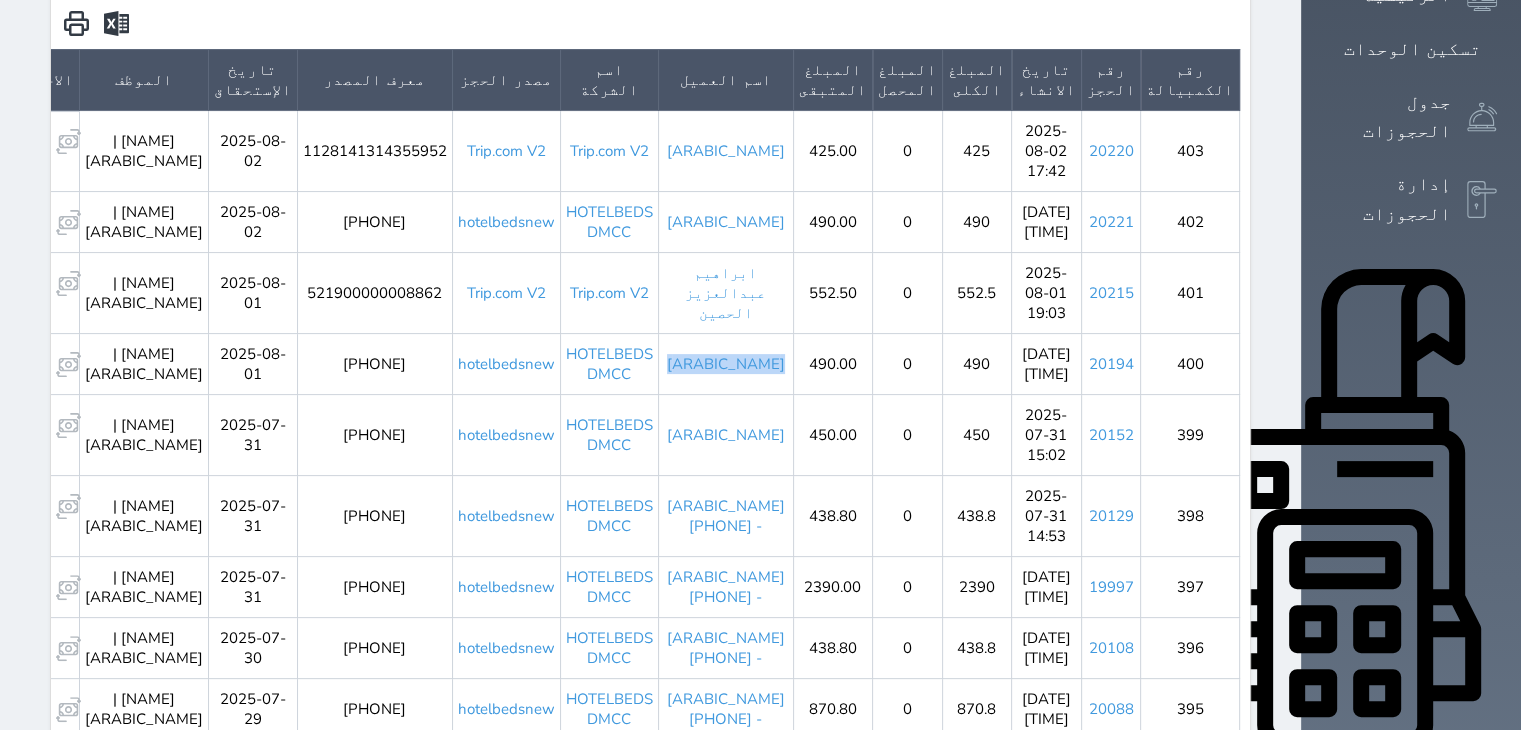 click on "بريكان فهد ال وقيان" at bounding box center [725, 363] 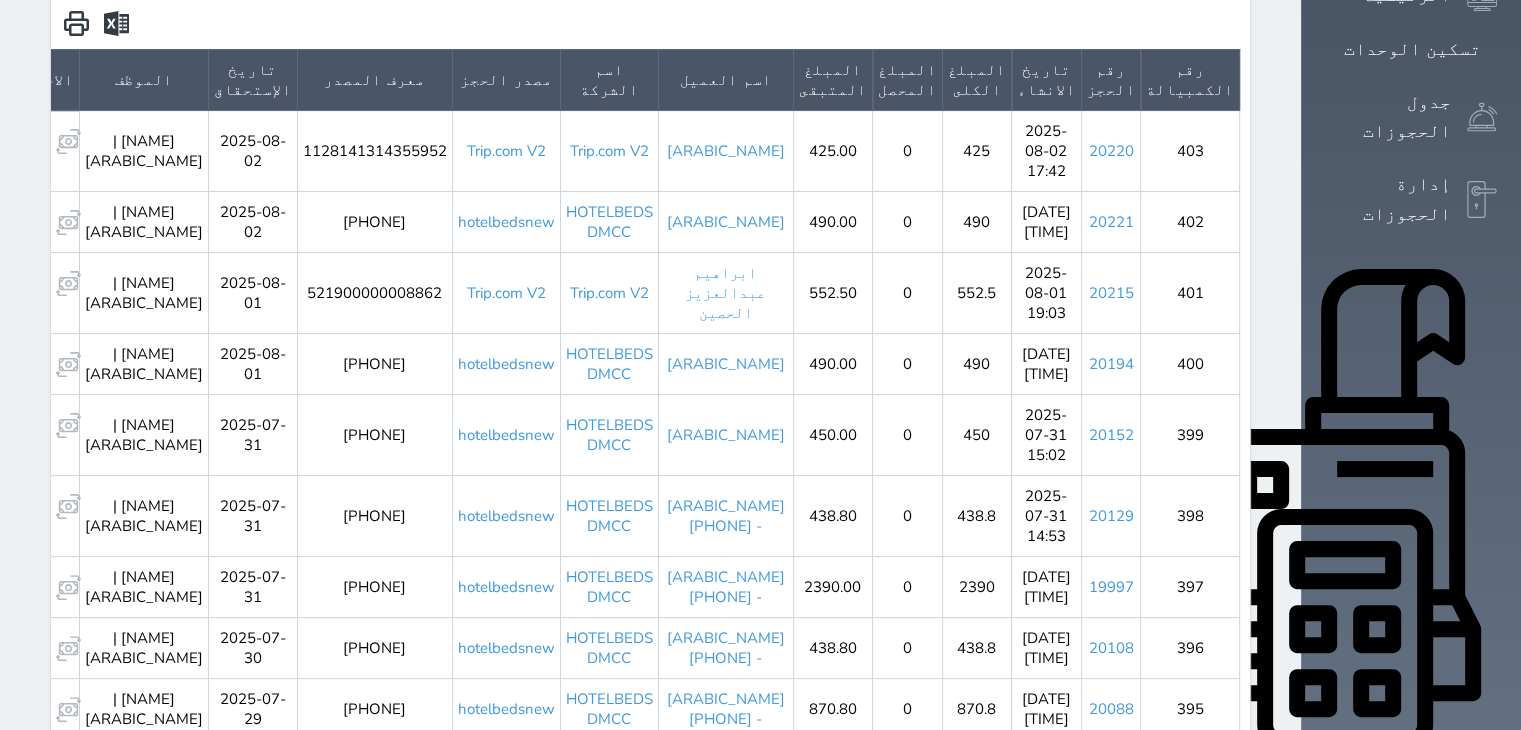 click on "ابراهيم عبدالعزيز الحصين" at bounding box center (725, 292) 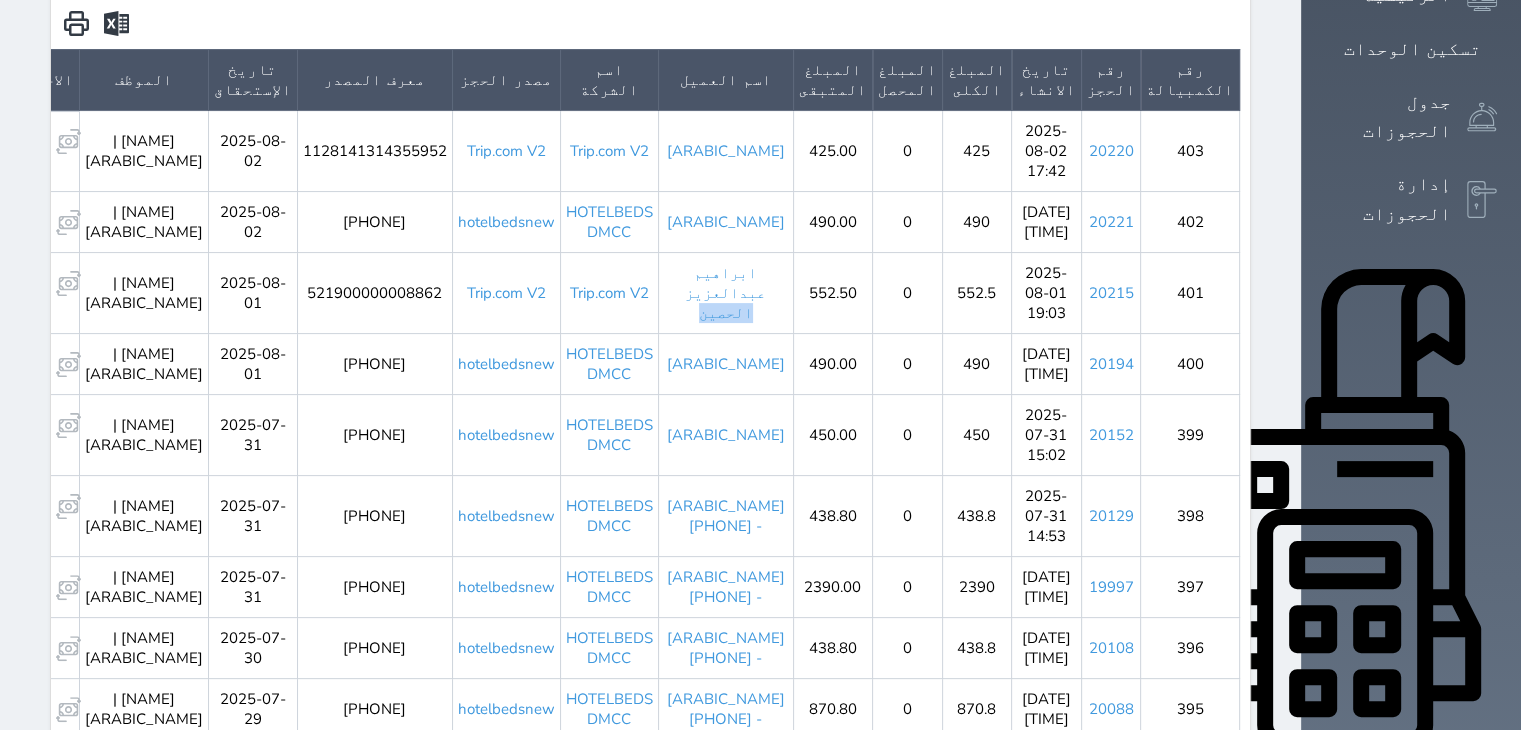 click on "ابراهيم عبدالعزيز الحصين" at bounding box center (725, 292) 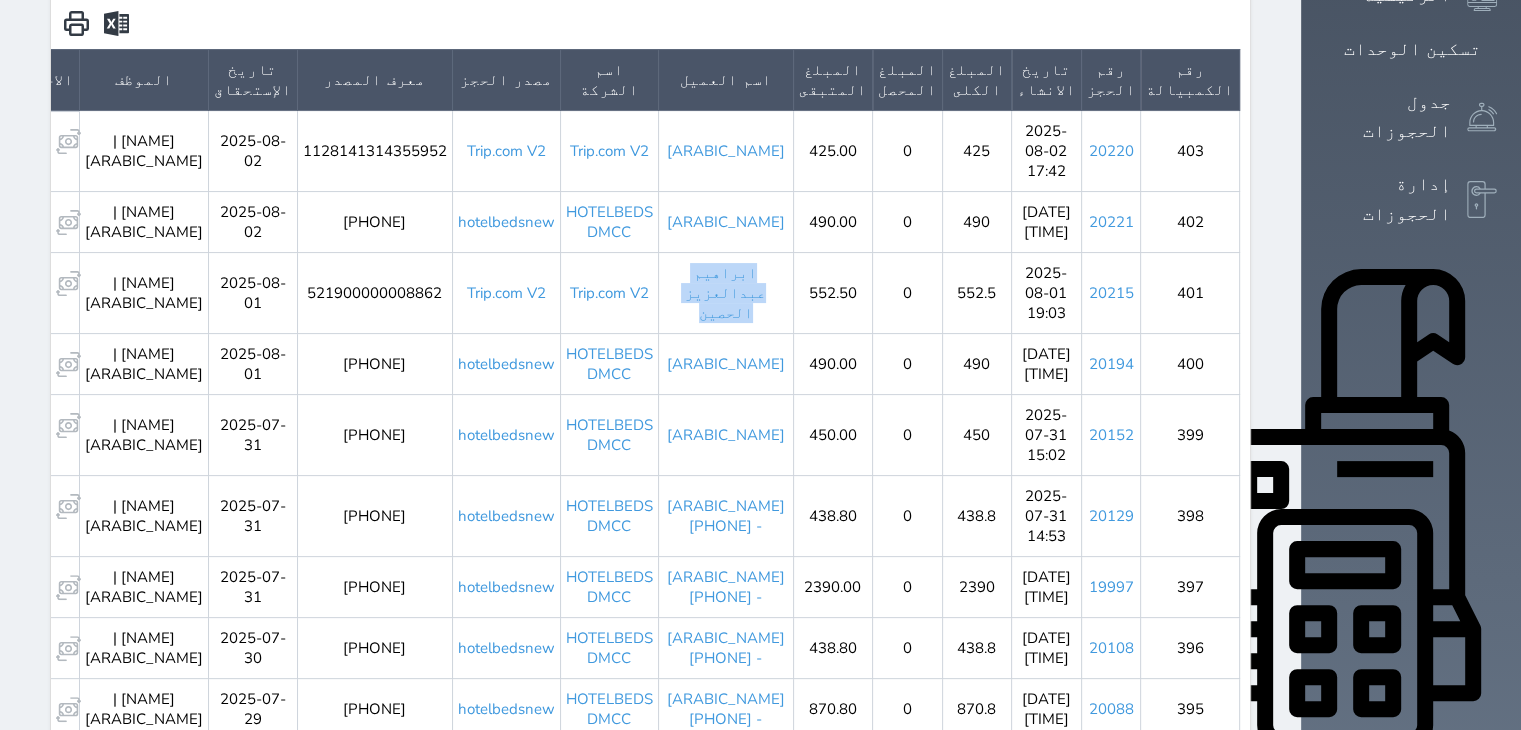 click on "ابراهيم عبدالعزيز الحصين" at bounding box center [725, 292] 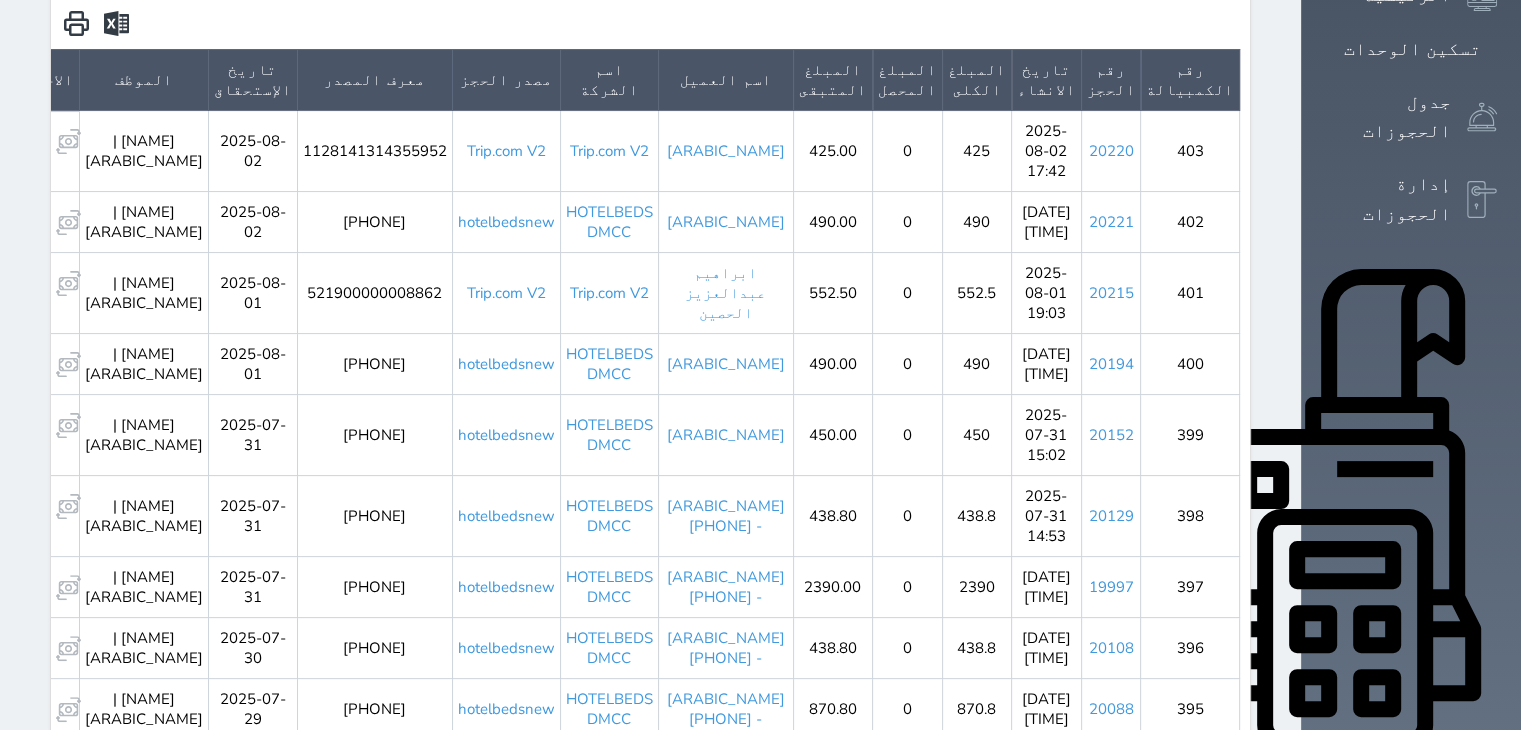 click on "بريكان فهد ال وقيان" at bounding box center [725, 221] 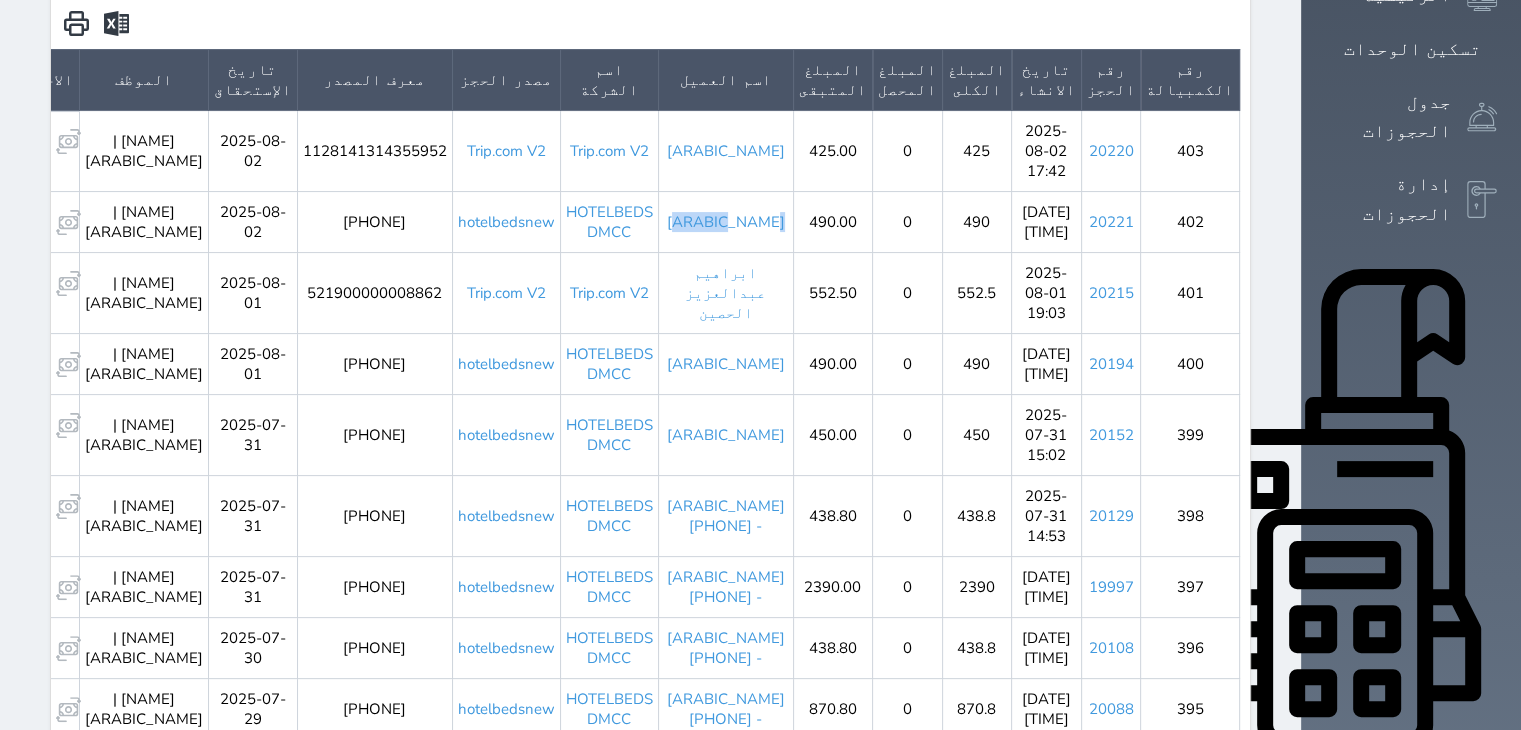 click on "بريكان فهد ال وقيان" at bounding box center (725, 221) 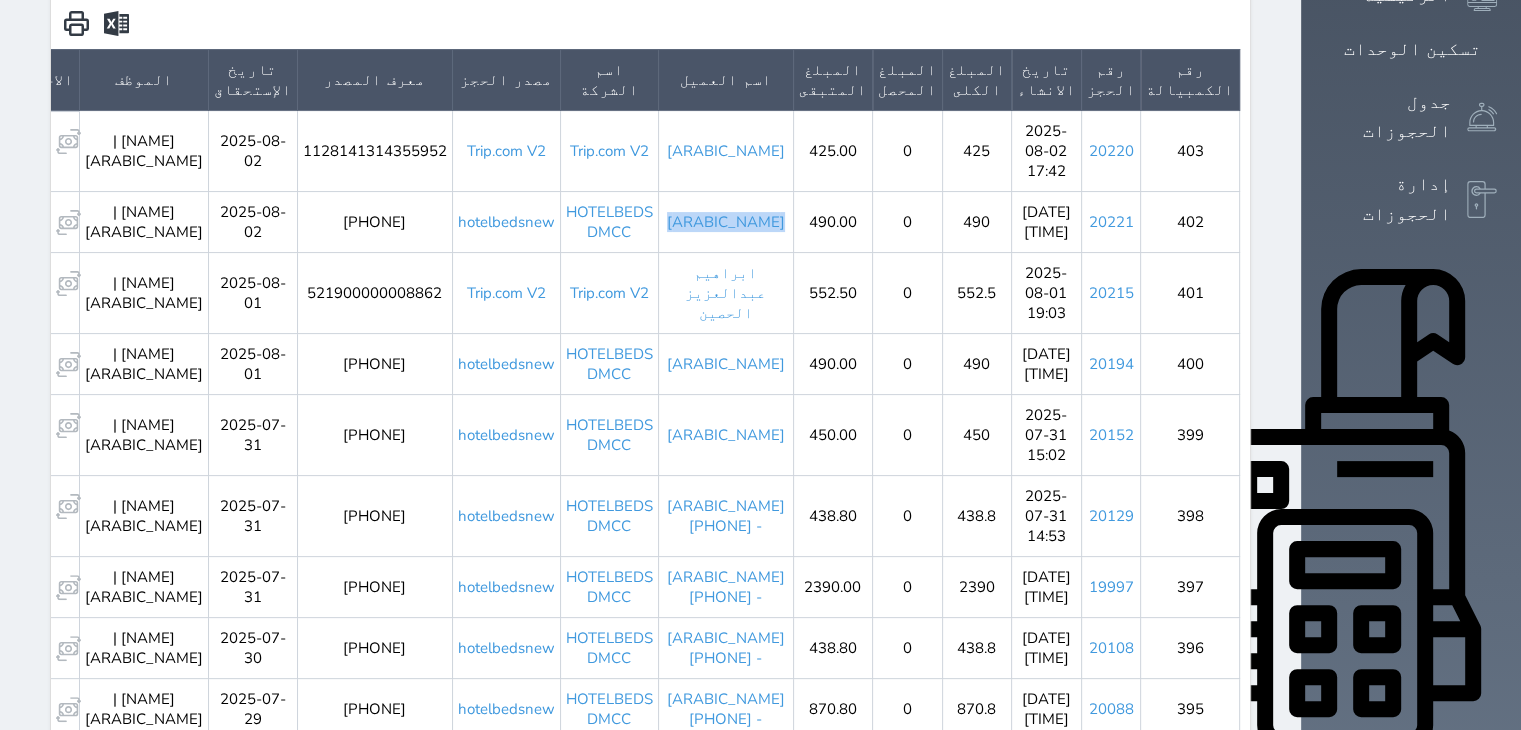 click on "بريكان فهد ال وقيان" at bounding box center [725, 221] 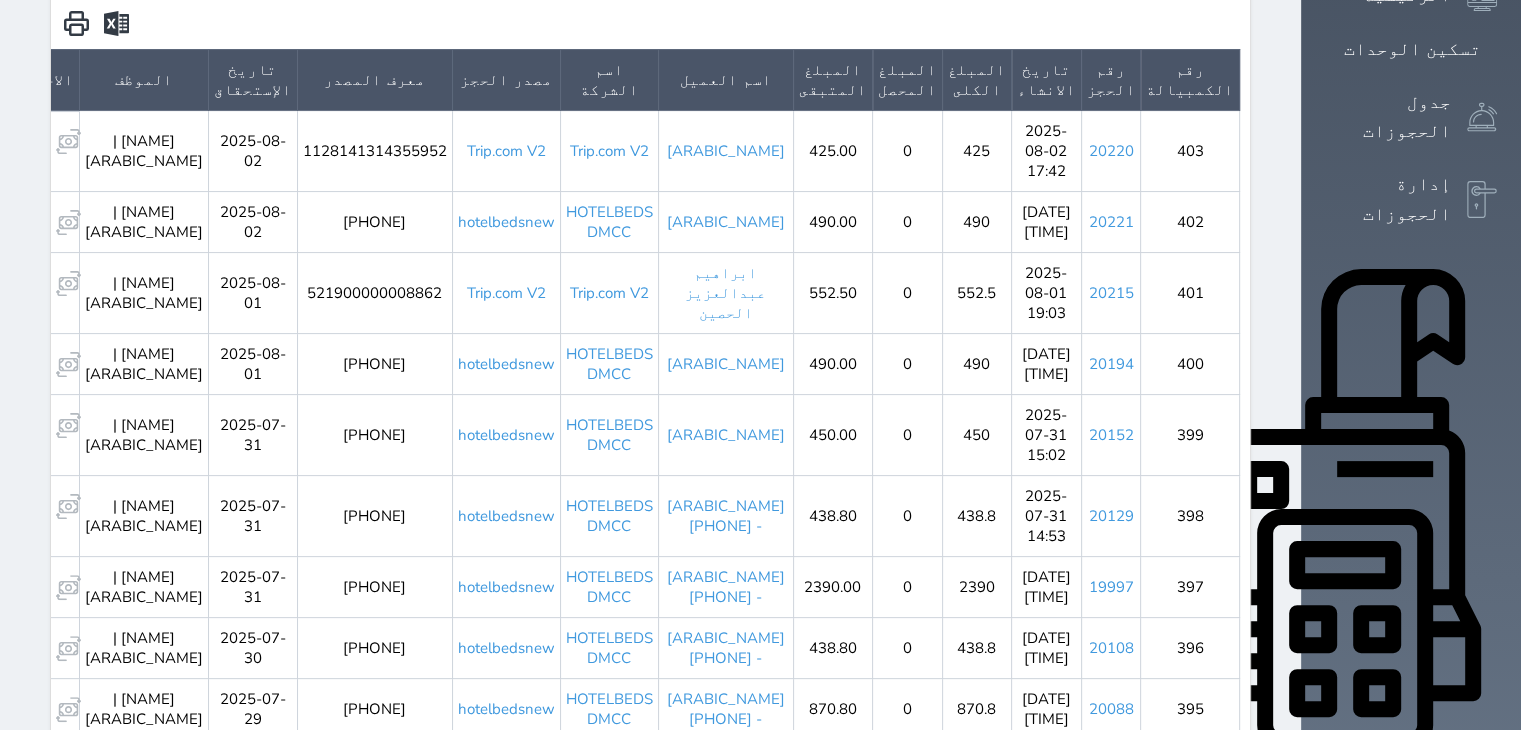 click on "محمد عبدالله مرجع الزبادين" at bounding box center (725, 150) 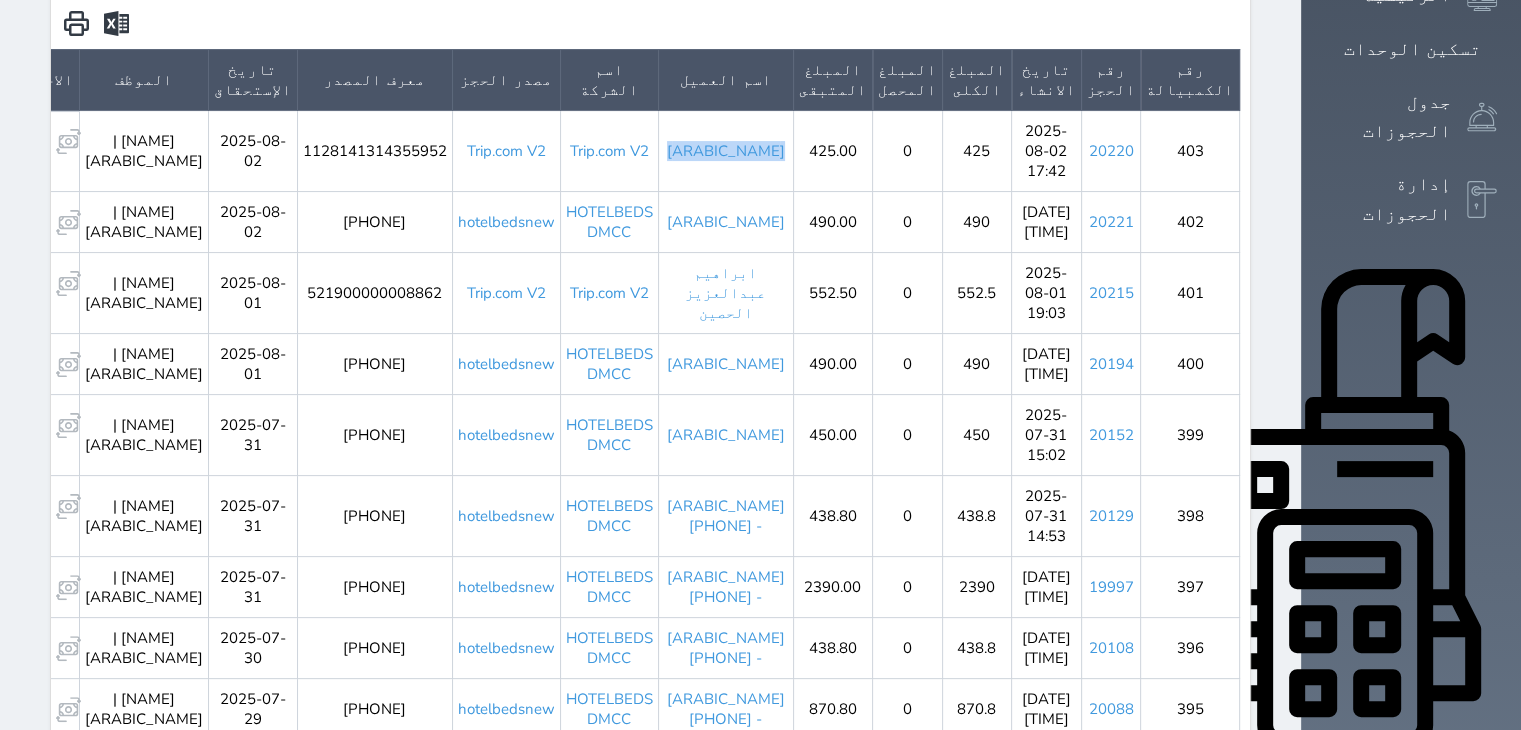 click on "محمد عبدالله مرجع الزبادين" at bounding box center [725, 150] 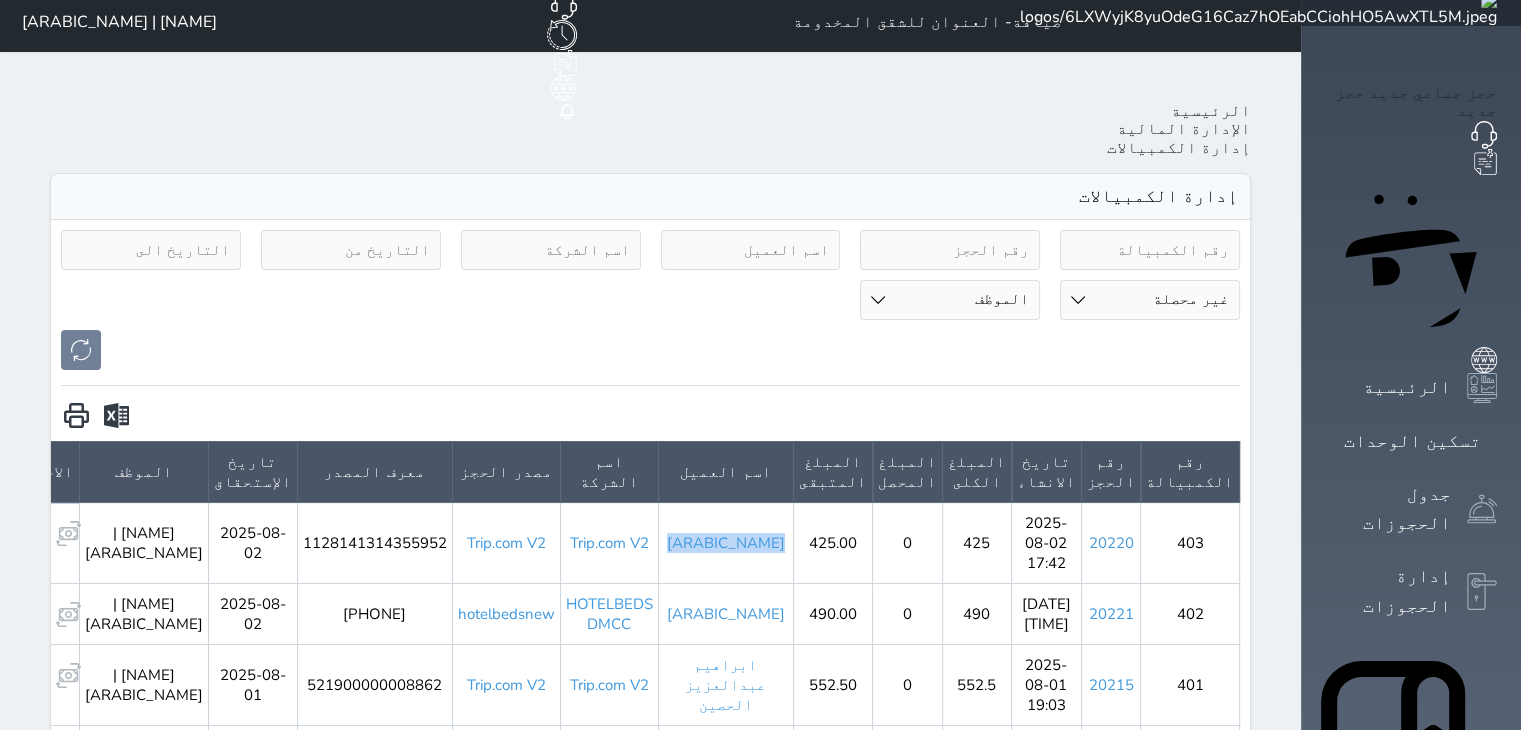 scroll, scrollTop: 0, scrollLeft: 0, axis: both 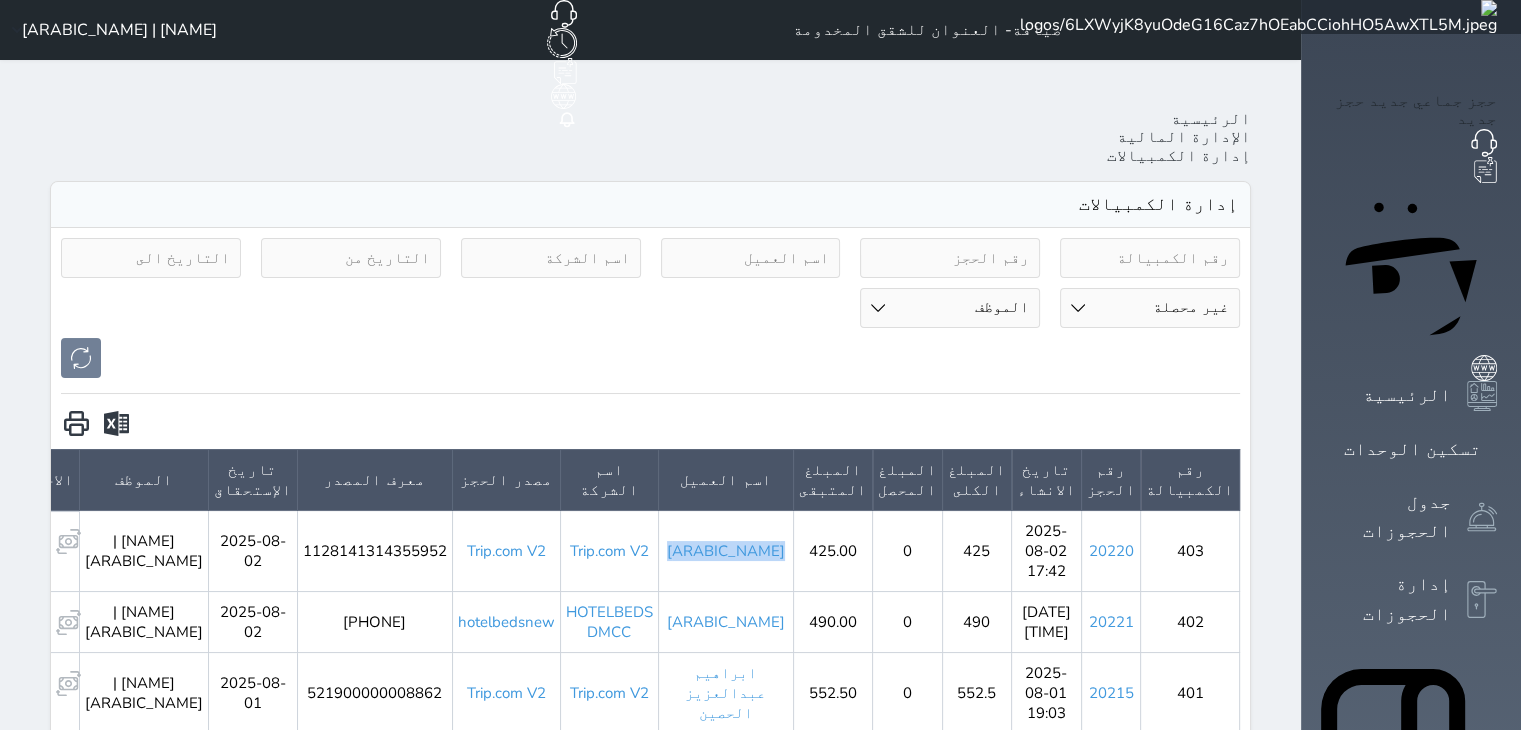 click 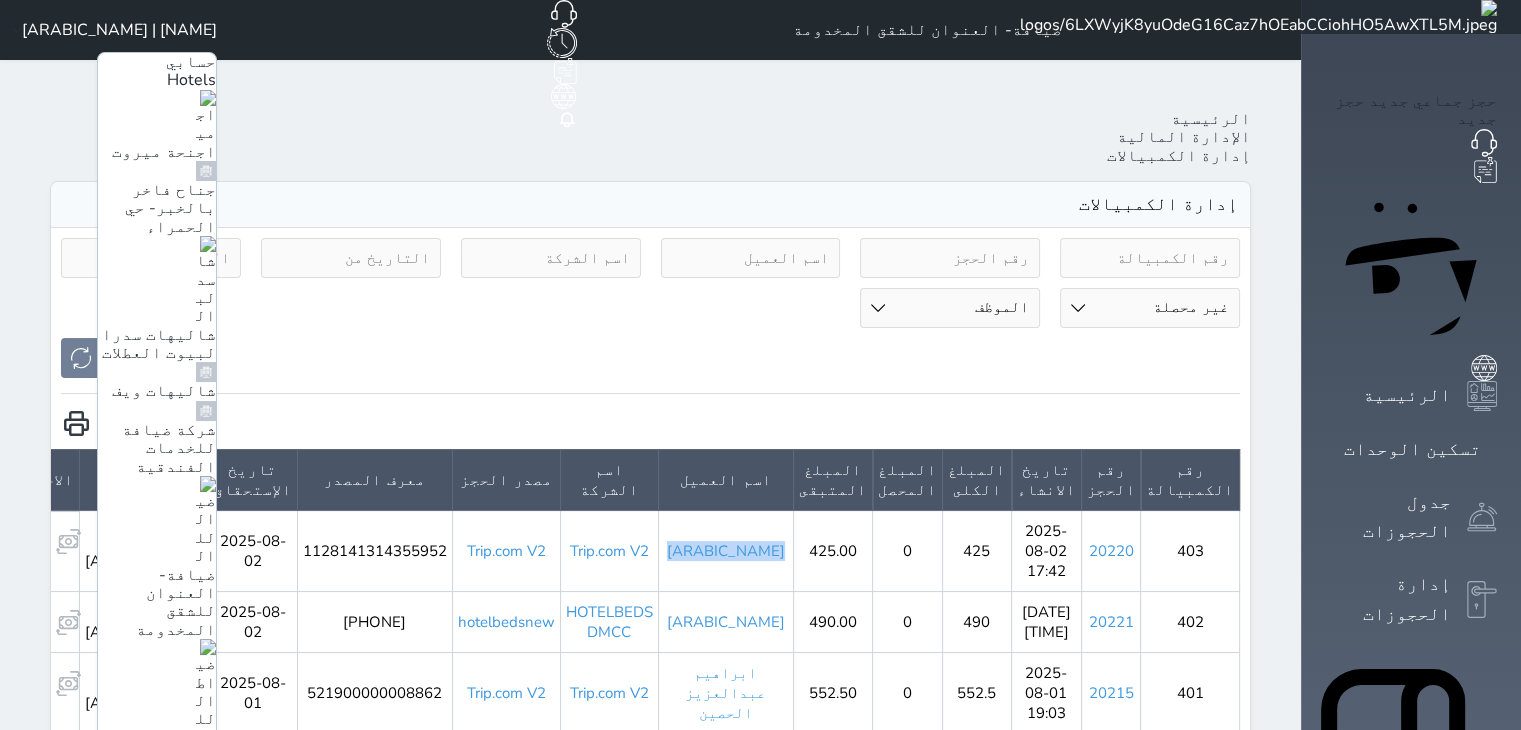 click on "ضيافة-اطلالة الشرفة للشقق المخدومة 1" at bounding box center (159, 793) 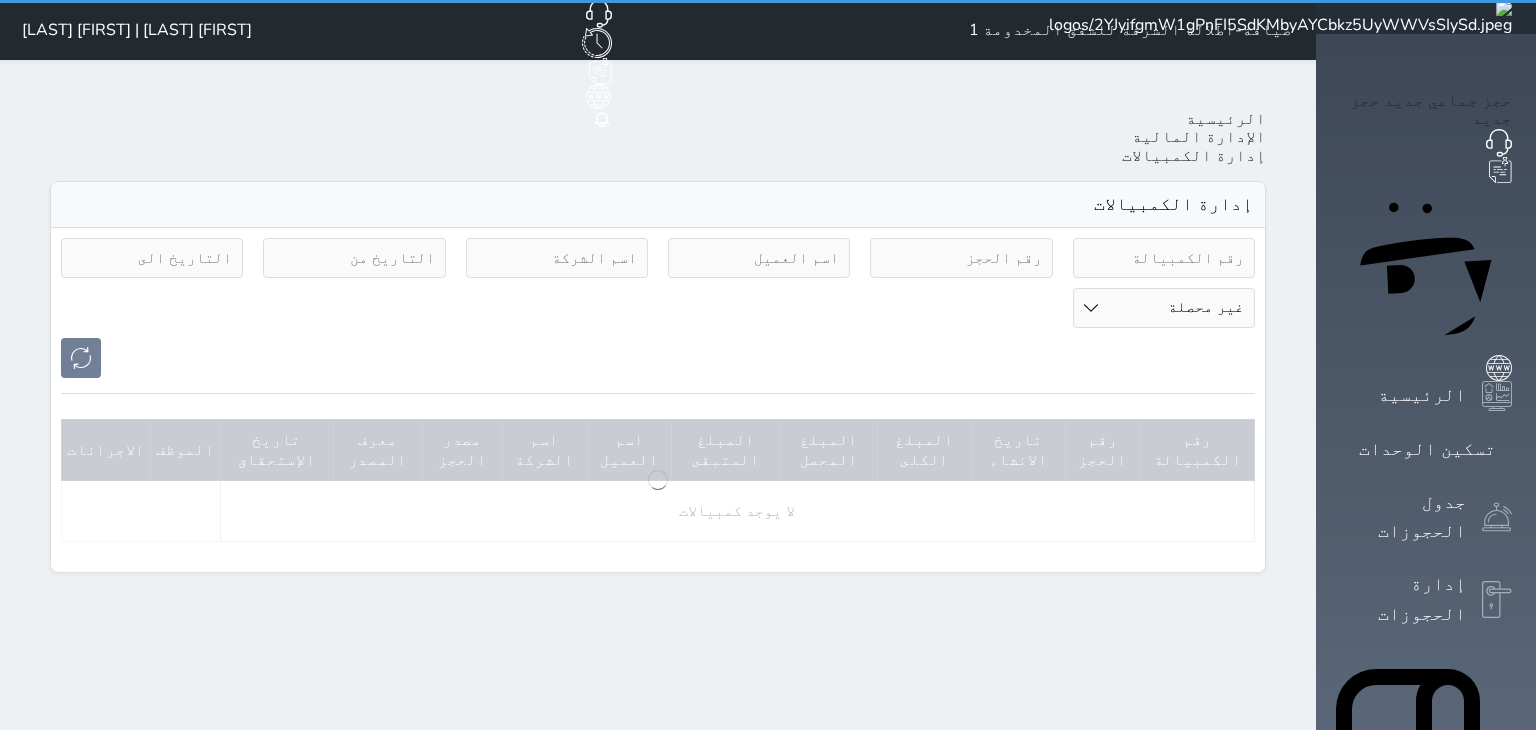 select on "pending" 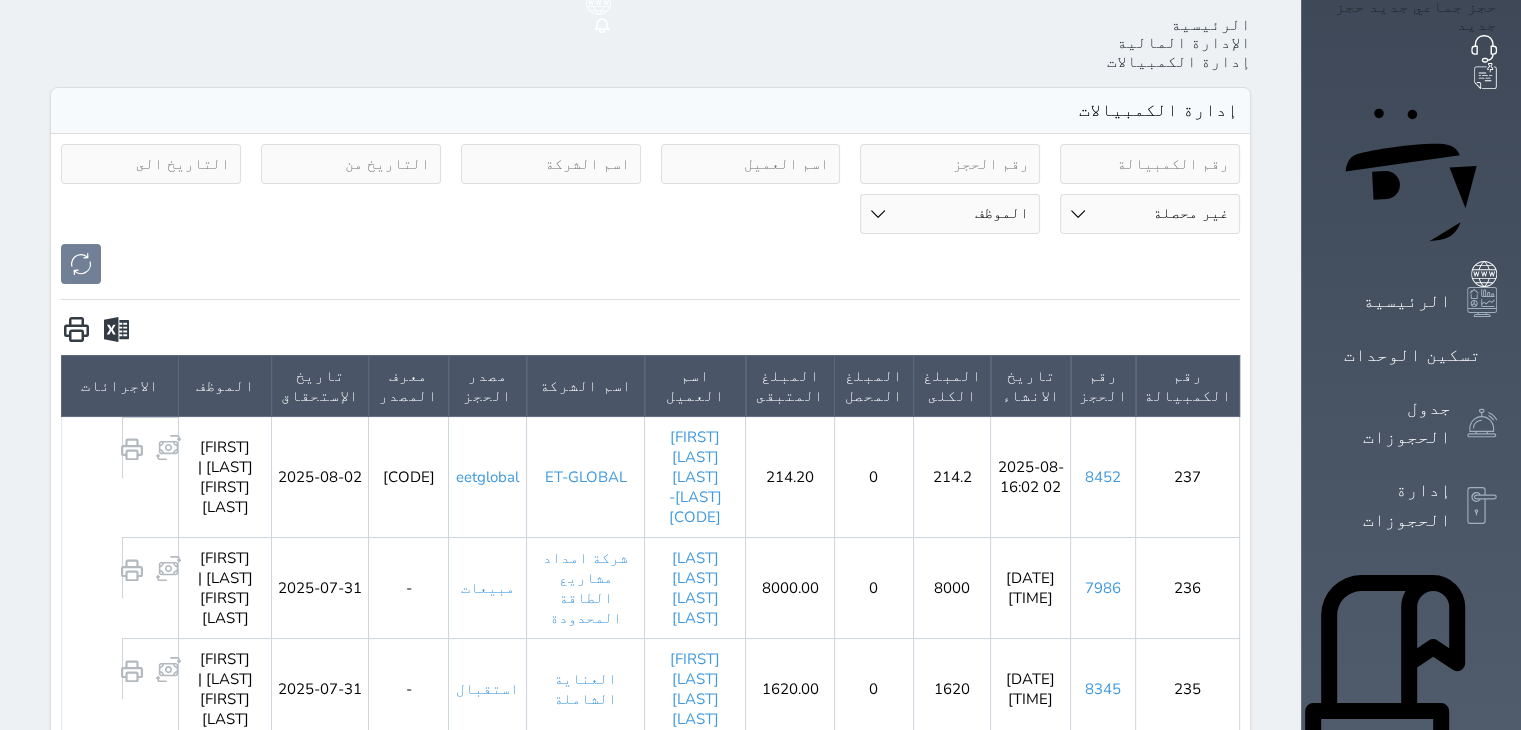 scroll, scrollTop: 200, scrollLeft: 0, axis: vertical 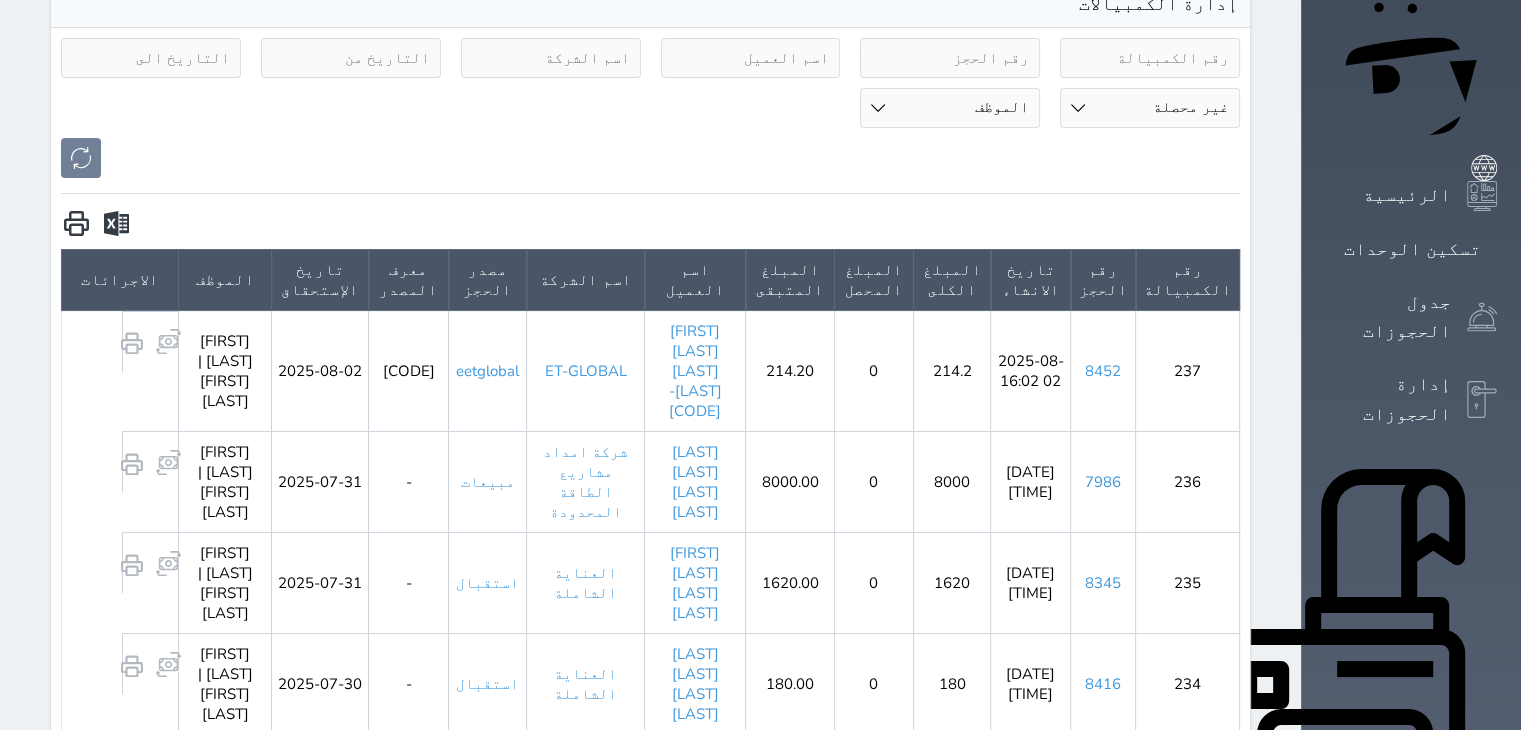 click on "صالح عبدالقادر" at bounding box center [695, 784] 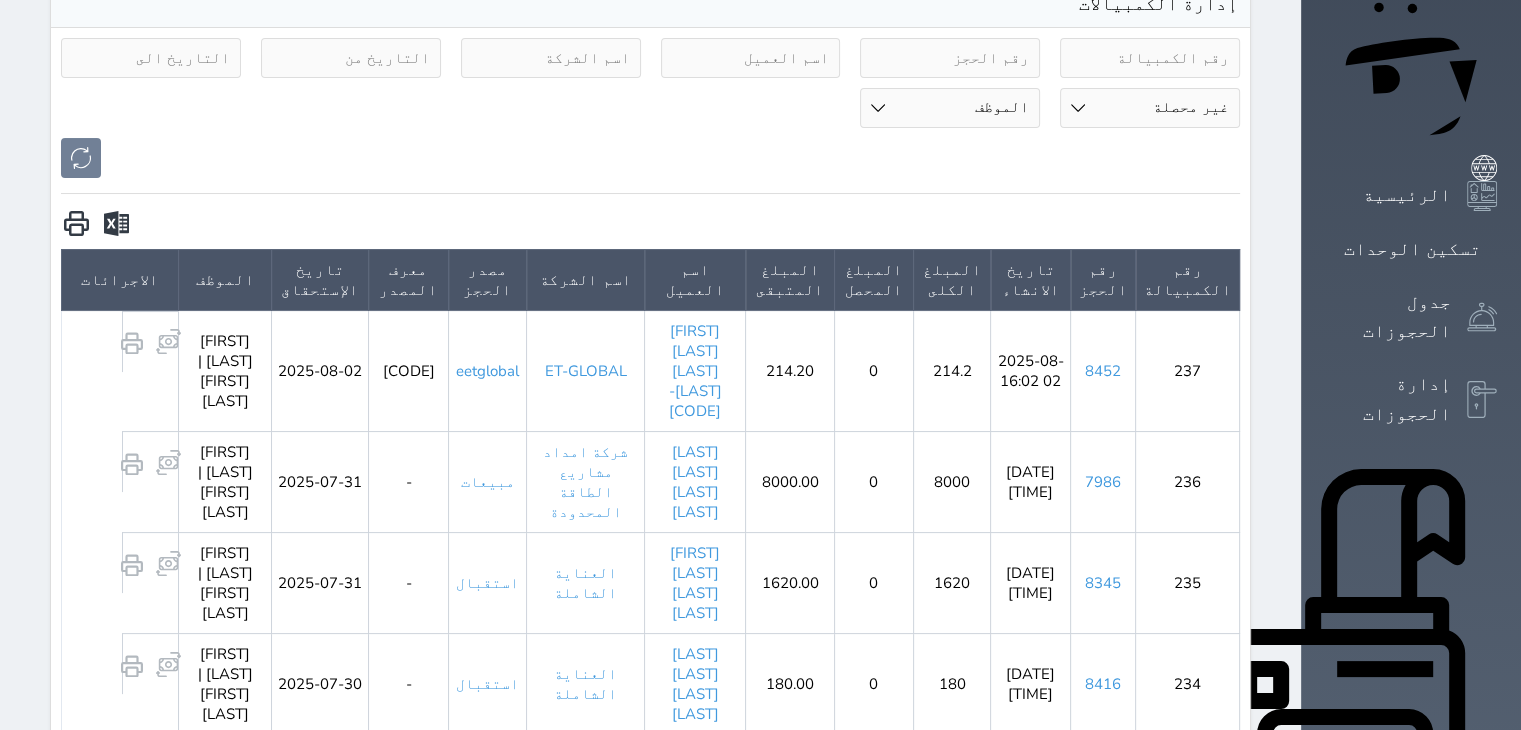 copy on "صالح عبدالقادر" 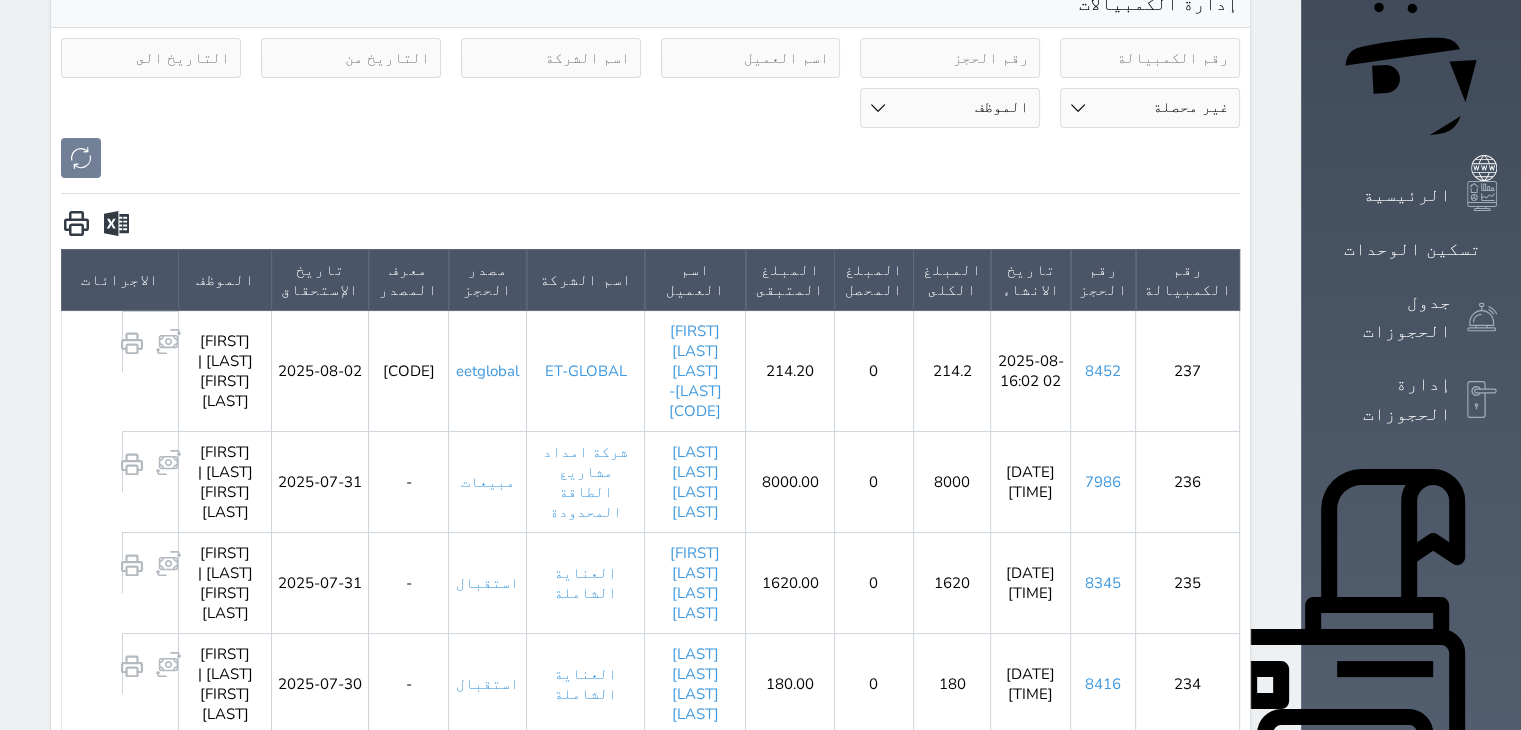 click on "احمد عيسى احمد الدموخ الدوسري-6B6Z8L" at bounding box center (695, 370) 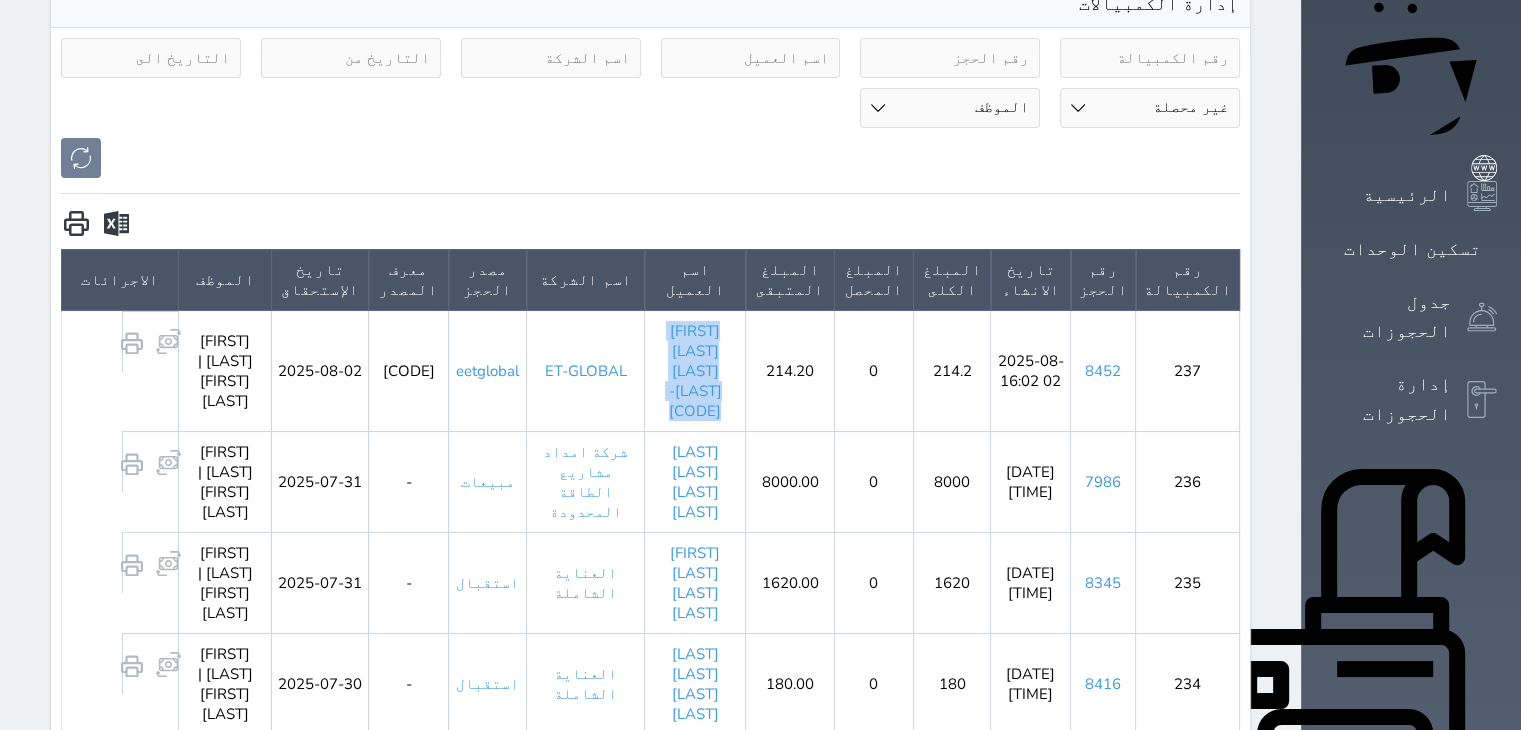 click on "احمد عيسى احمد الدموخ الدوسري-6B6Z8L" at bounding box center (695, 370) 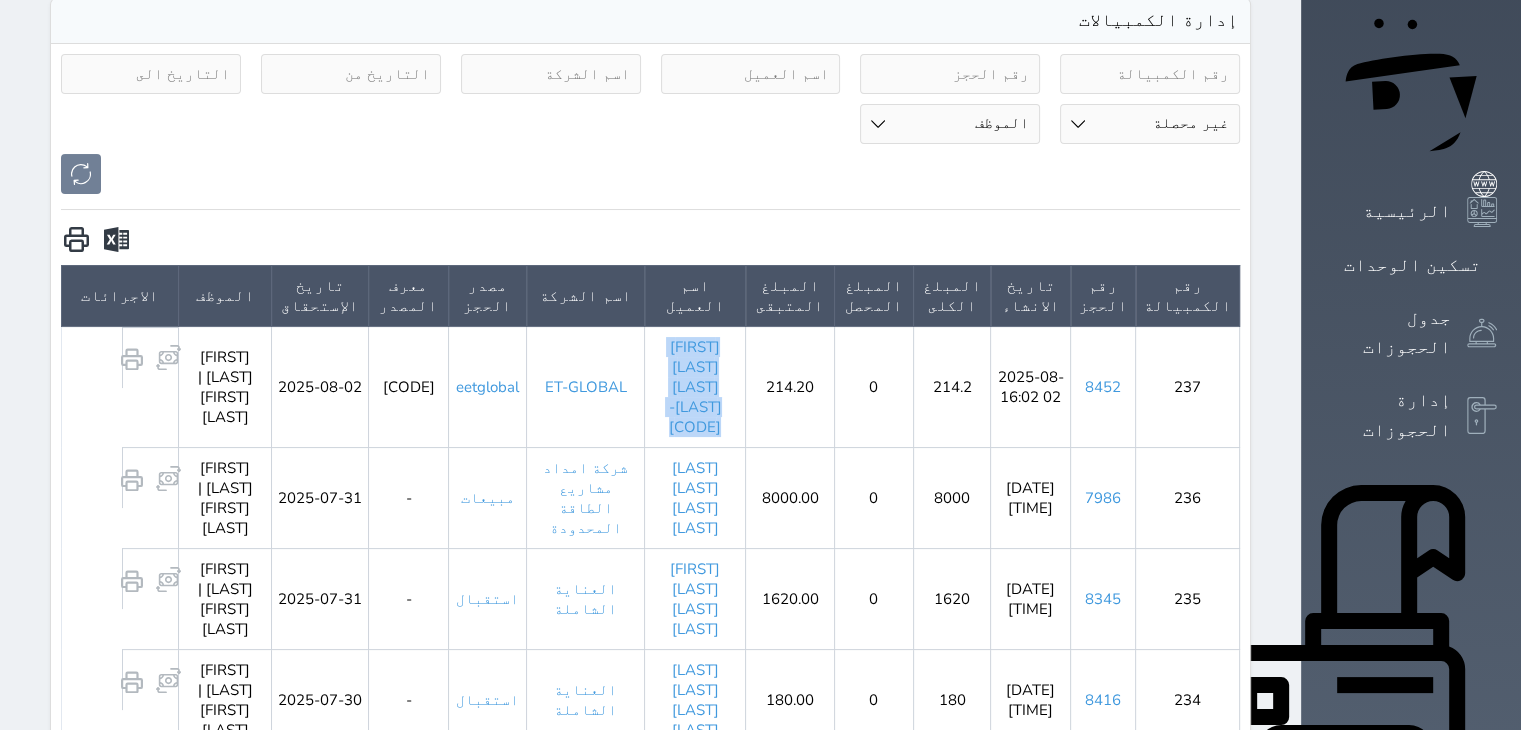 scroll, scrollTop: 0, scrollLeft: 0, axis: both 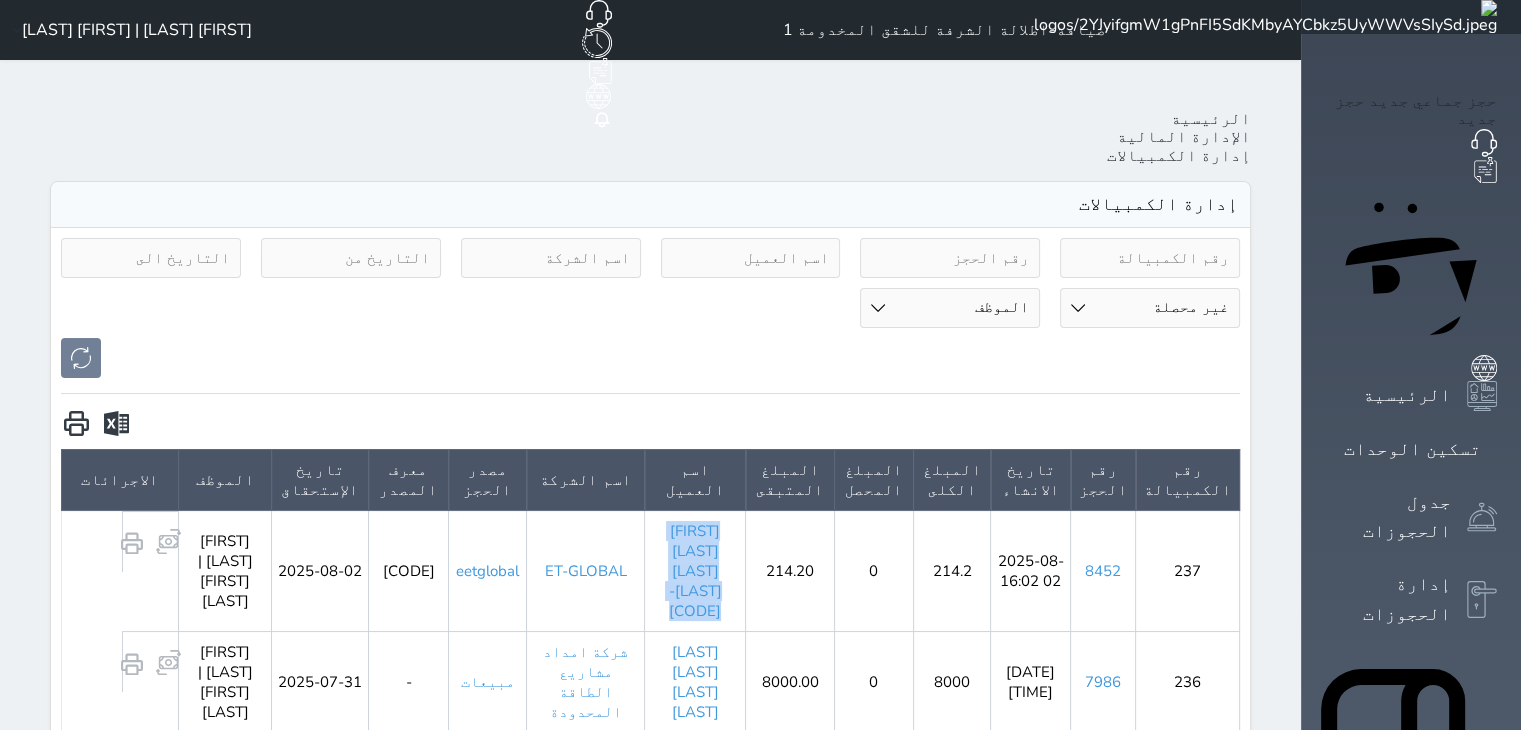 click 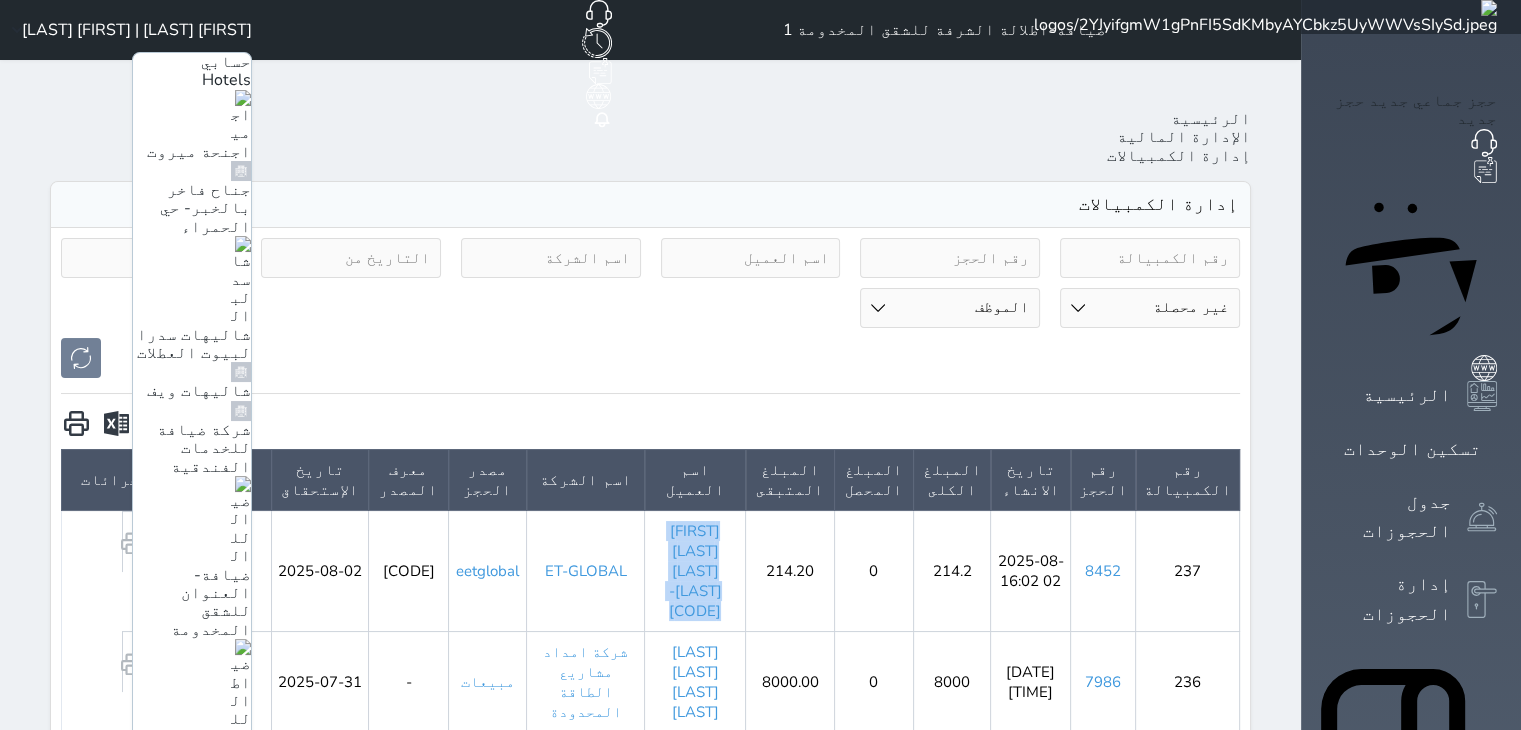 click on "ضيافة-اطلالة الشرفة للشقق المخدومة 2" at bounding box center [194, 974] 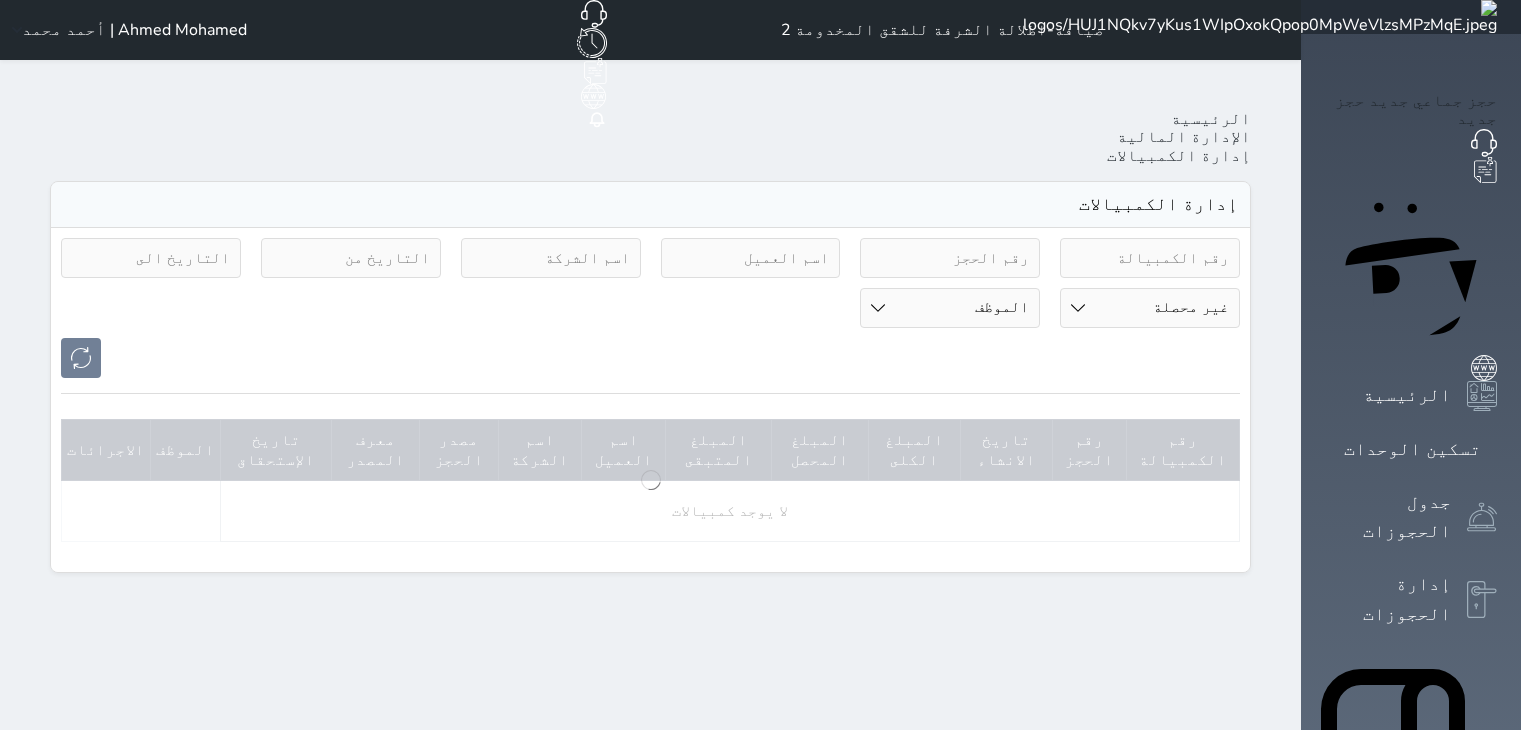 select on "pending" 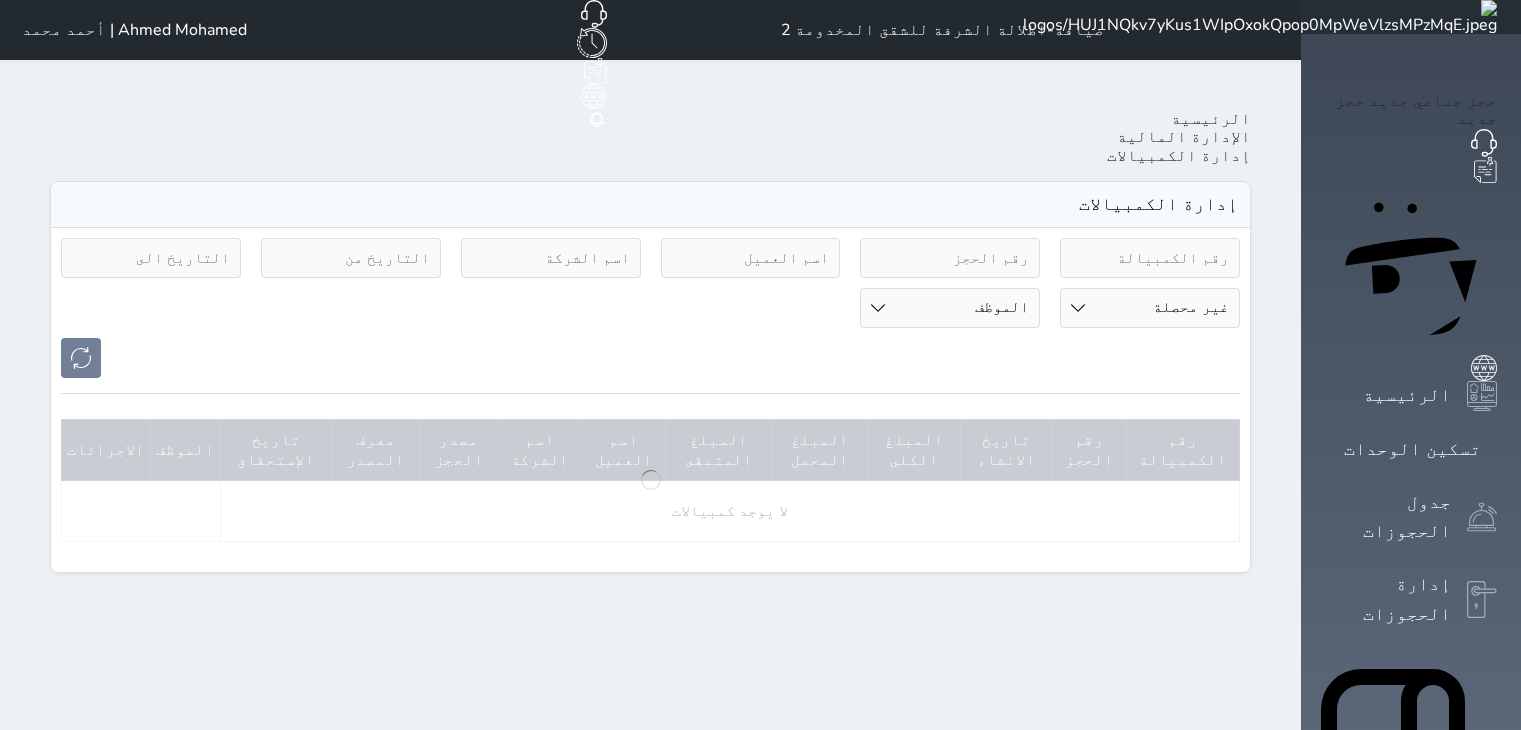 scroll, scrollTop: 0, scrollLeft: 0, axis: both 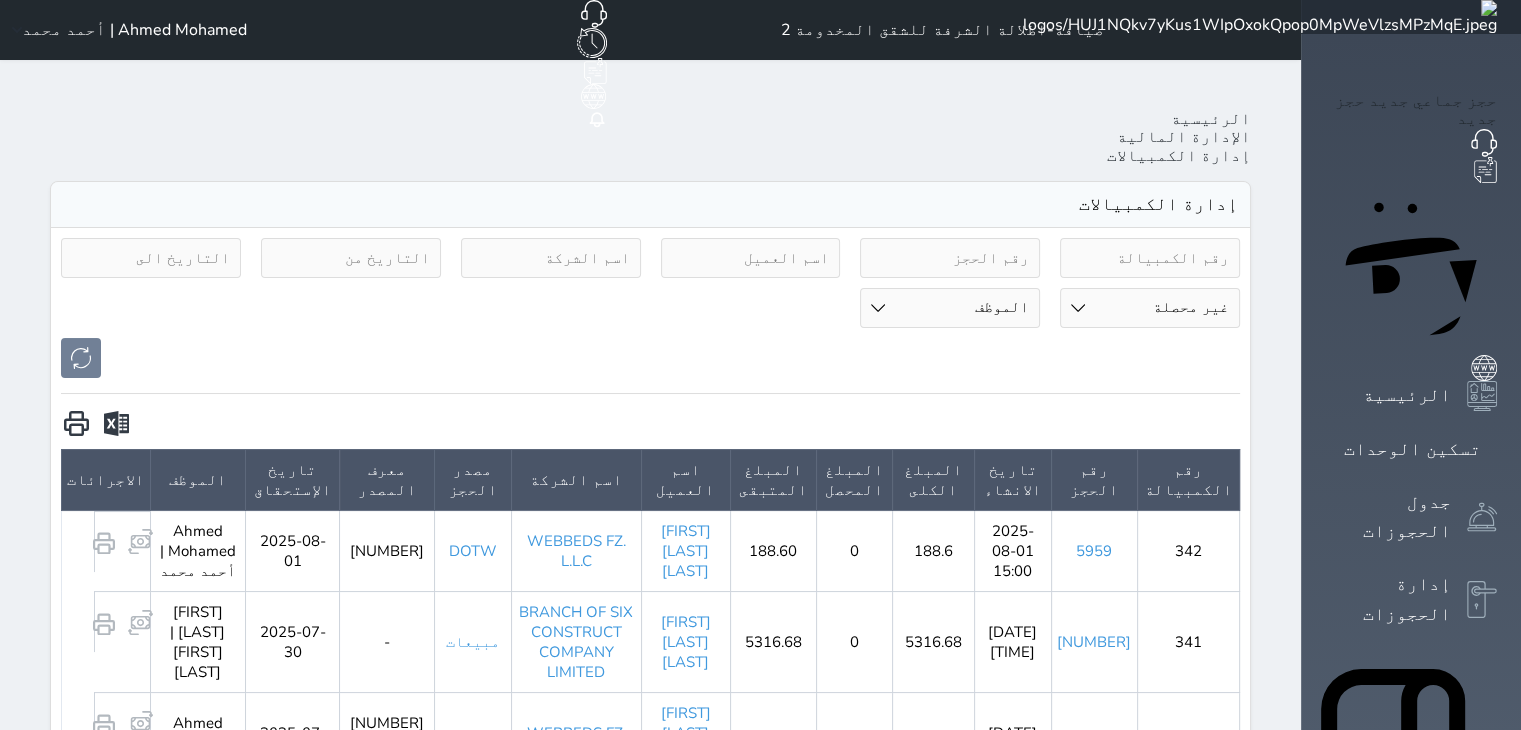 click on "سعد محمد علي القحطاني" at bounding box center (685, 550) 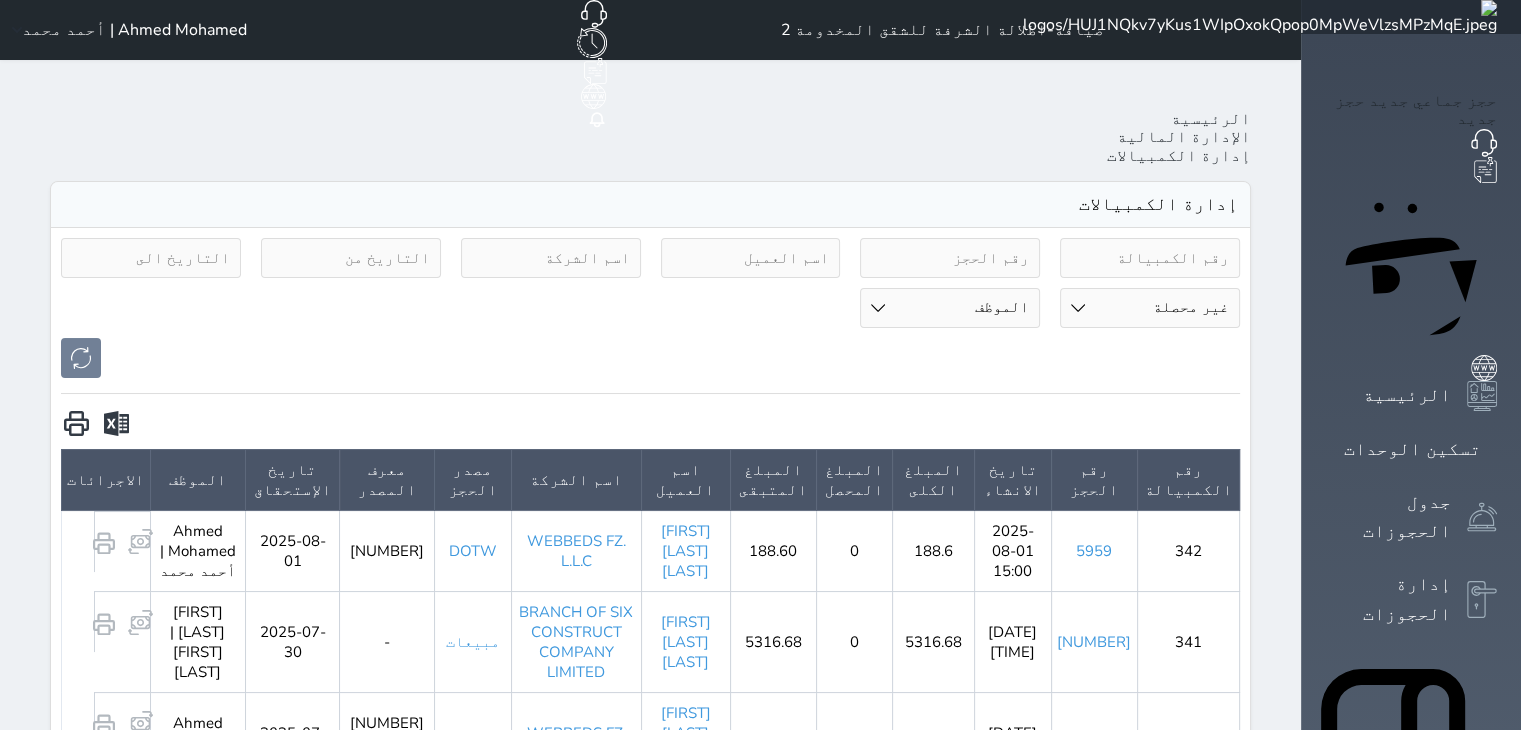 click on "سعد محمد علي القحطاني" at bounding box center (685, 550) 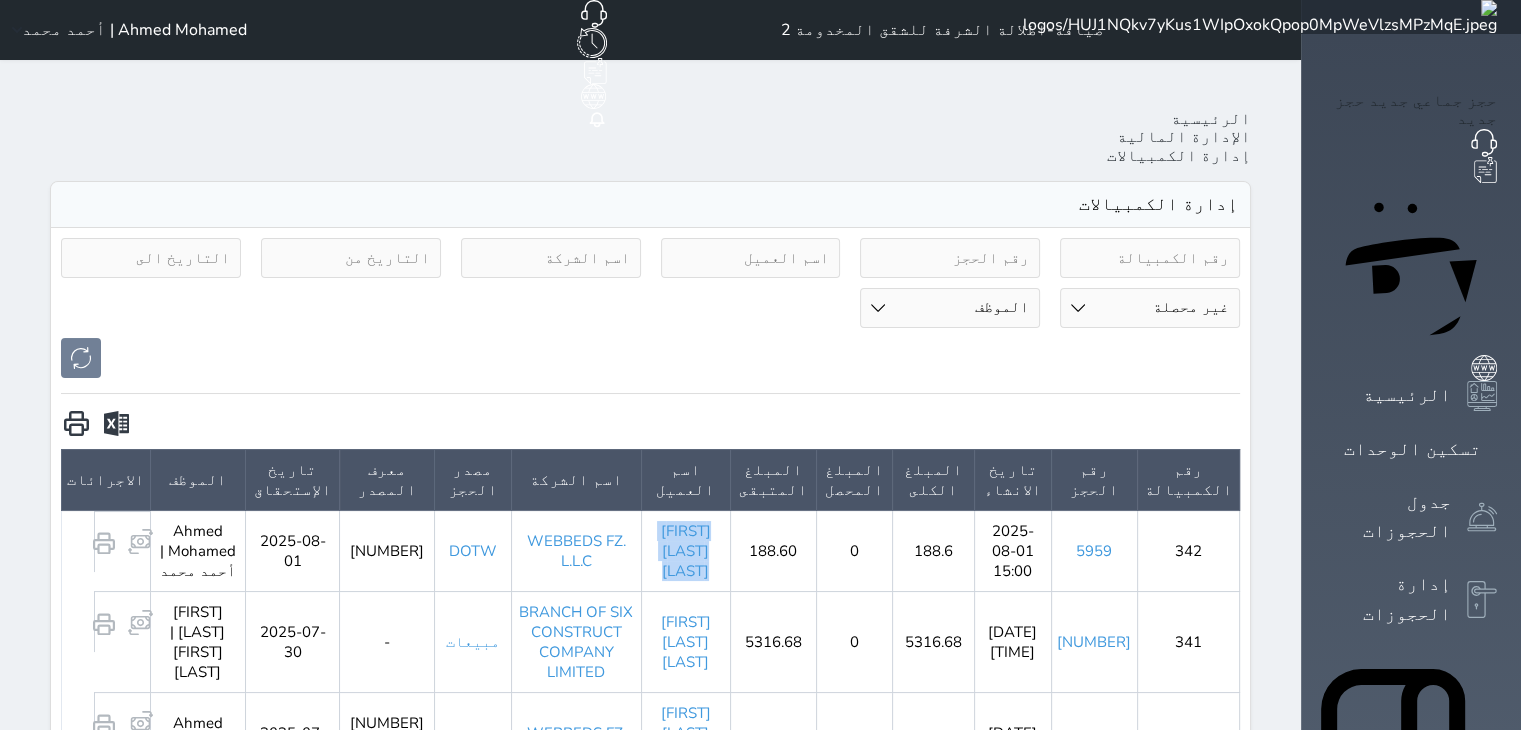 click on "سعد محمد علي القحطاني" at bounding box center (685, 550) 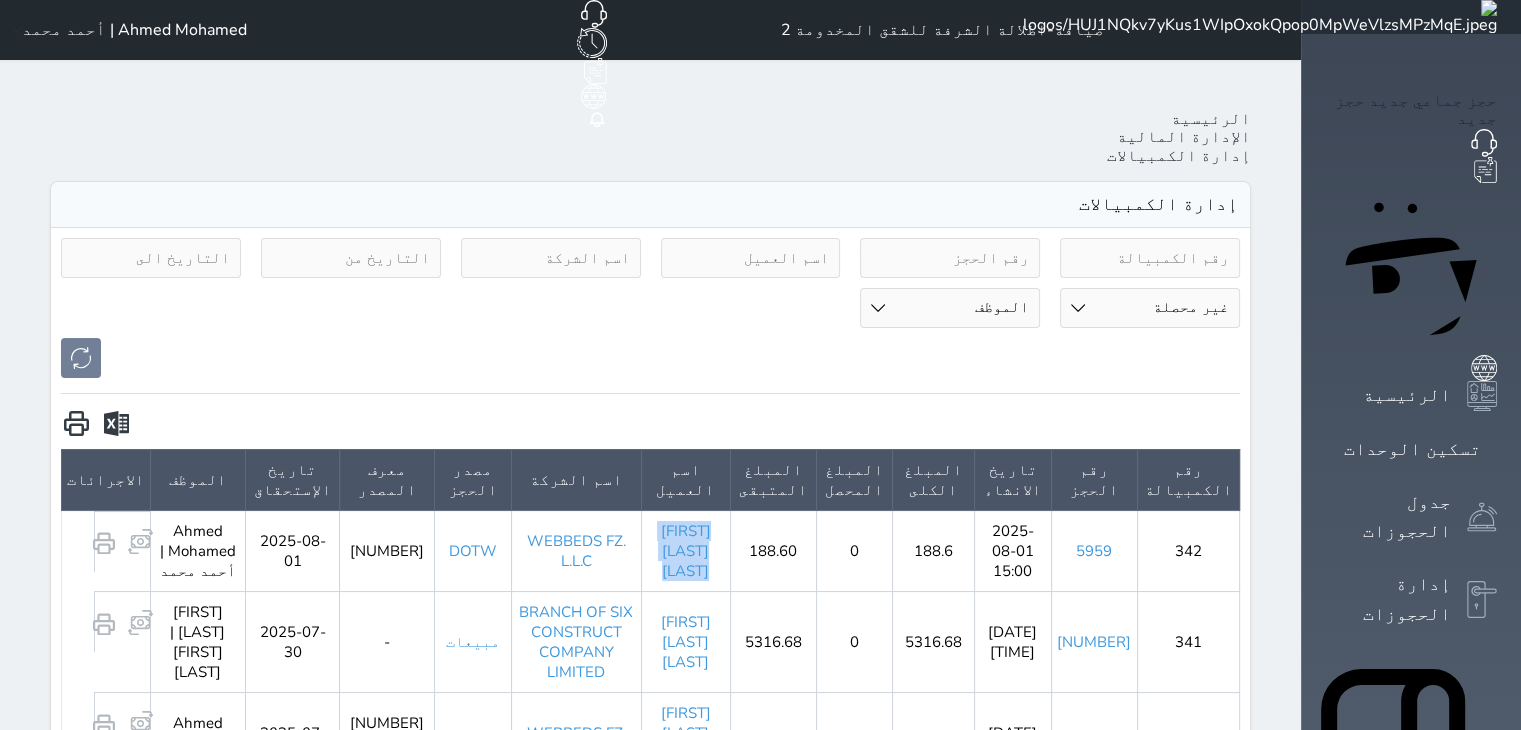 click on "Ahmed Mohamed | أحمد محمد" at bounding box center (125, 30) 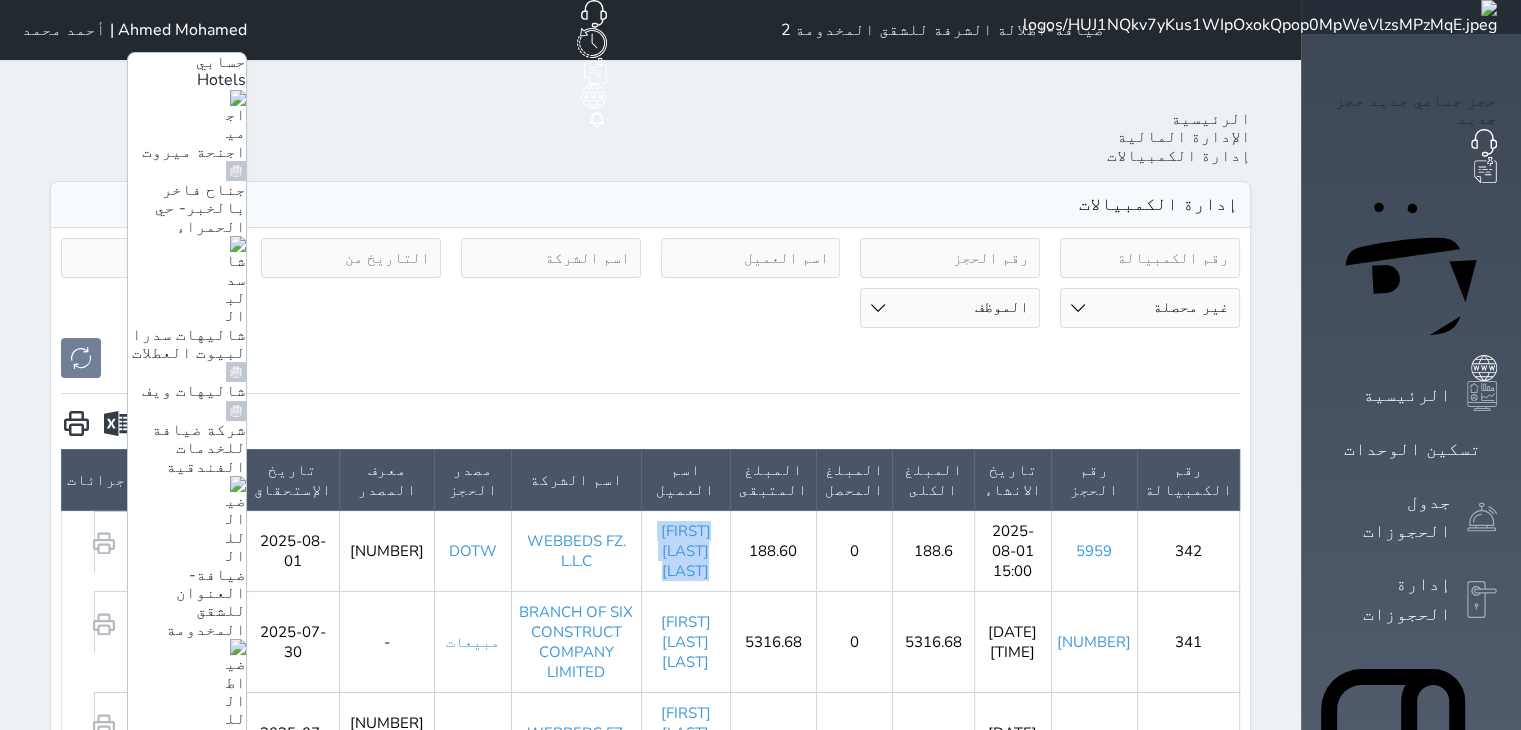 click on "ضيافة-اطلالة الشرفة للشقق المخدومة 3" at bounding box center [189, 1156] 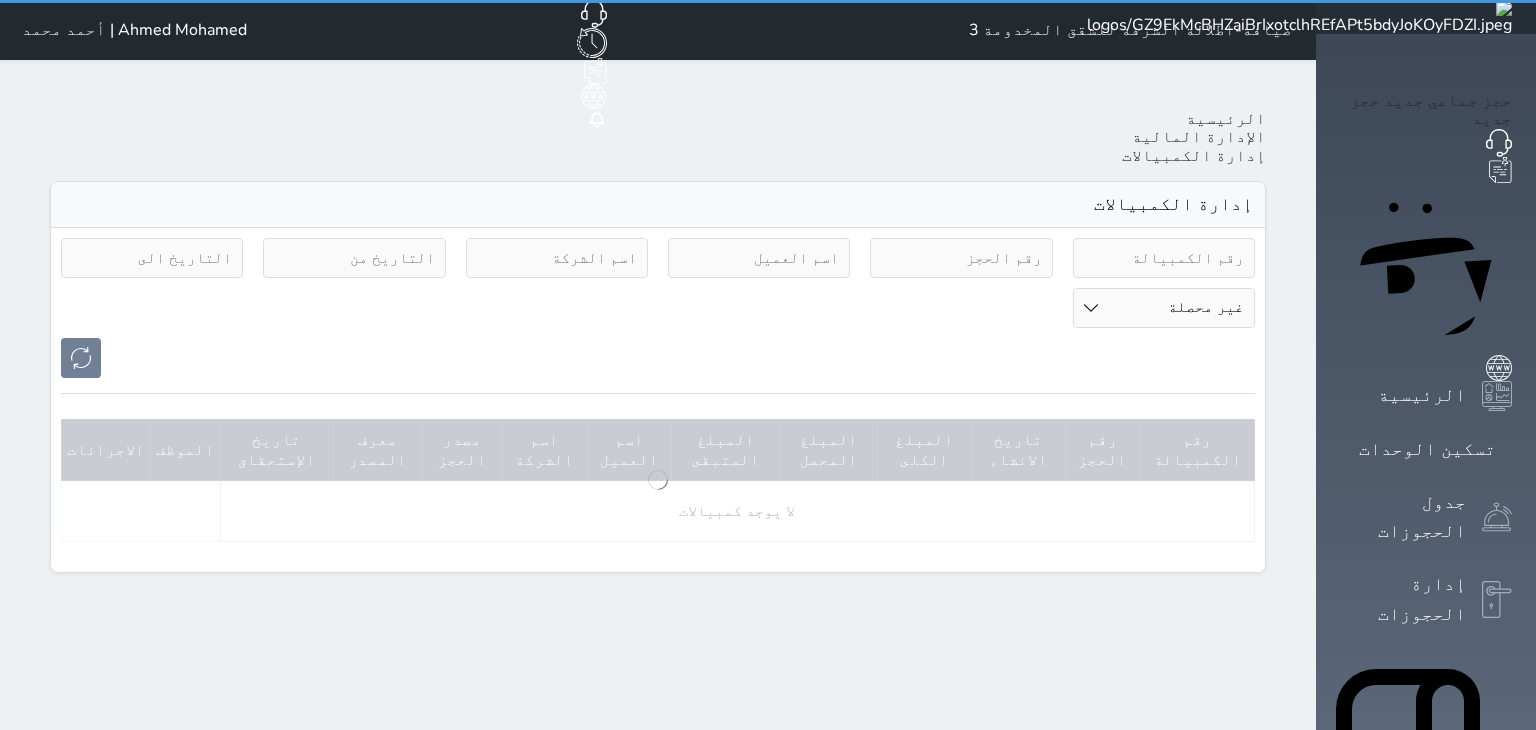 select on "pending" 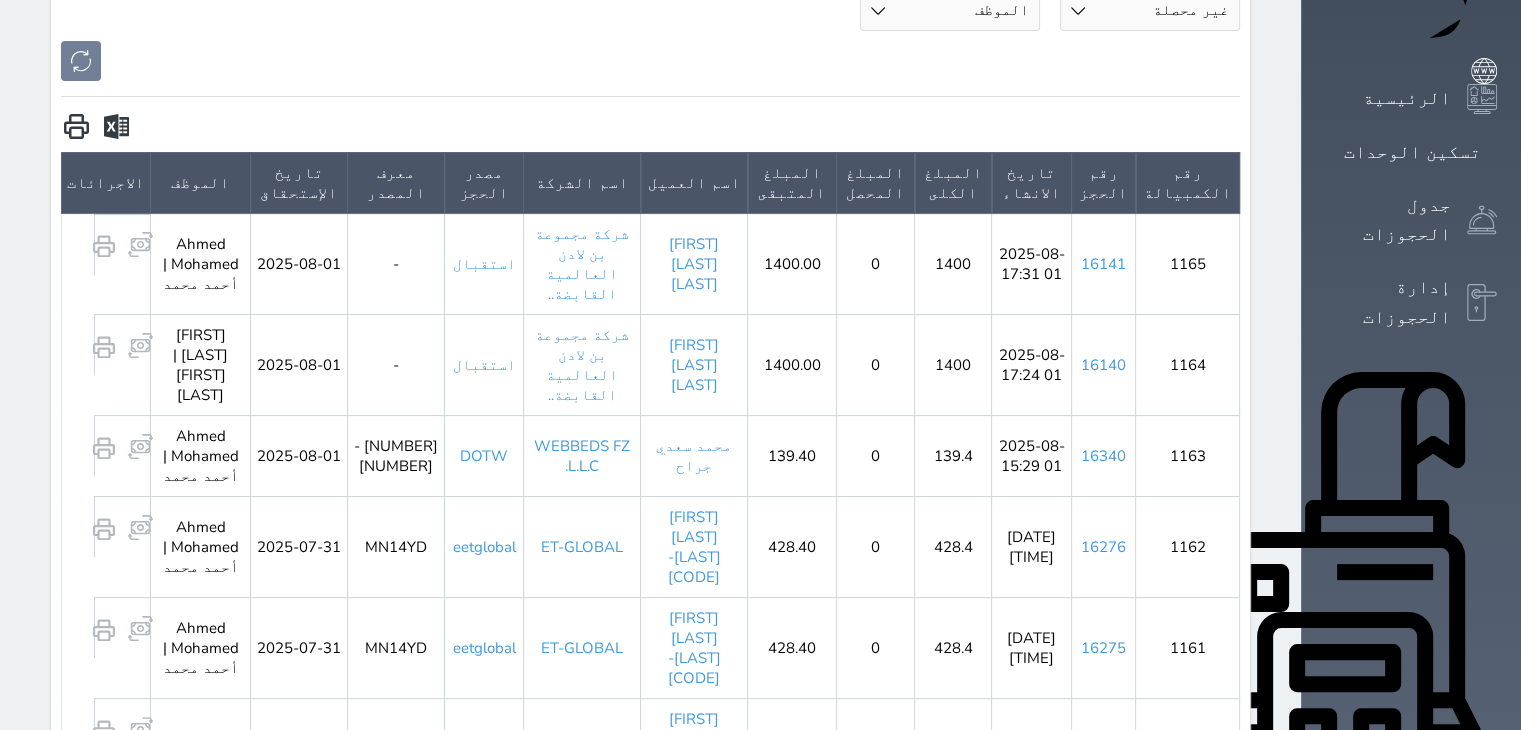 scroll, scrollTop: 300, scrollLeft: 0, axis: vertical 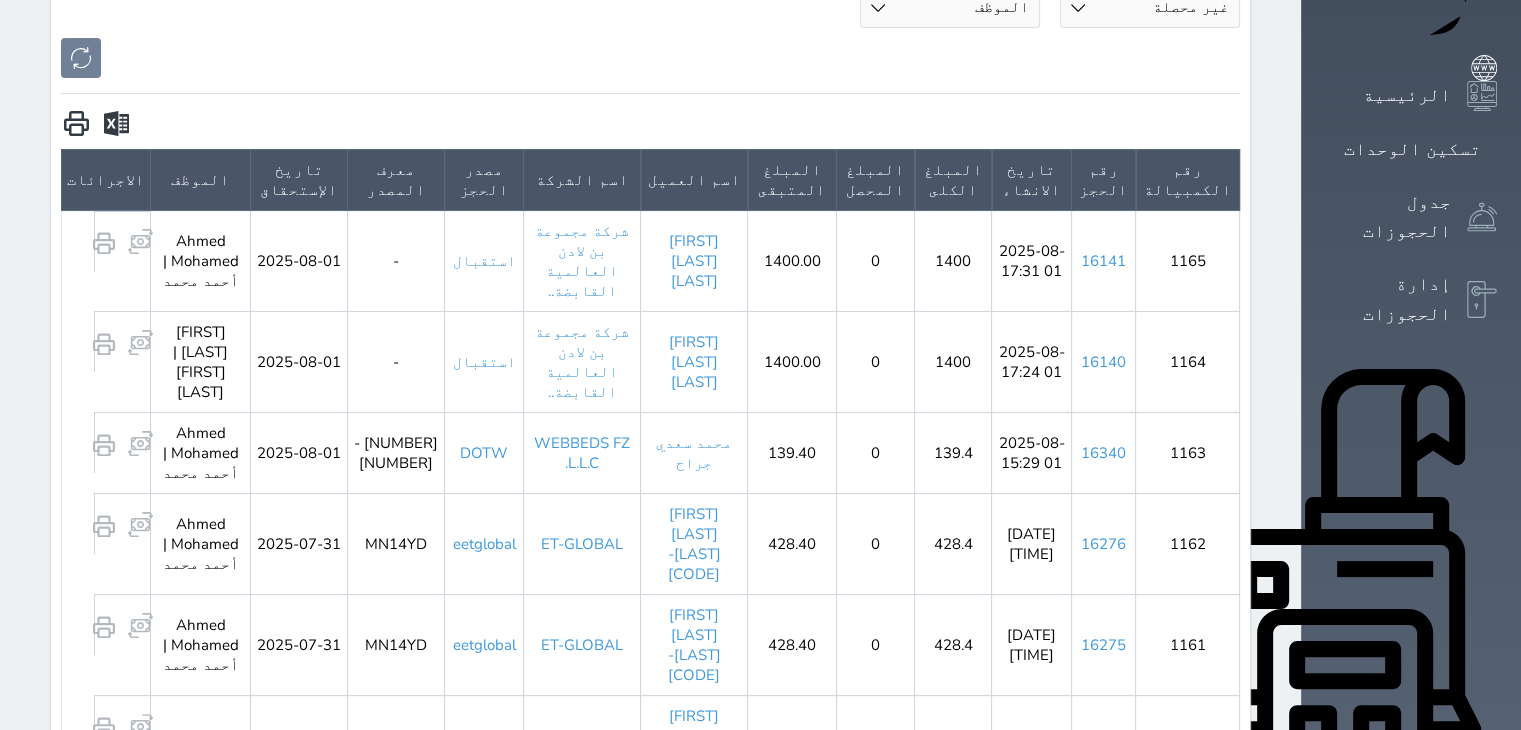 click on "[FIRST] [LAST] [LAST] [LAST] - [CODE]" at bounding box center [694, 755] 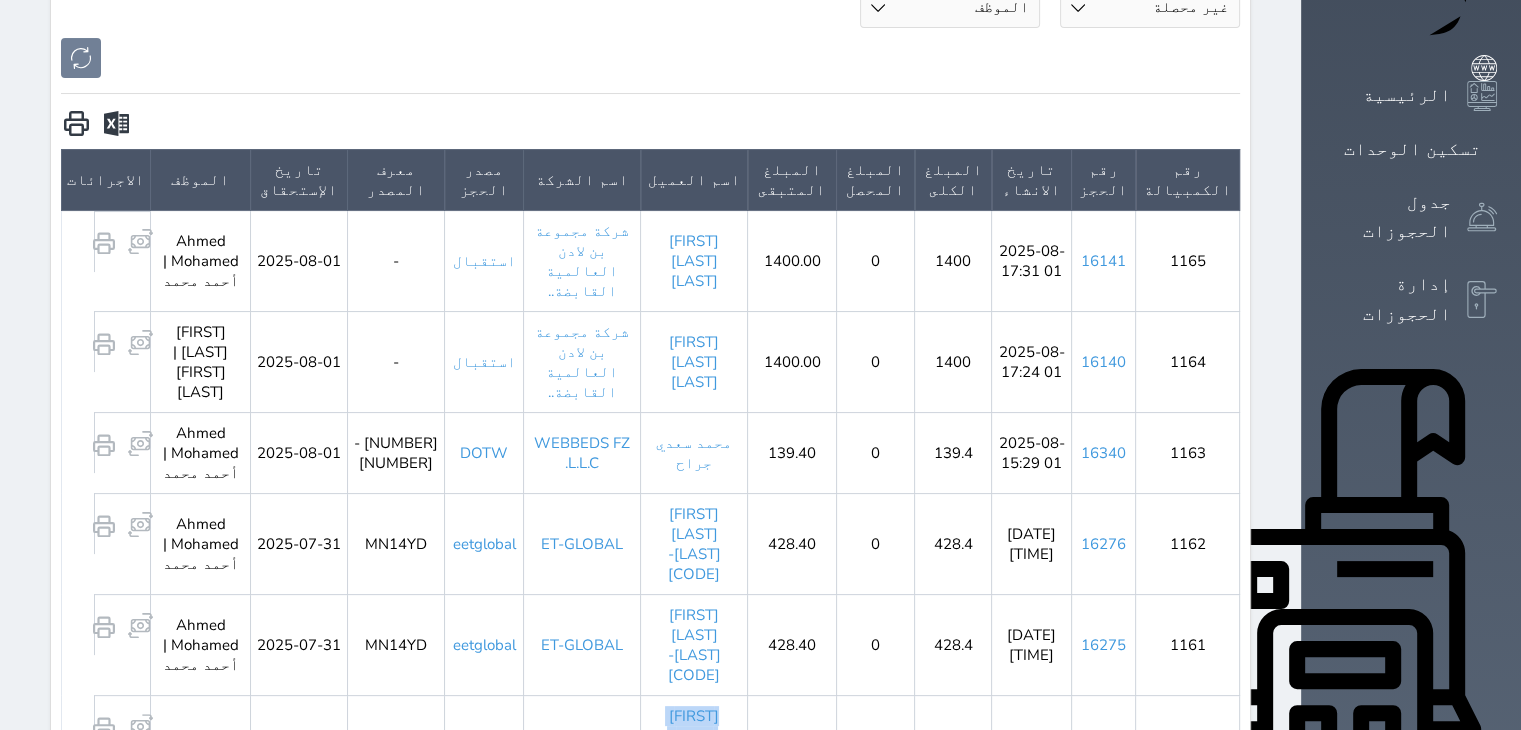 click on "[FIRST] [LAST] [LAST] [LAST] - [CODE]" at bounding box center (694, 755) 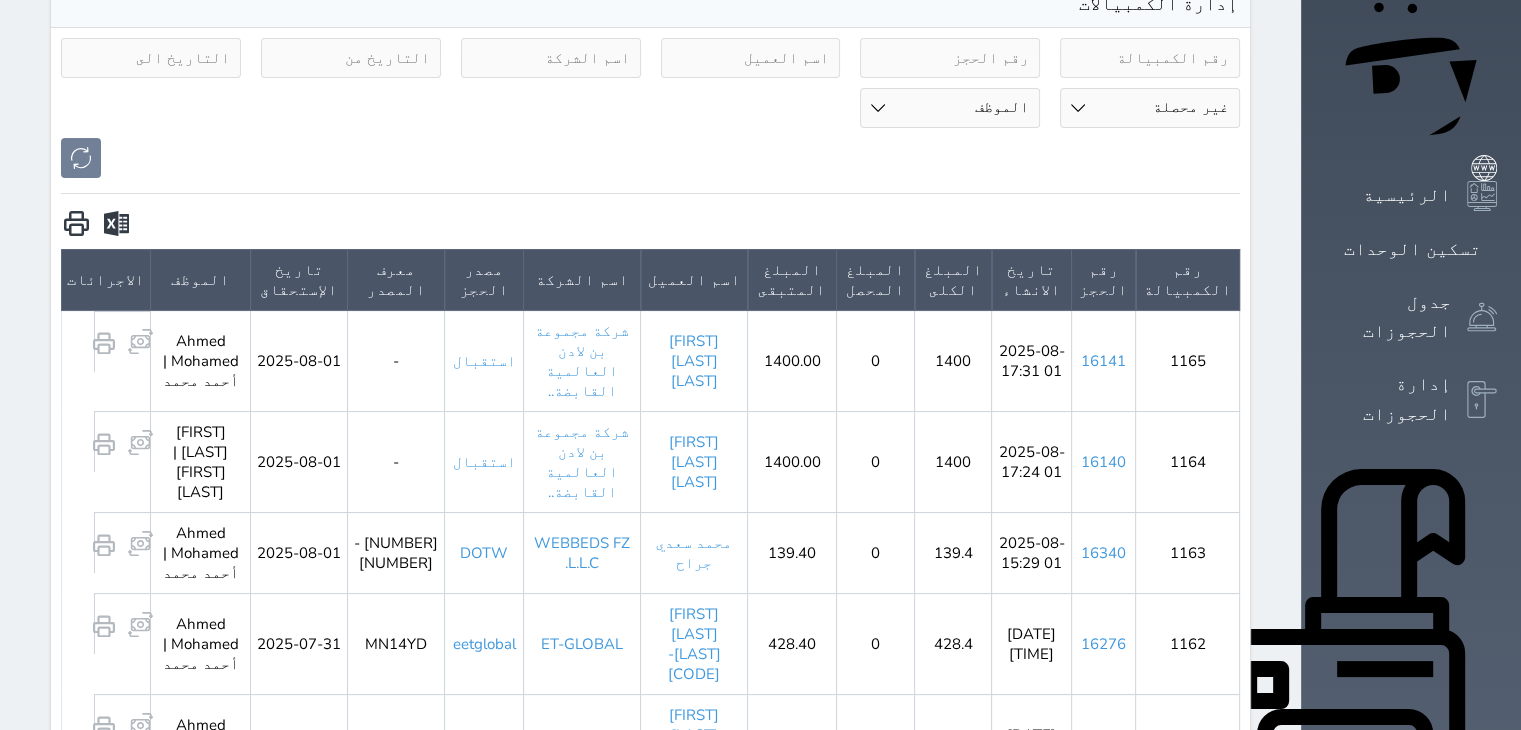 click on "[FIRST] [LAST] [LAST]-[CODE]" at bounding box center (694, 744) 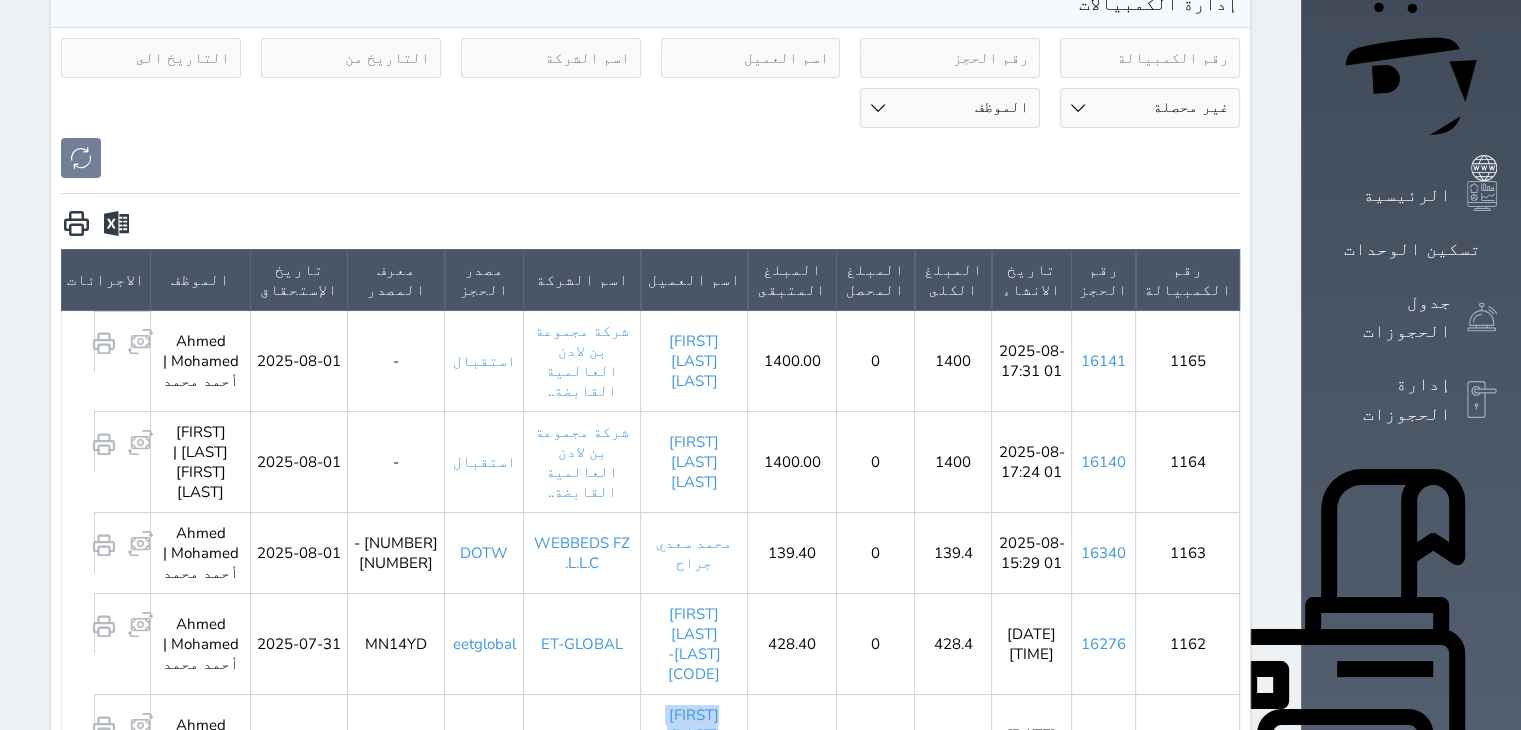 click on "[FIRST] [LAST] [LAST]-[CODE]" at bounding box center [694, 744] 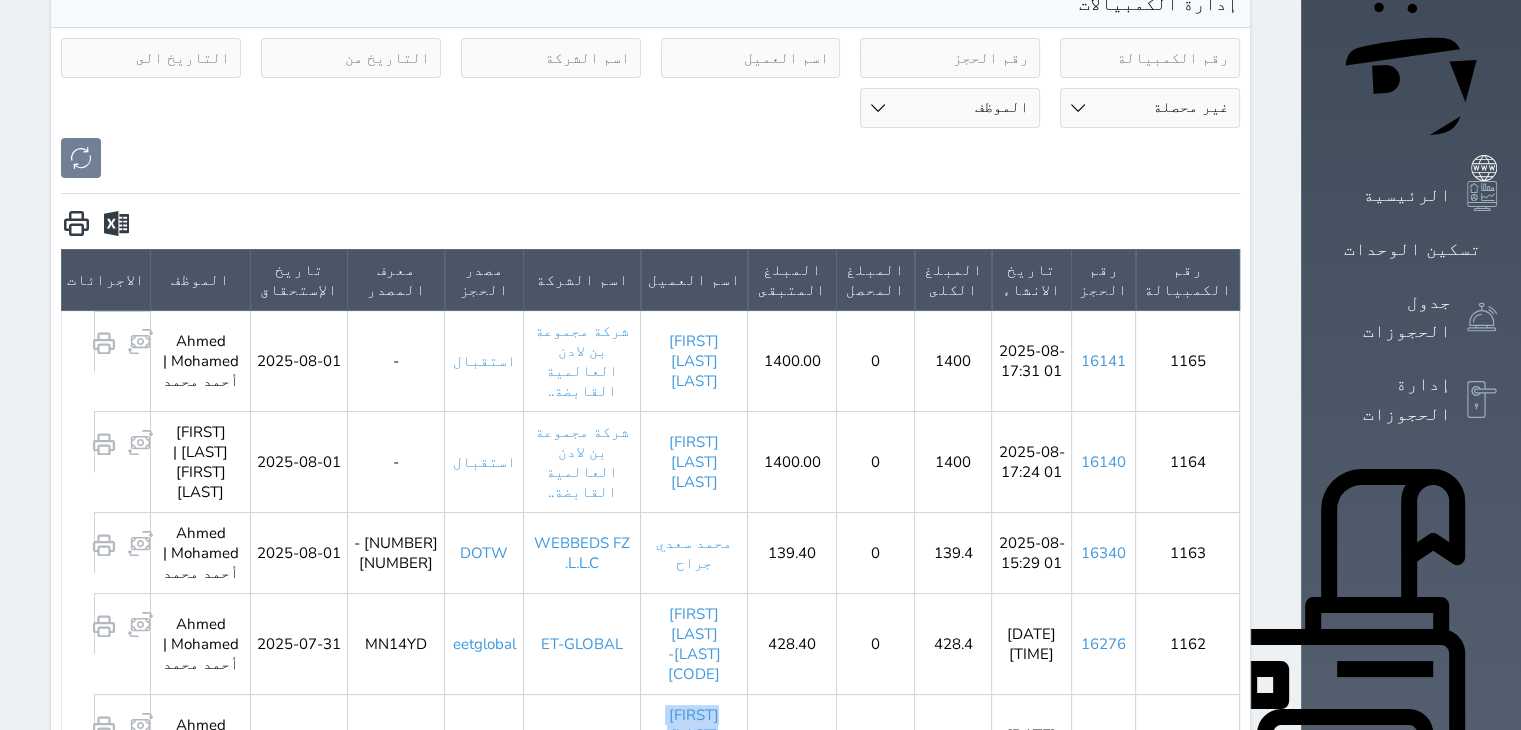 copy on "[FIRST] [LAST] [LAST]-[CODE]" 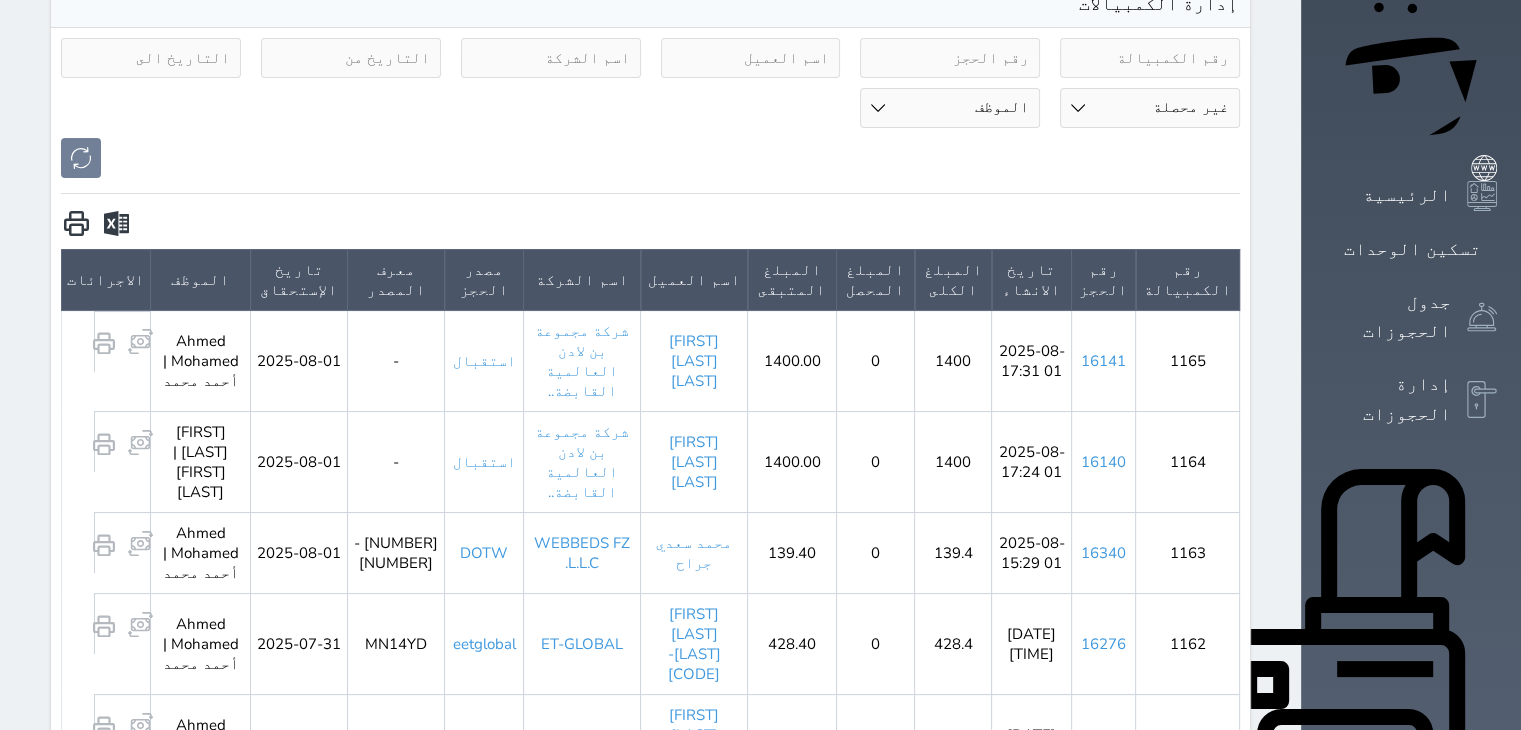 click on "[FIRST] [LAST] [LAST]-[CODE]" at bounding box center [694, 643] 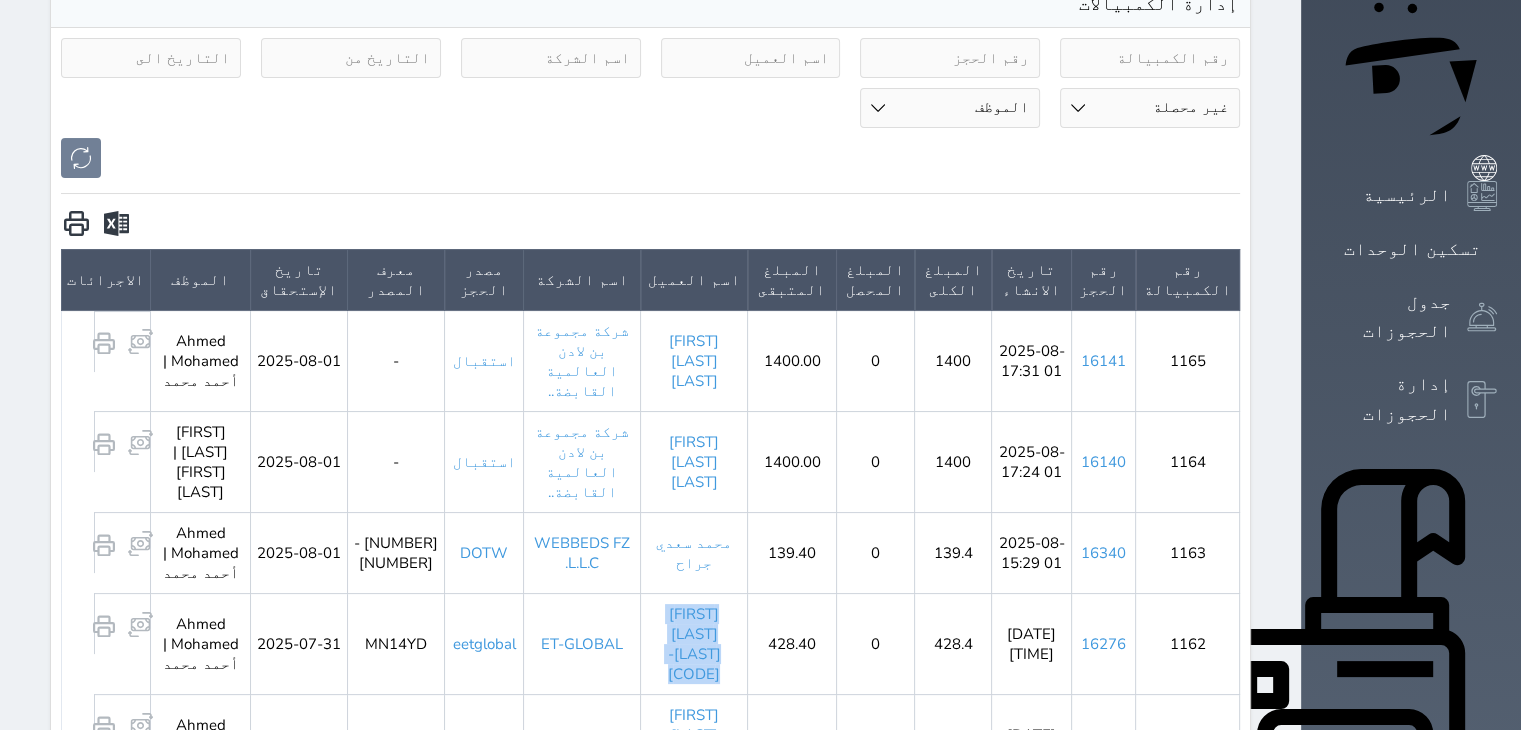 click on "[FIRST] [LAST] [LAST]-[CODE]" at bounding box center (694, 643) 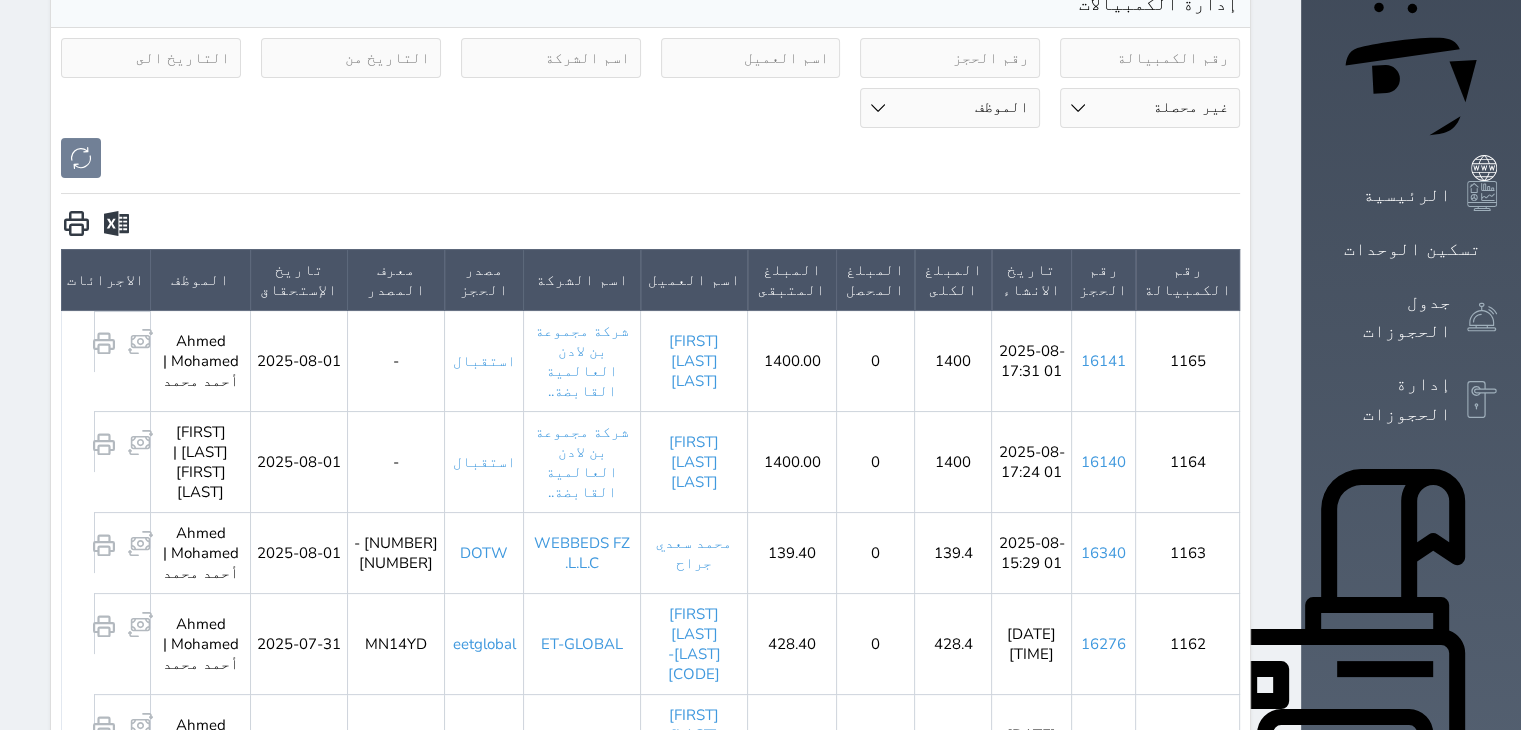 click on "محمد سعدي جراح" at bounding box center [694, 552] 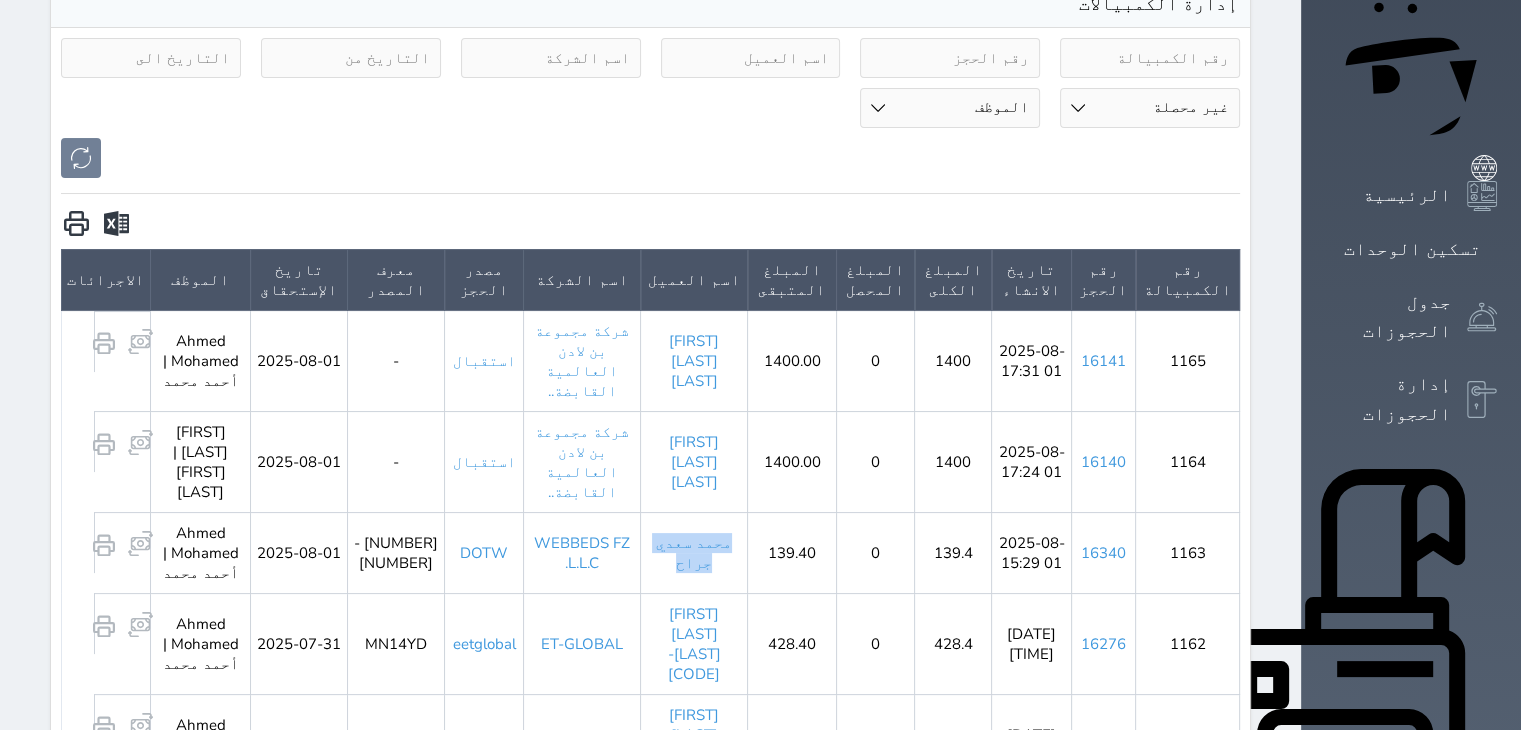 click on "محمد سعدي جراح" at bounding box center (694, 552) 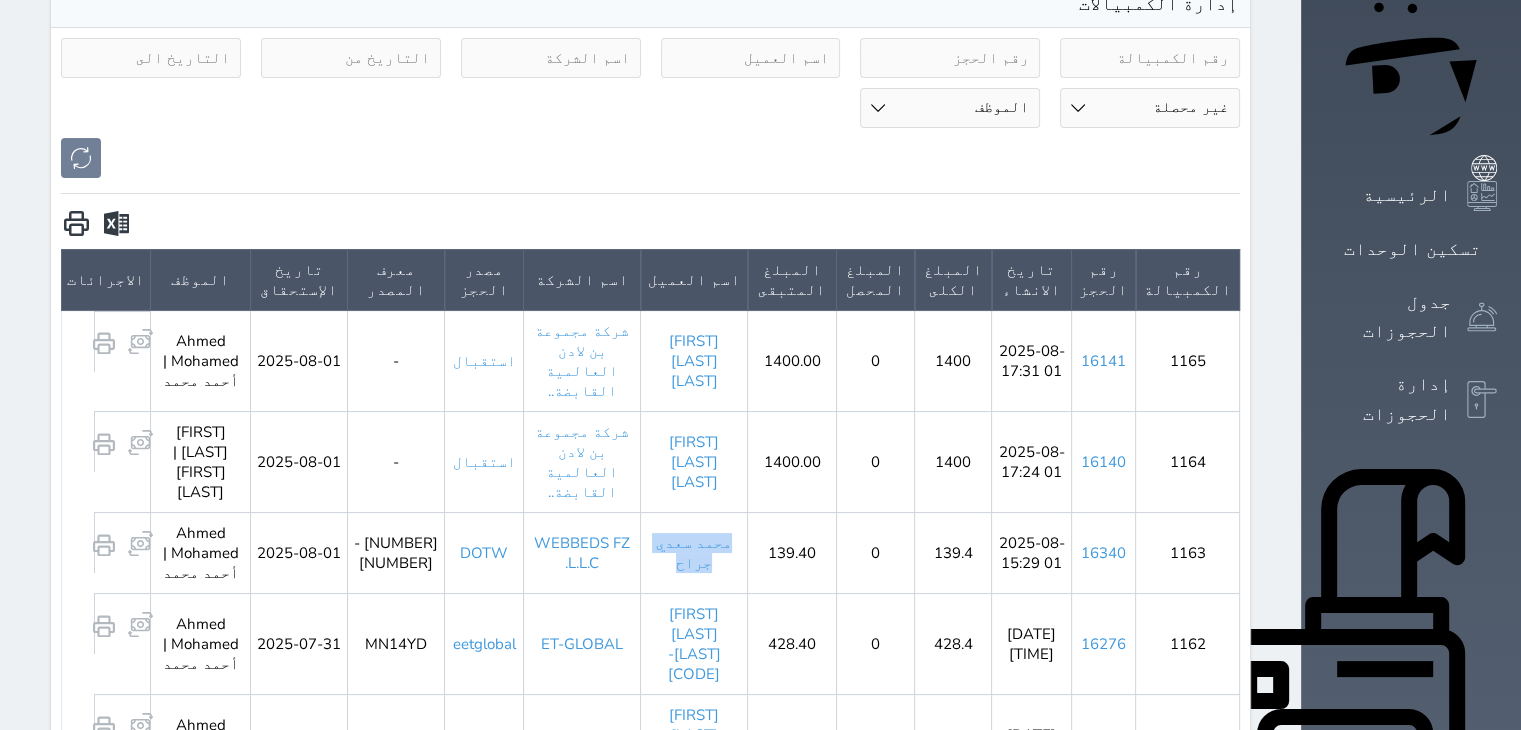 copy on "محمد سعدي جراح" 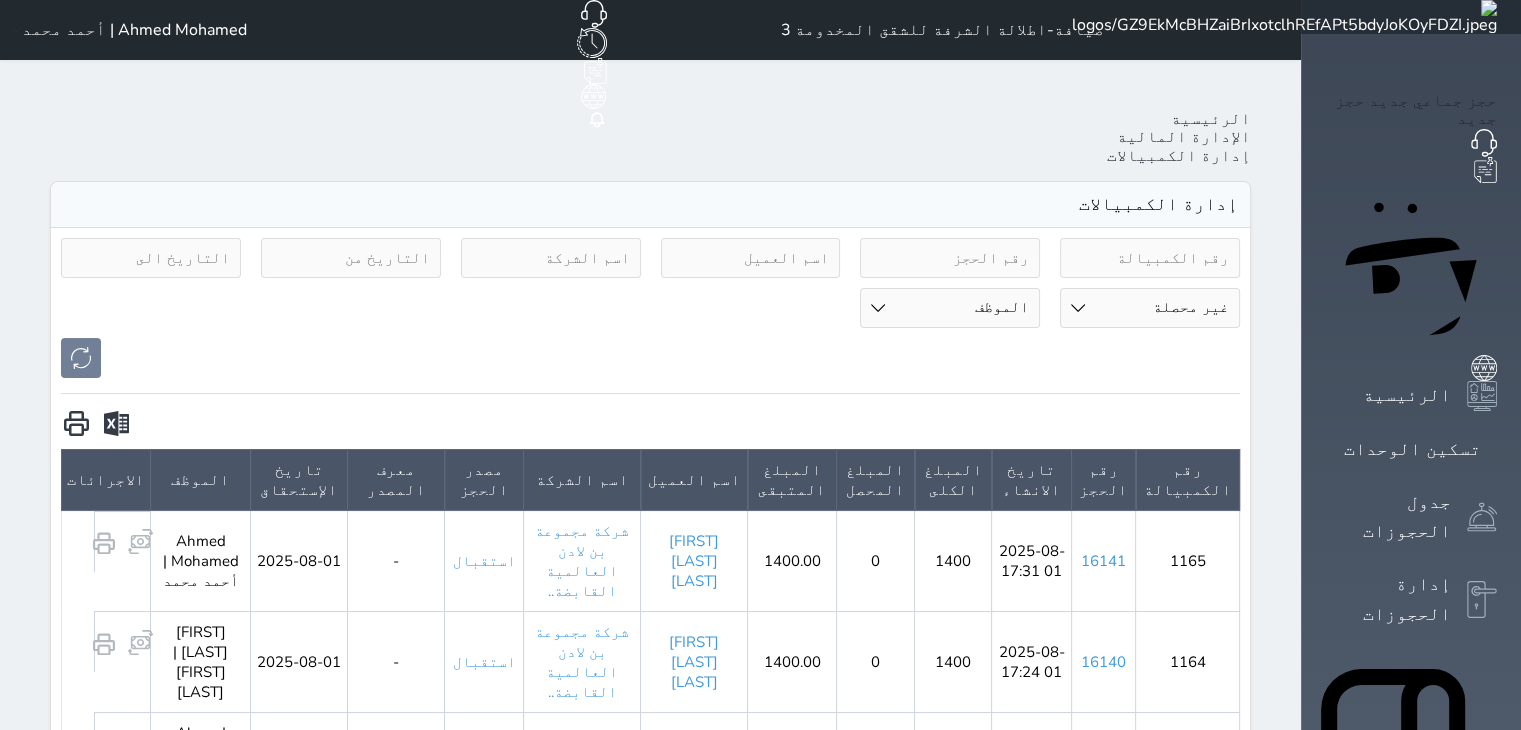 click 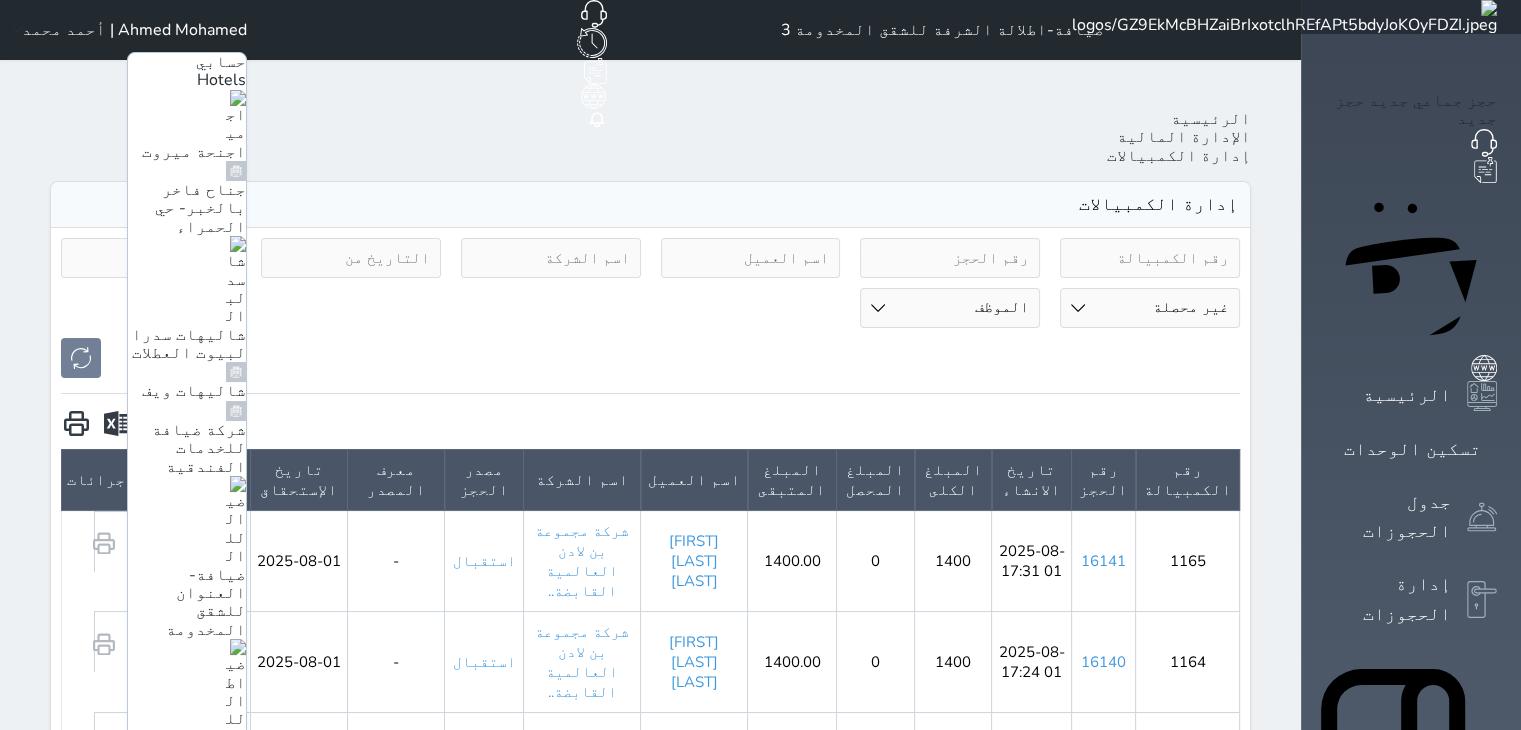 click on "ضيافة-فخامة الضيافة للشقق المخدومة" at bounding box center [192, 1328] 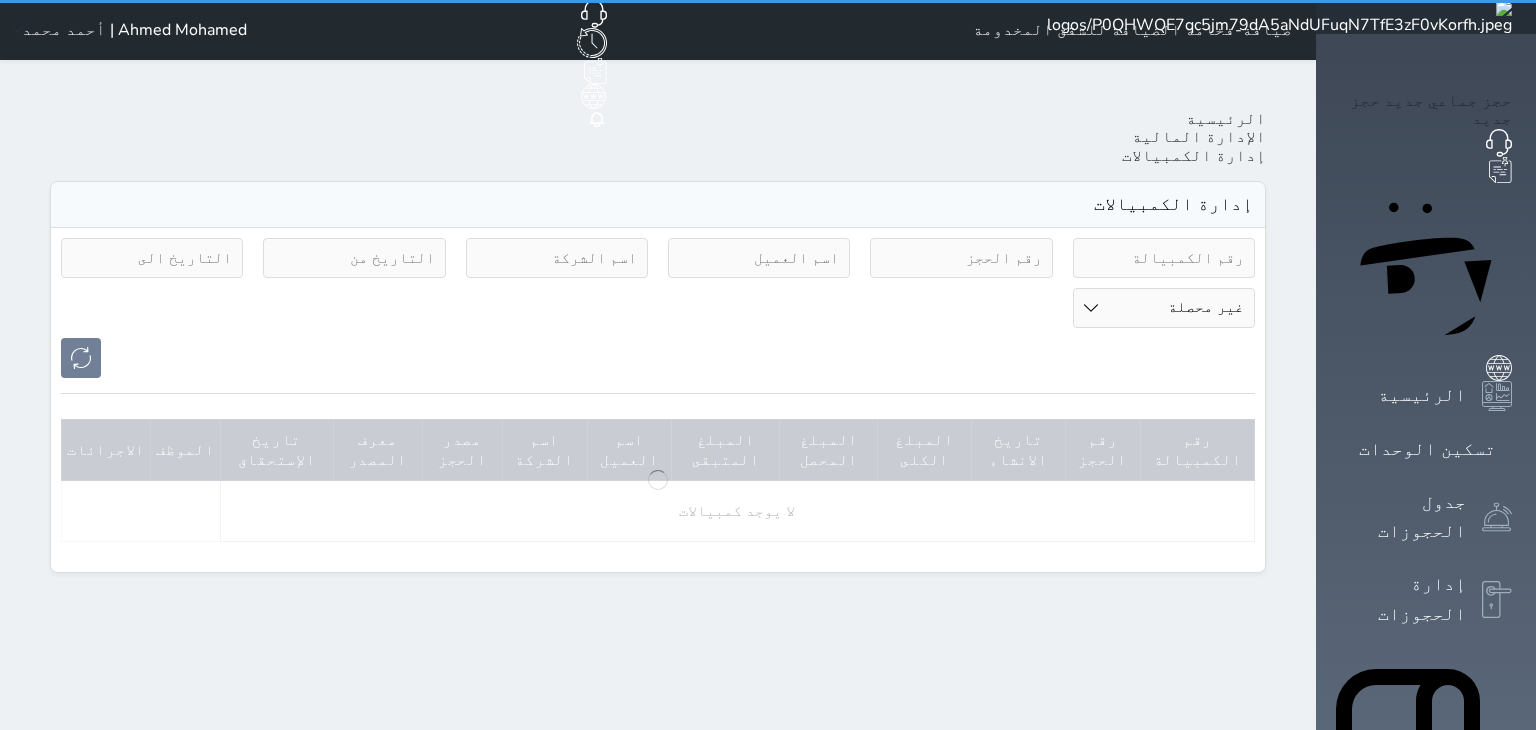 select on "pending" 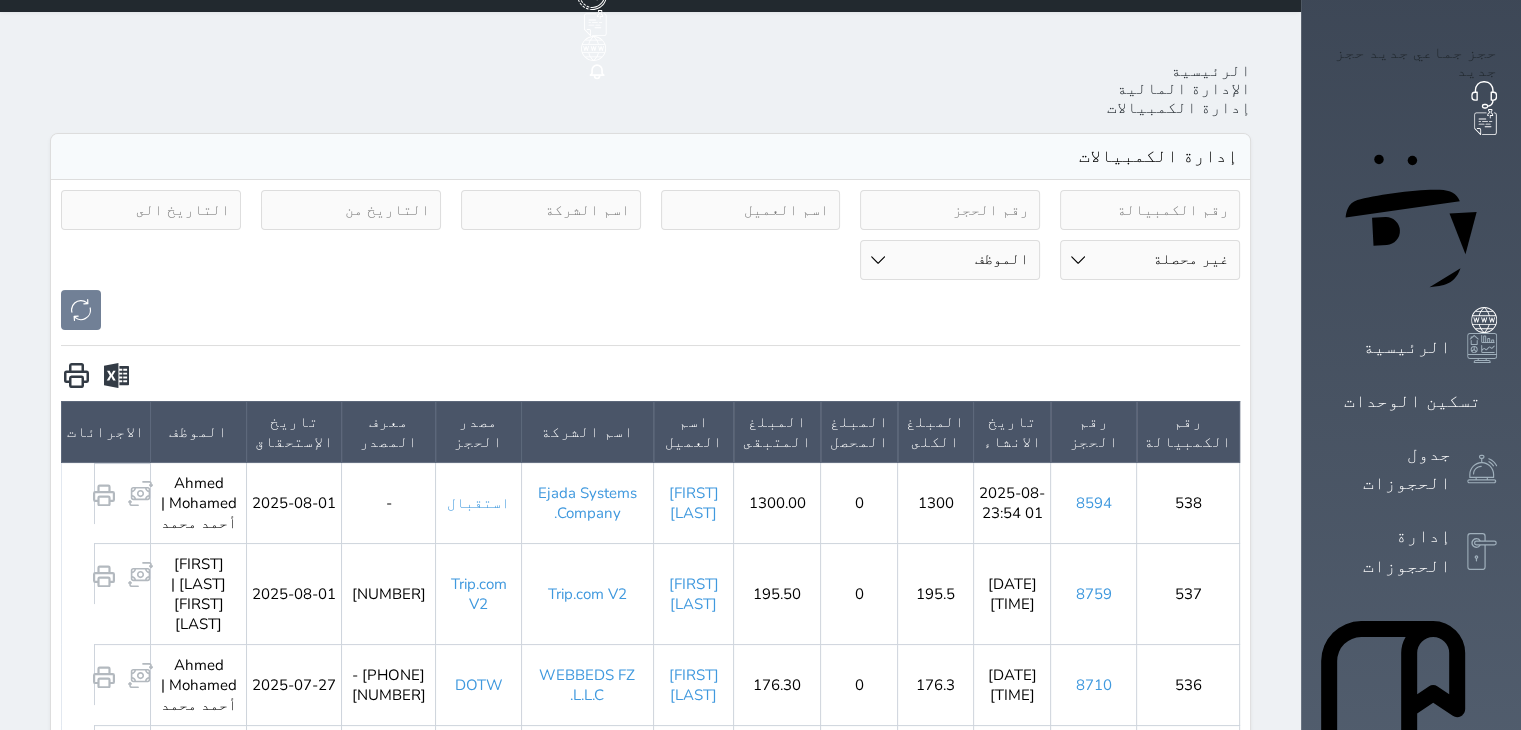 scroll, scrollTop: 0, scrollLeft: 0, axis: both 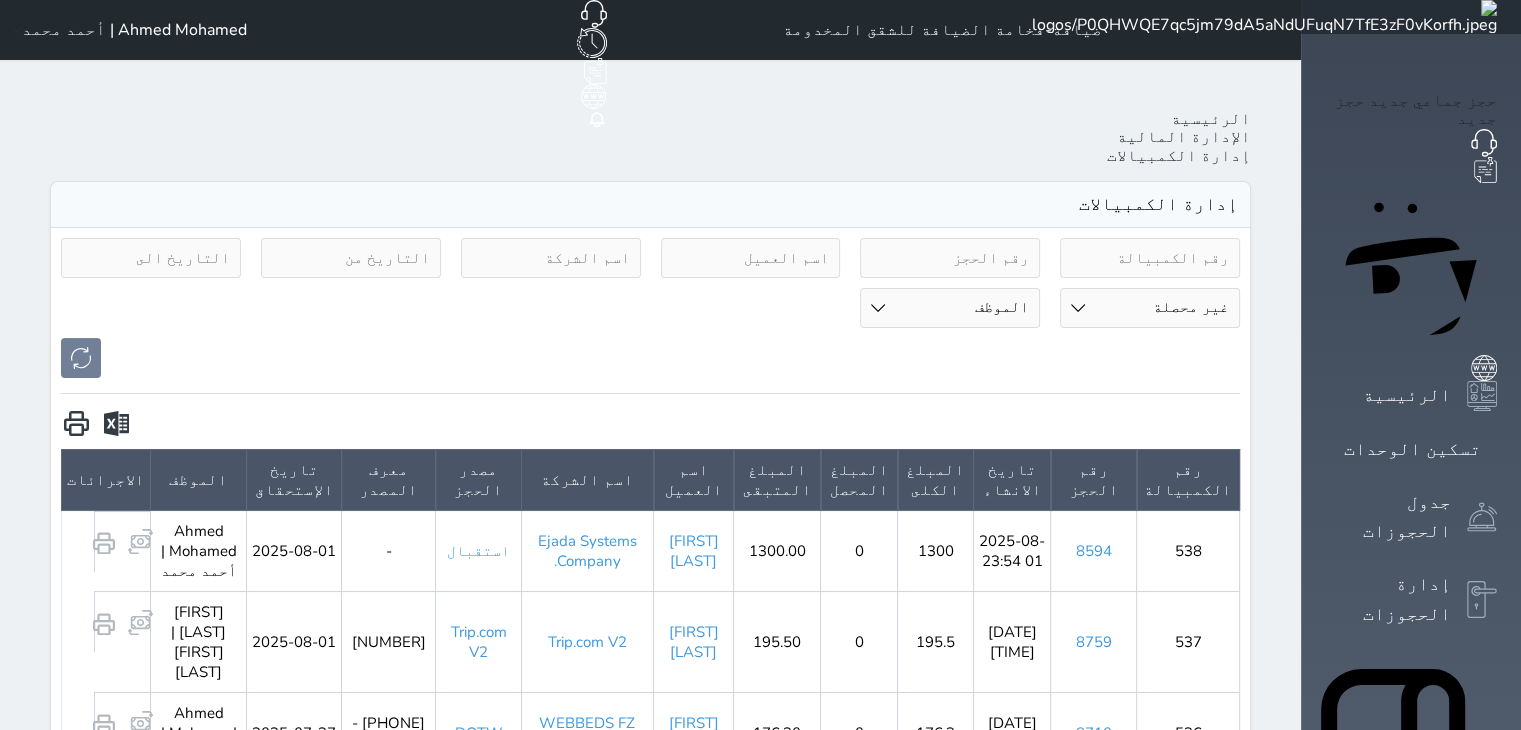 click at bounding box center (551, 258) 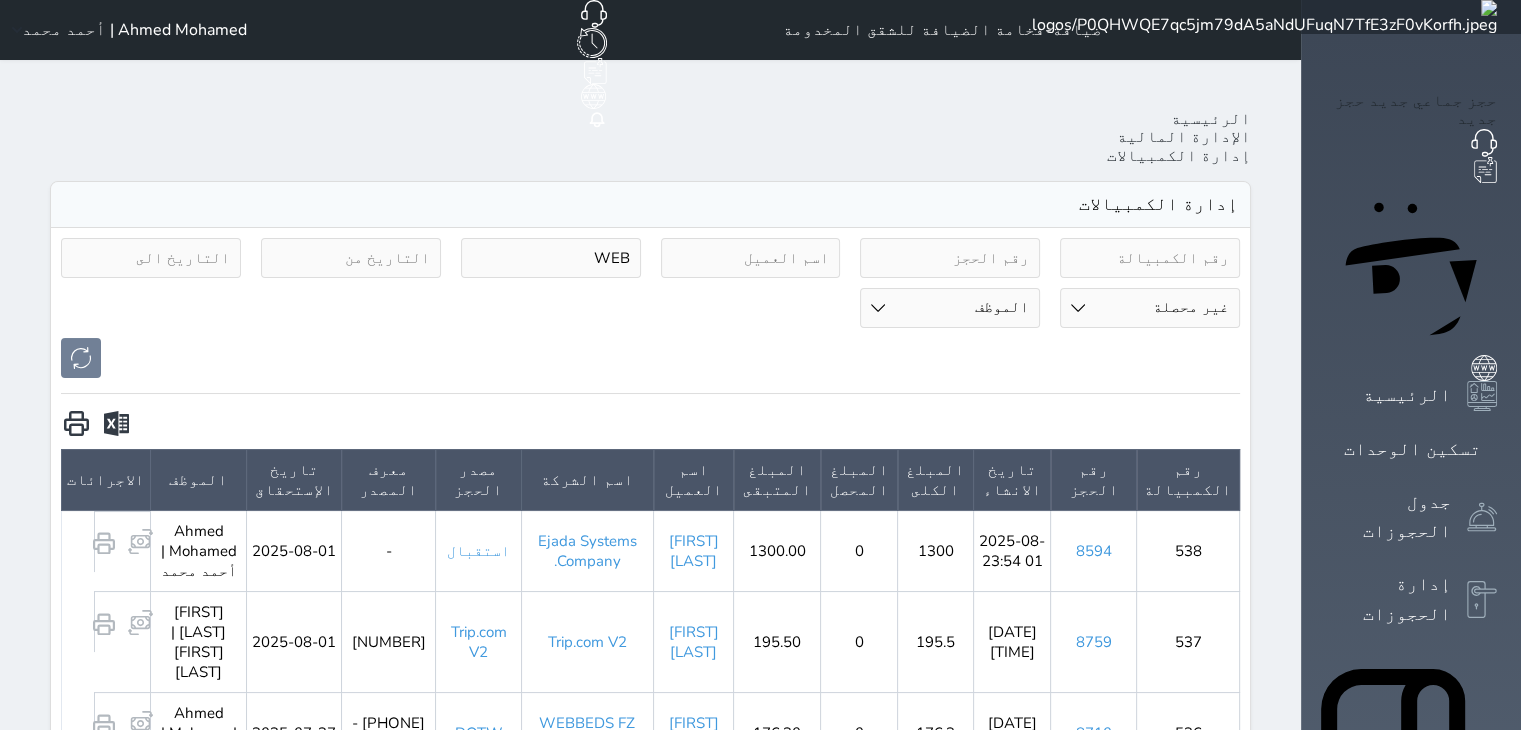type on "WEB" 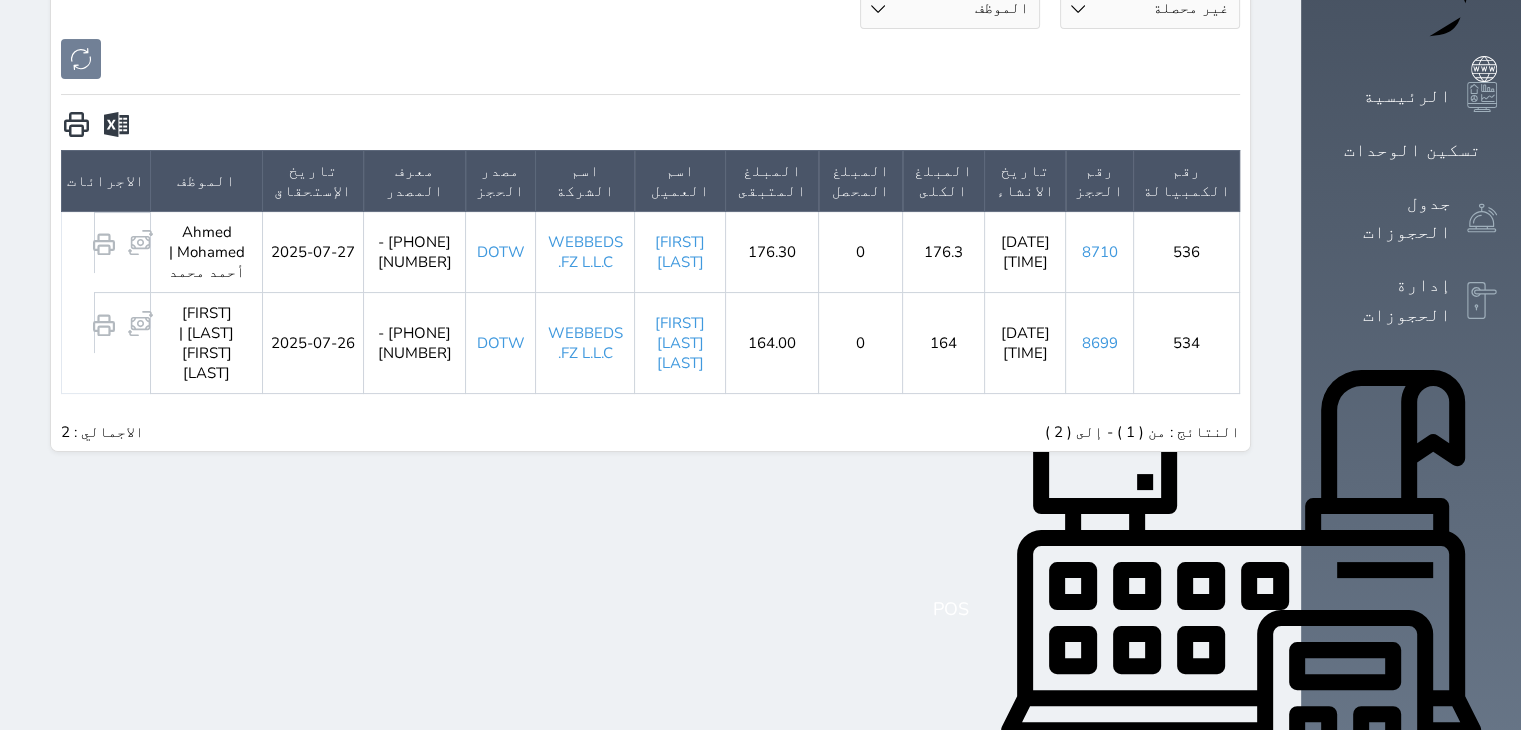 scroll, scrollTop: 300, scrollLeft: 0, axis: vertical 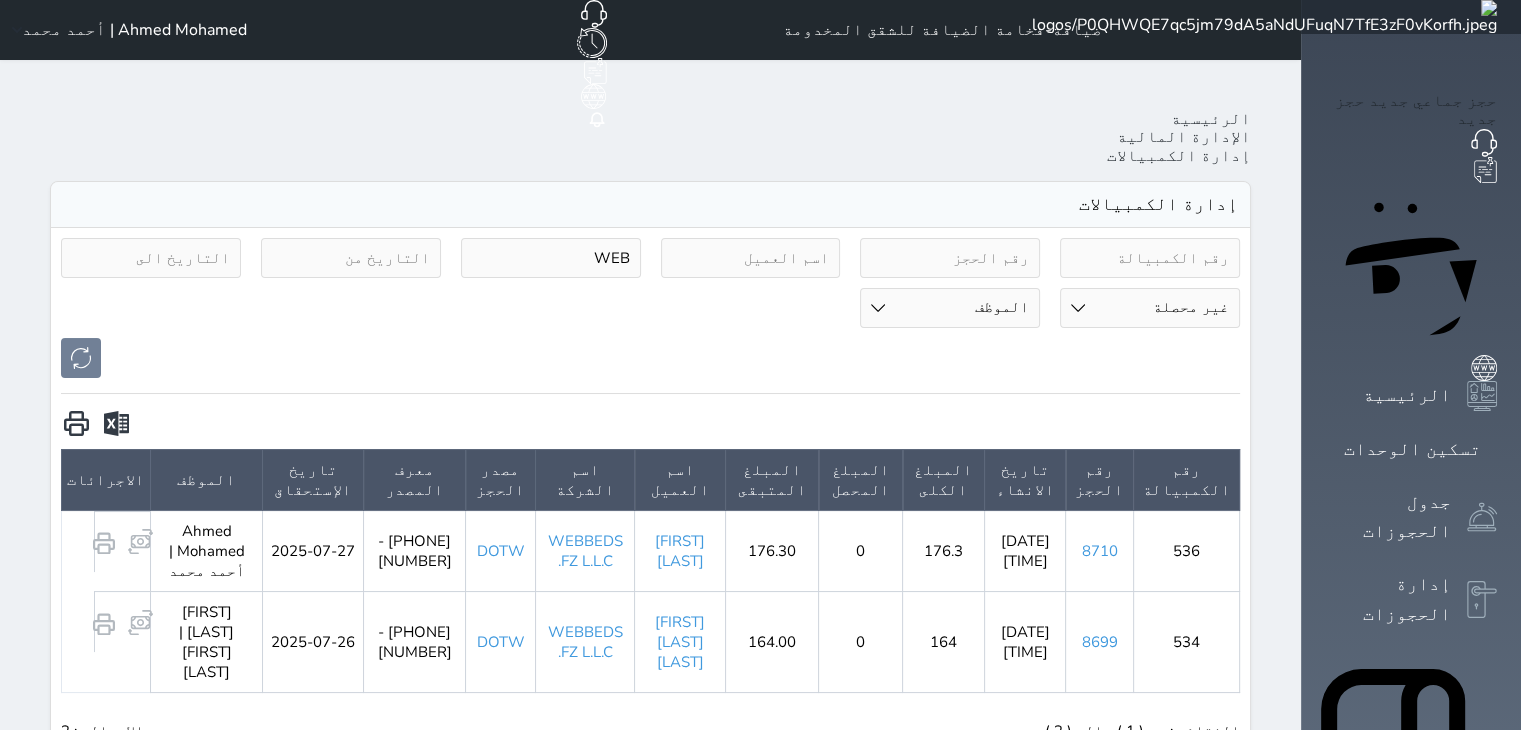 click on "WEB" at bounding box center [551, 258] 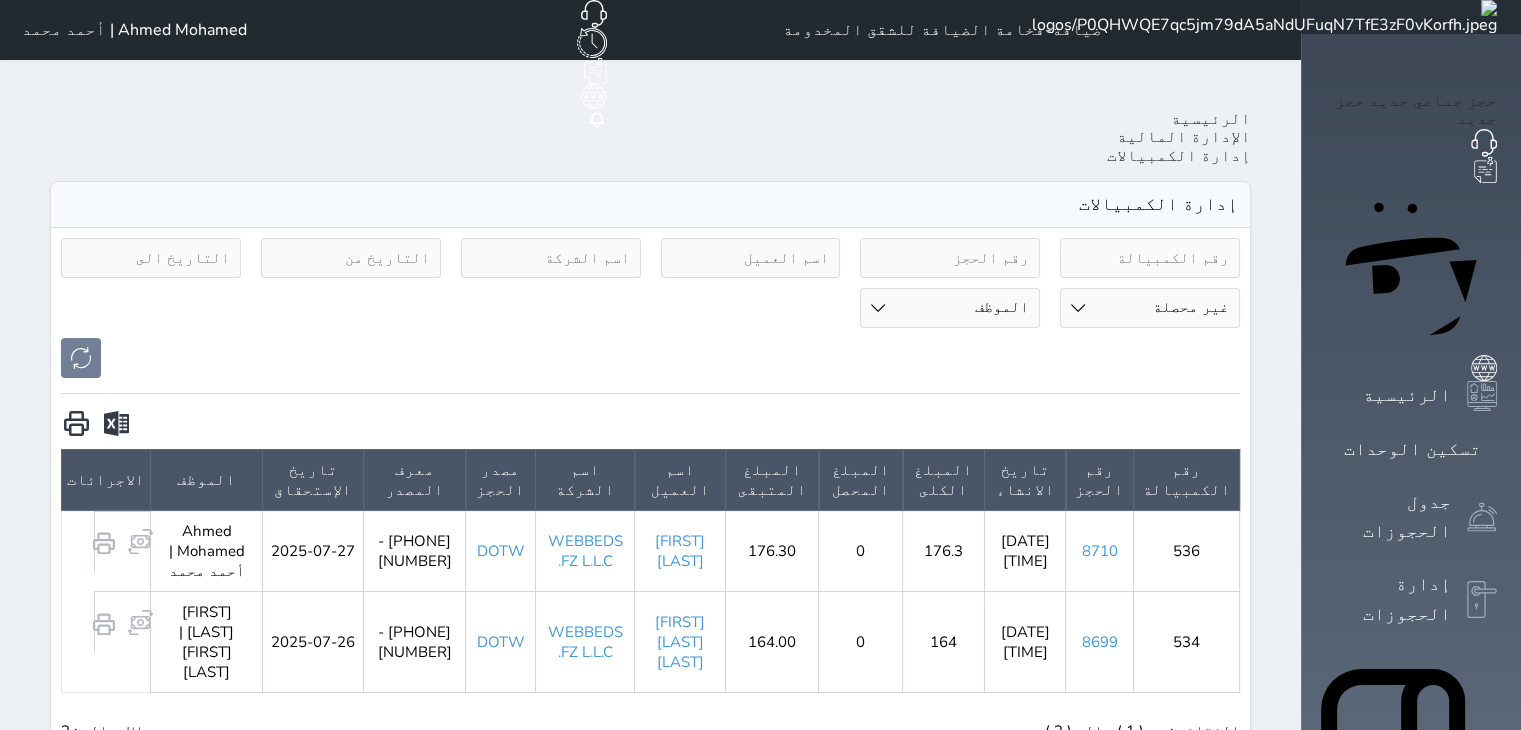 type 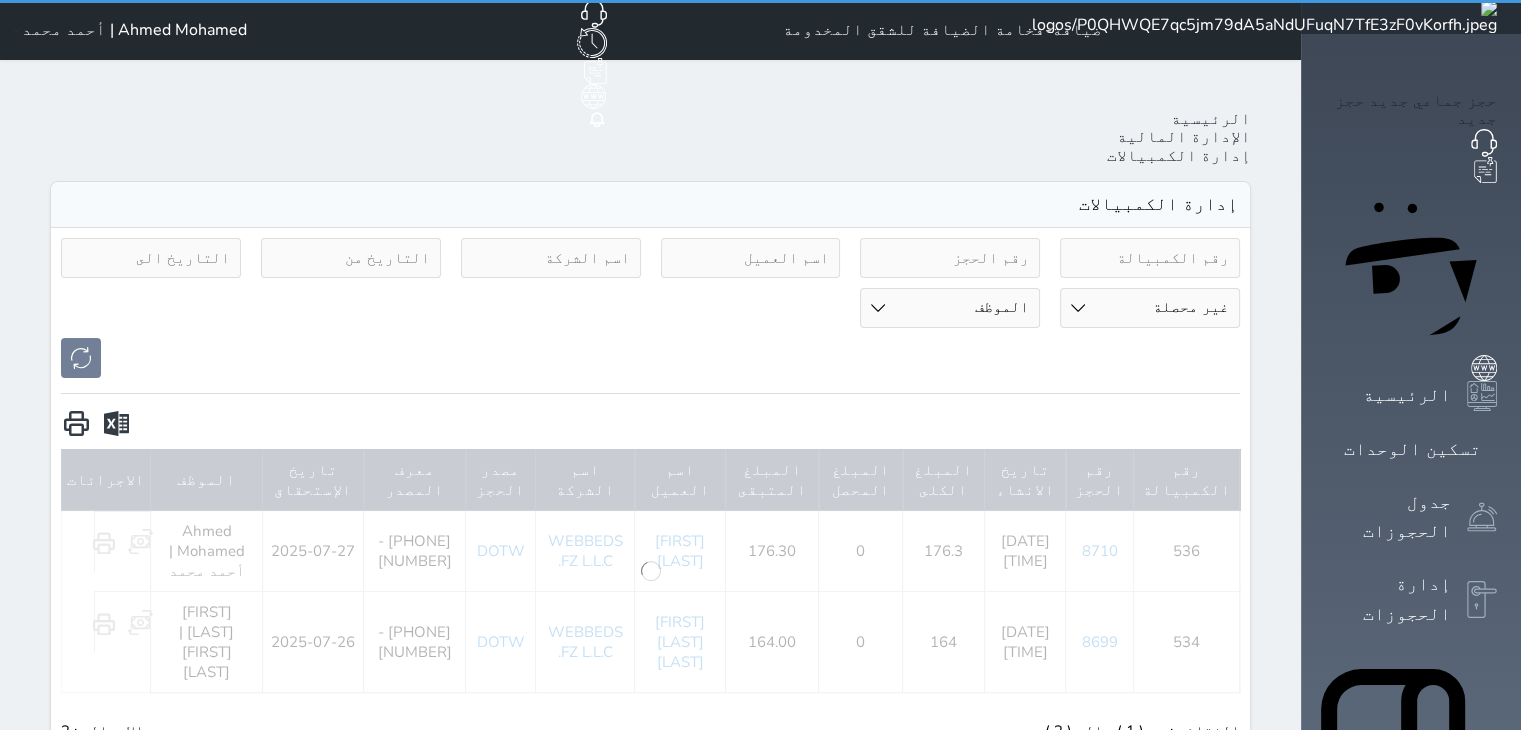 click on "حالة الكمبيالة   الكل   غير محصلة   محصلة   الموظف   محمد الحمد Aisha Musleh Alqarni | عائشة مصلح القرني Taif Aldossary | طيف وليد الدوسري بدر المطيري مالك فخامة الضيافة Ahmed Mohamed | أحمد محمد Omar Hassan Alshammary | عمر حسن الشمري محمد أسعد Bander Ahmed Mohamed Fathe Lbab Mohammed | محمد فتح الباب محمد Fayez Mohammed Radamn | فايز محمد ردمان Abdullah Moharam Al Syed | عبدالله محرم السيد             رقم الكمبيالة   رقم الحجز   تاريخ الانشاء   المبلغ الكلى   المبلغ المحصل   المبلغ المتبقى   اسم العميل   اسم الشركة   مصدر الحجز   معرف المصدر   تاريخ الإستحقاق   الموظف   الاجرائات   536   8710   2025-07-27 13:55   176.3    0    176.30    نديم خان   WEBBEDS FZ L.L.C.   DOTW     2025-07-27" at bounding box center [650, 489] 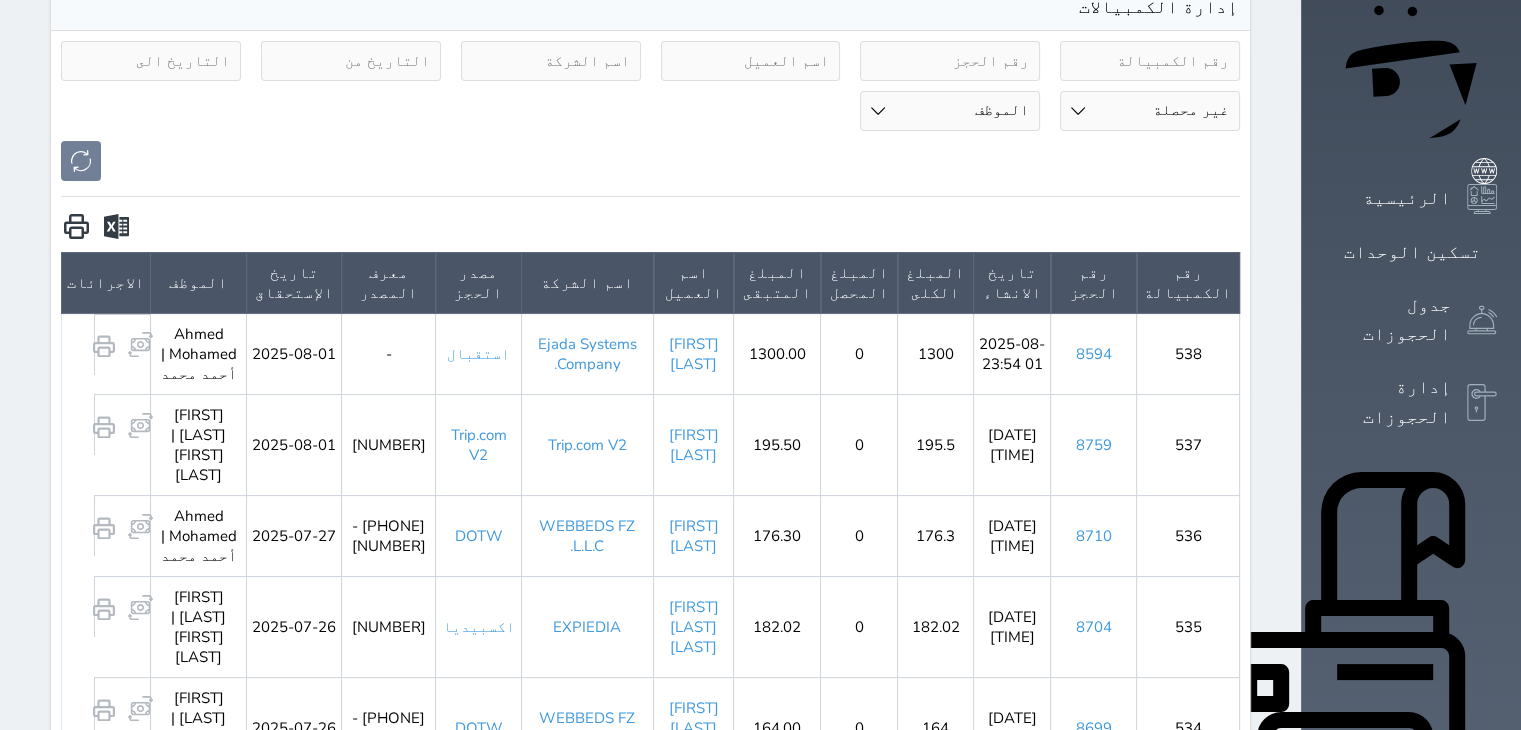 scroll, scrollTop: 200, scrollLeft: 0, axis: vertical 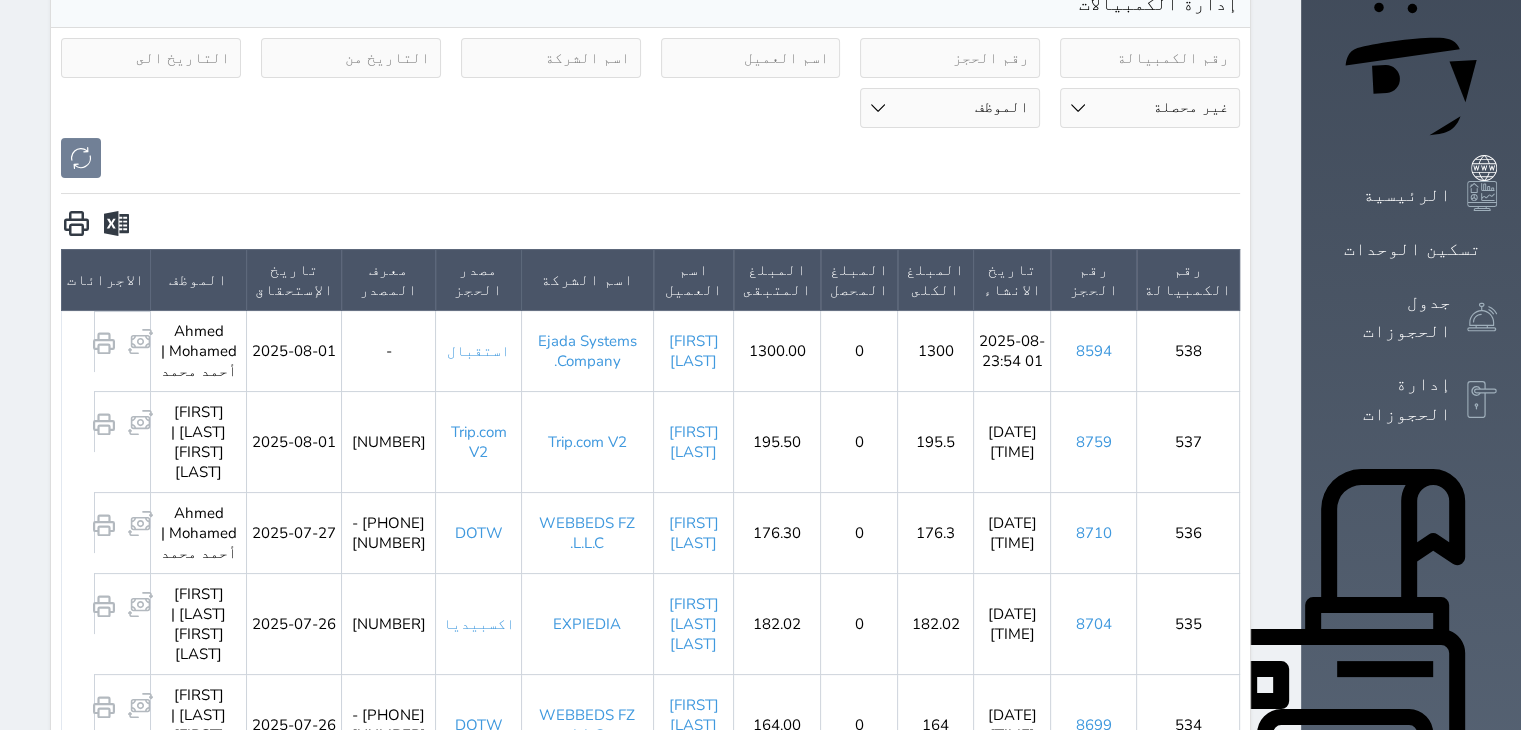 click on "abdurahman fathan" at bounding box center (694, 441) 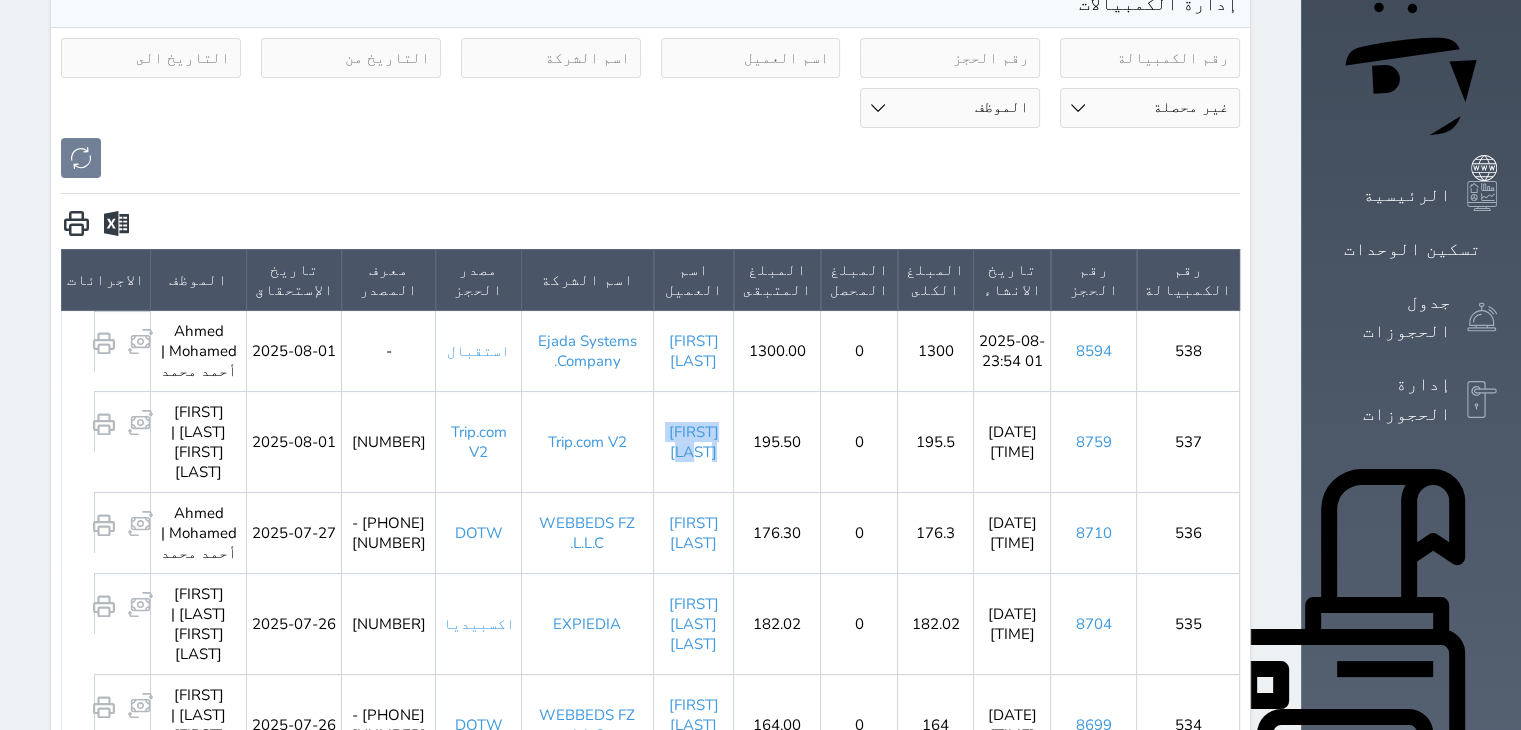 click on "abdurahman fathan" at bounding box center (694, 441) 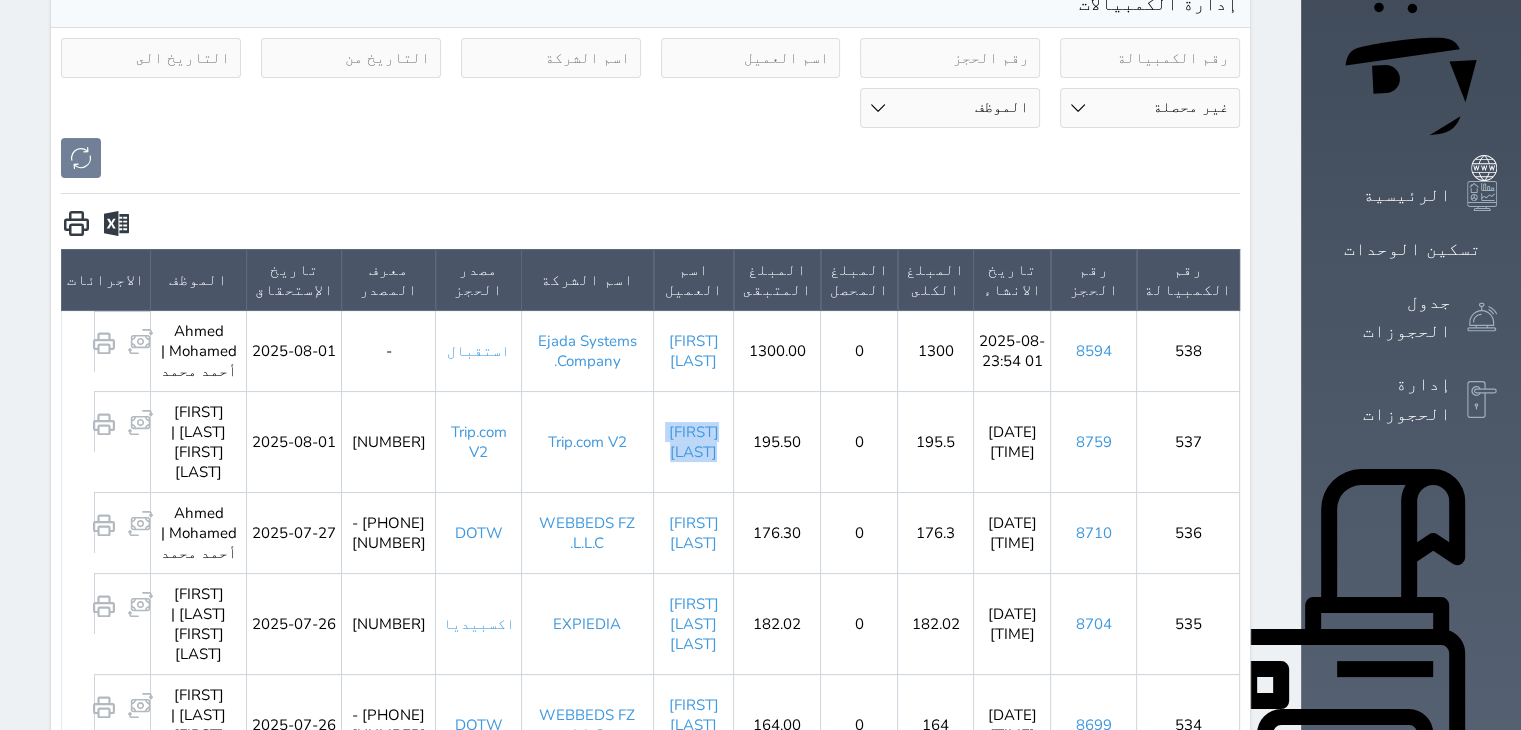 click on "abdurahman fathan" at bounding box center [694, 441] 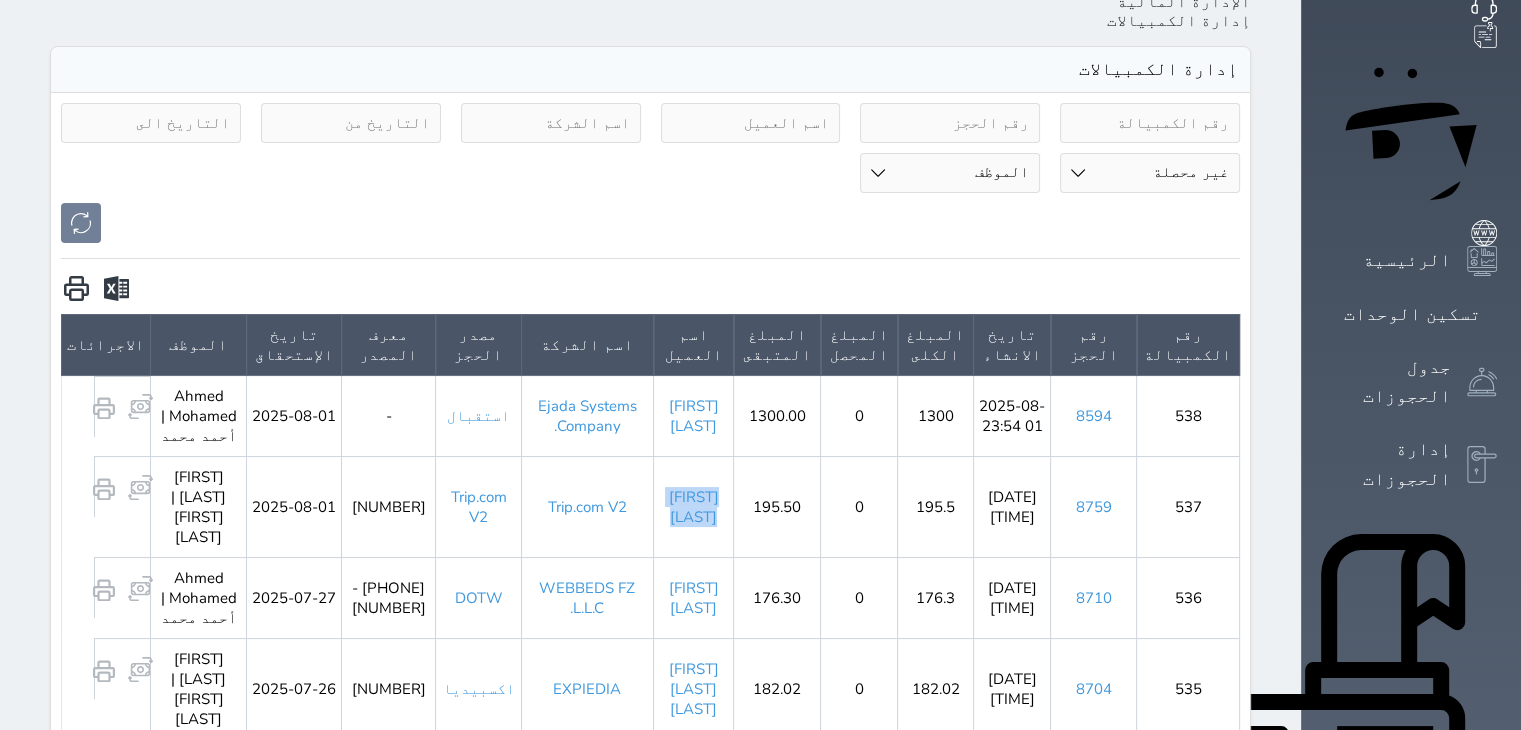 scroll, scrollTop: 0, scrollLeft: 0, axis: both 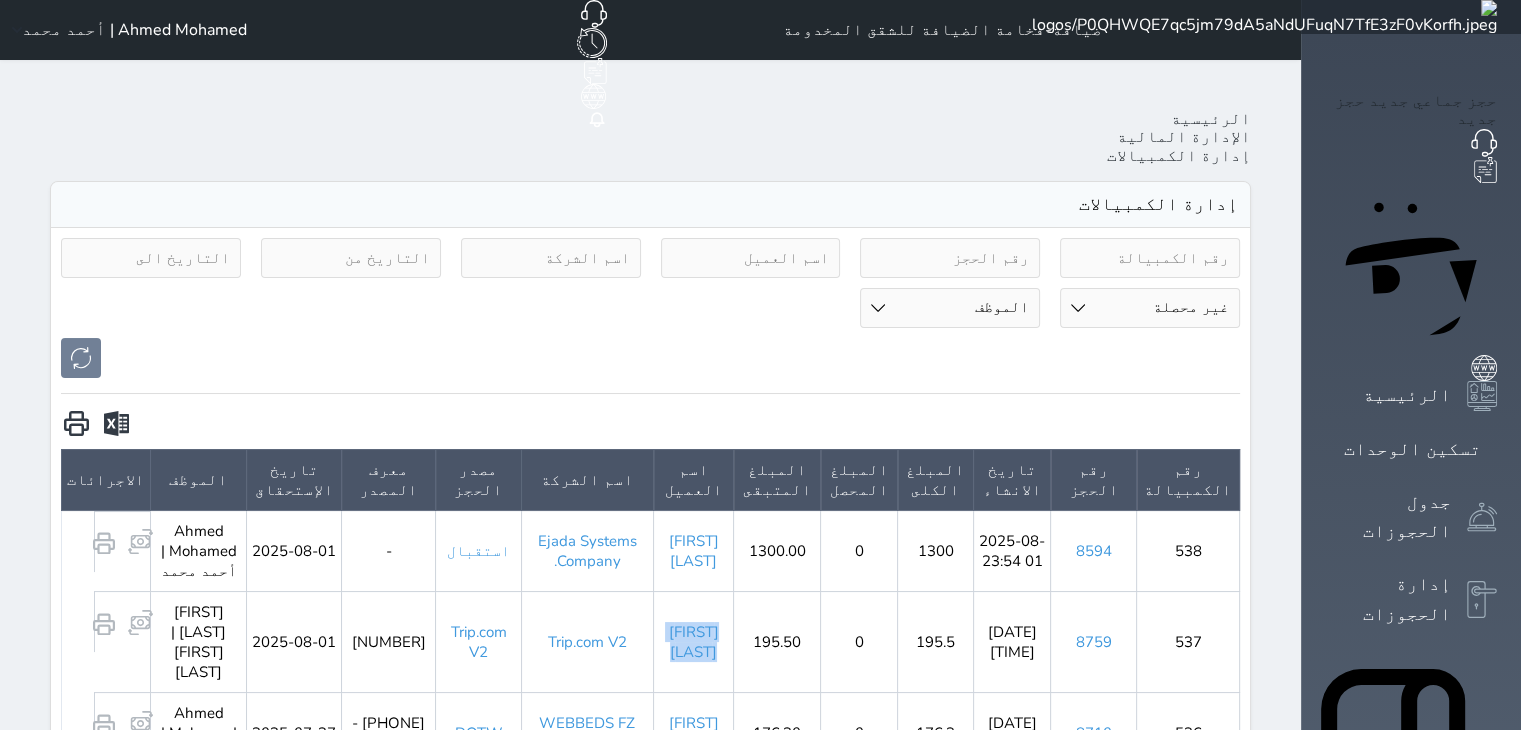 click on "Ahmed Mohamed | أحمد محمد" at bounding box center [125, 30] 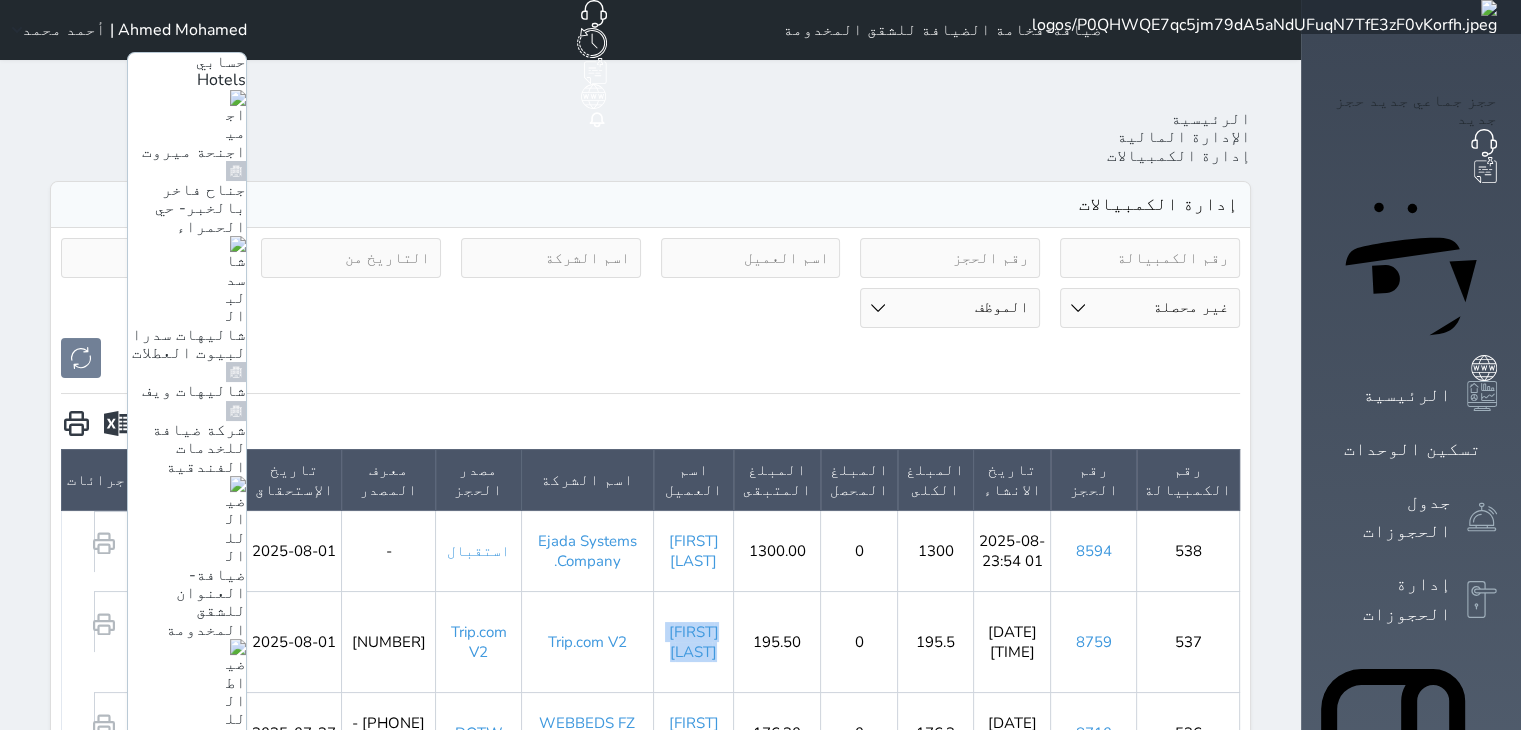 scroll, scrollTop: 100, scrollLeft: 0, axis: vertical 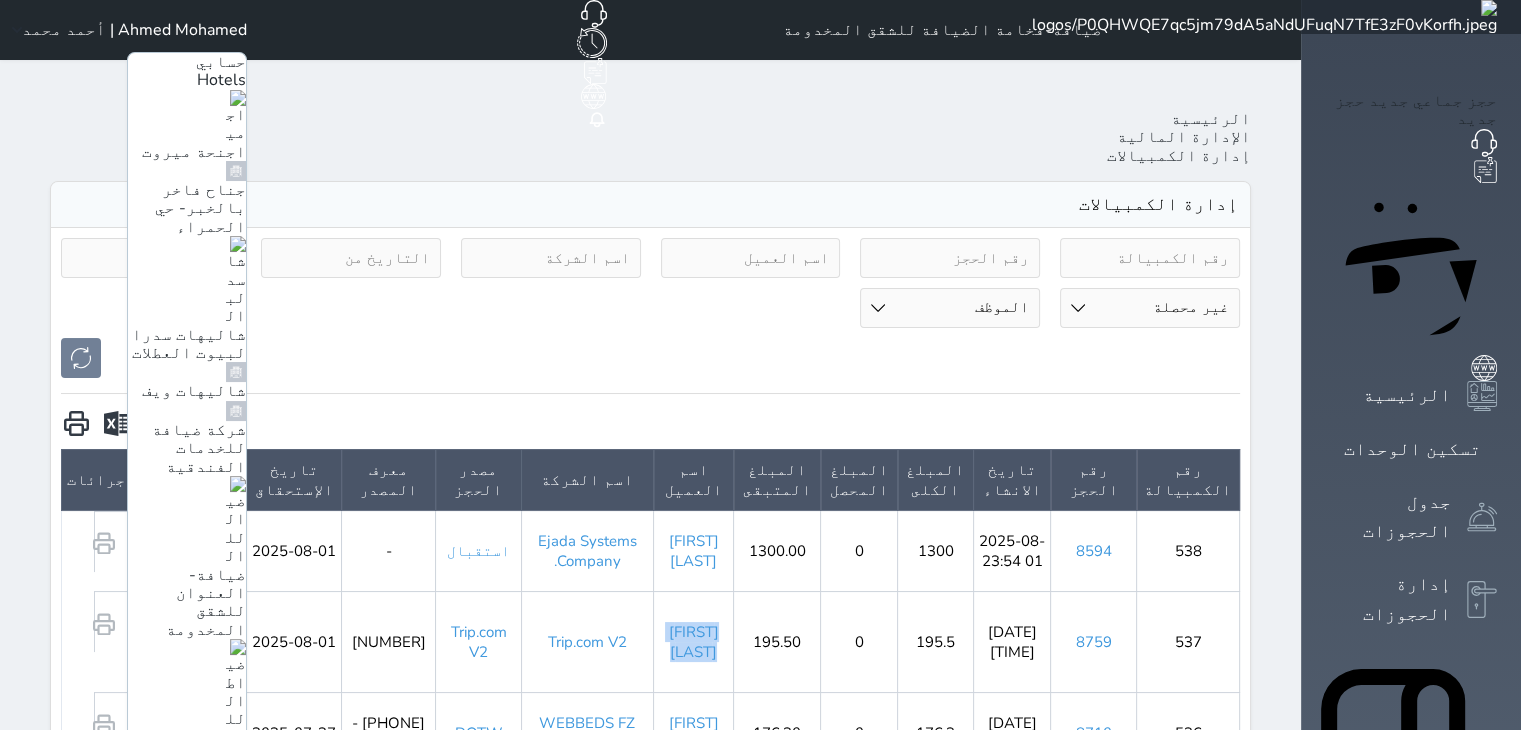 click on "ضيافة-فندق كارم الخبر" at bounding box center [187, 1556] 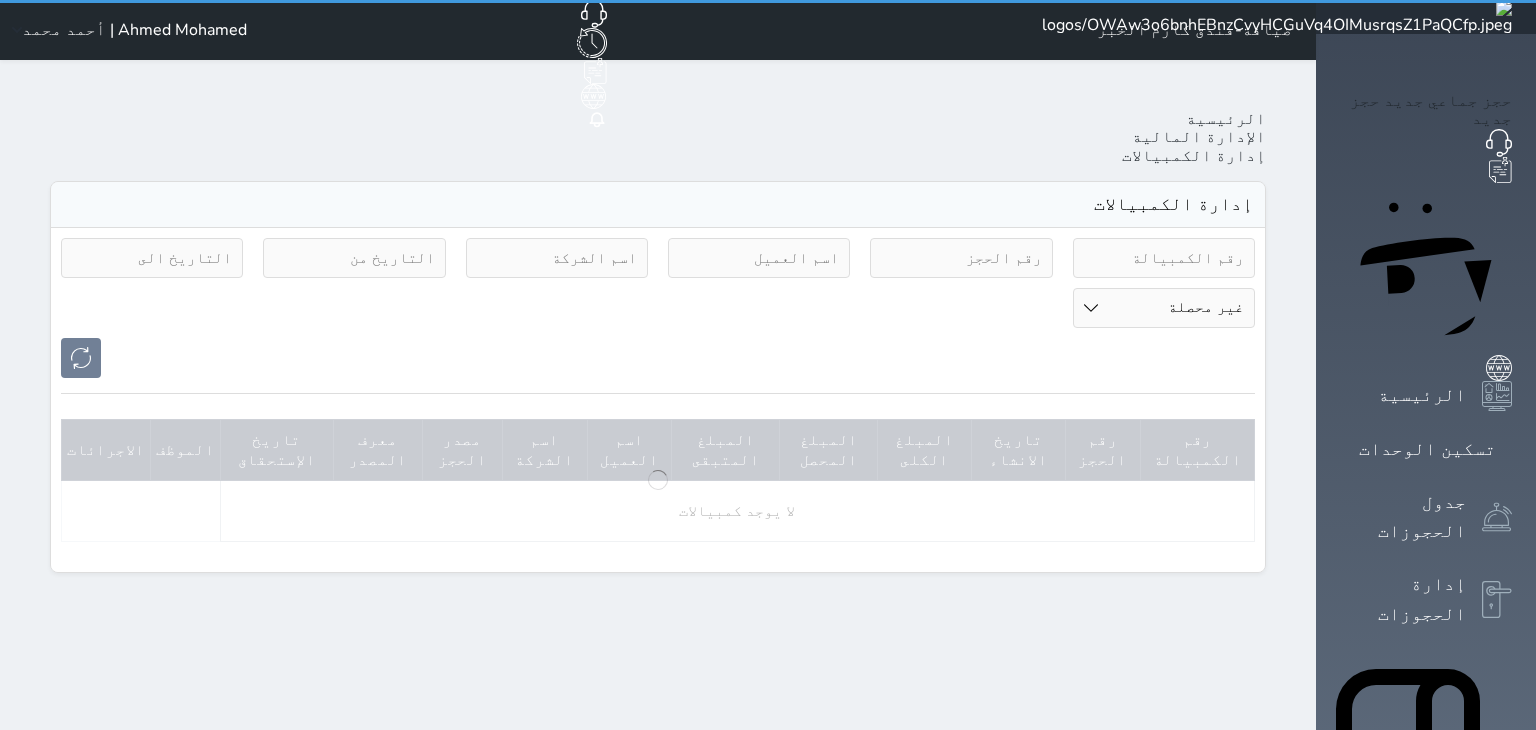 select on "pending" 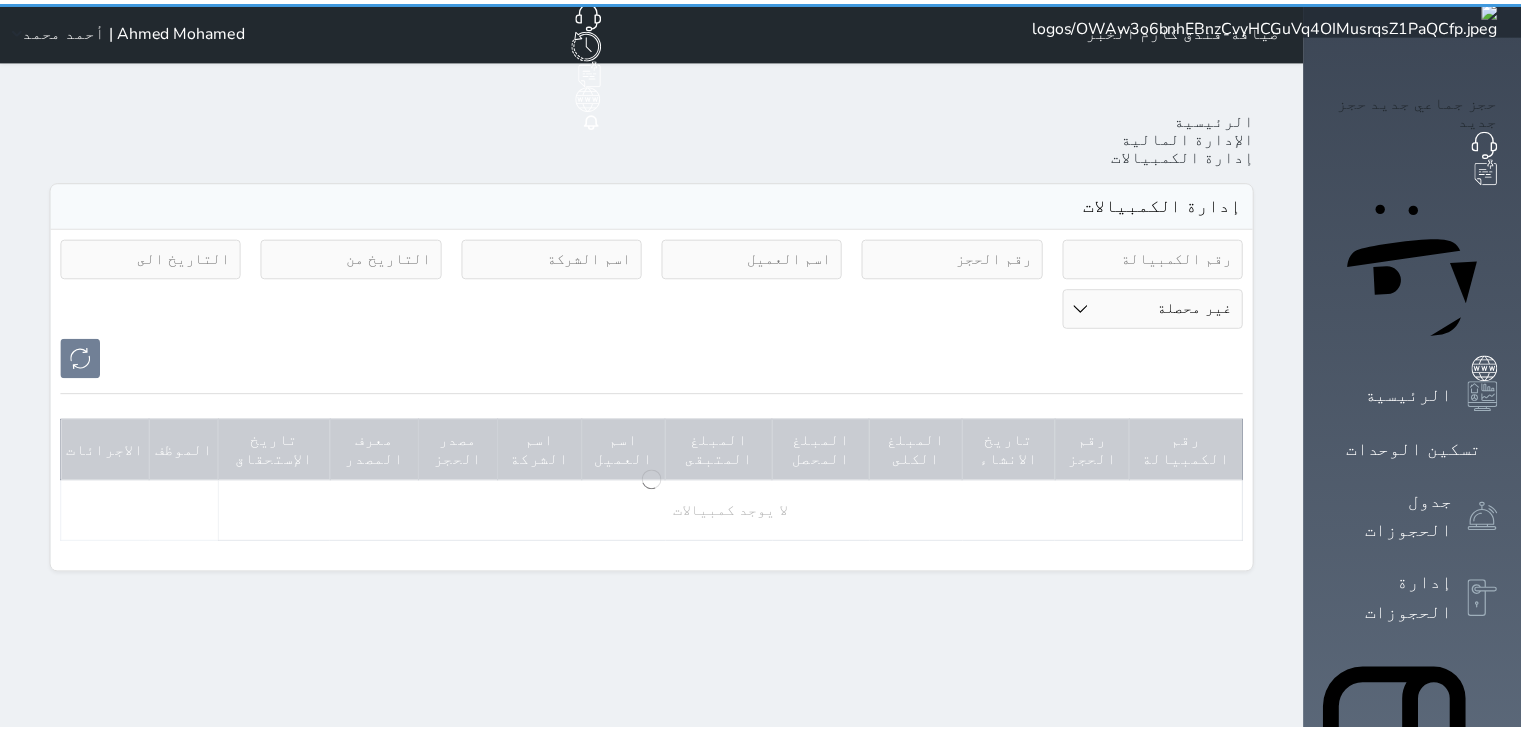 scroll, scrollTop: 0, scrollLeft: 0, axis: both 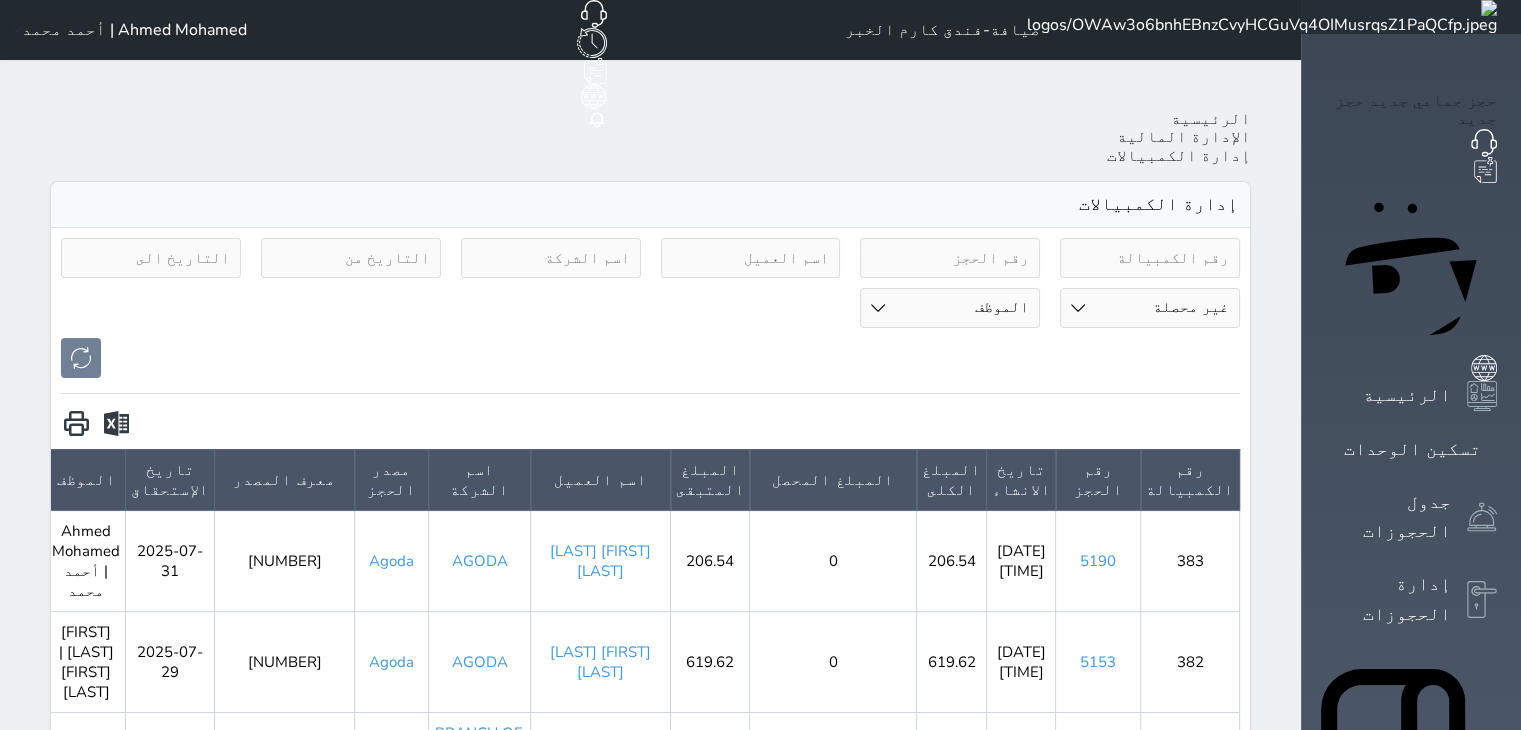 click on "[FIRST] [LAST] [LAST]" at bounding box center [601, 560] 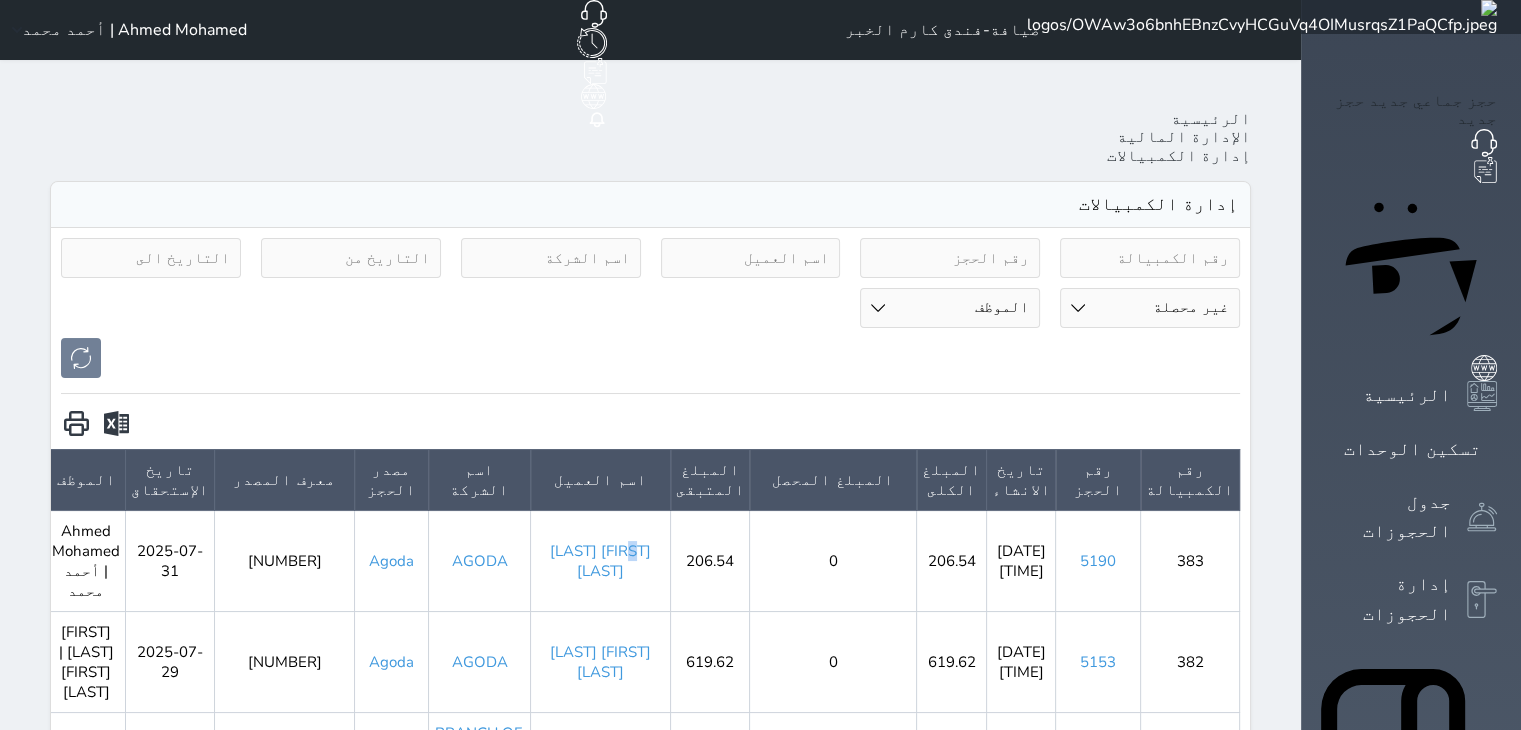 click on "[FIRST] [LAST] [LAST]" at bounding box center (601, 560) 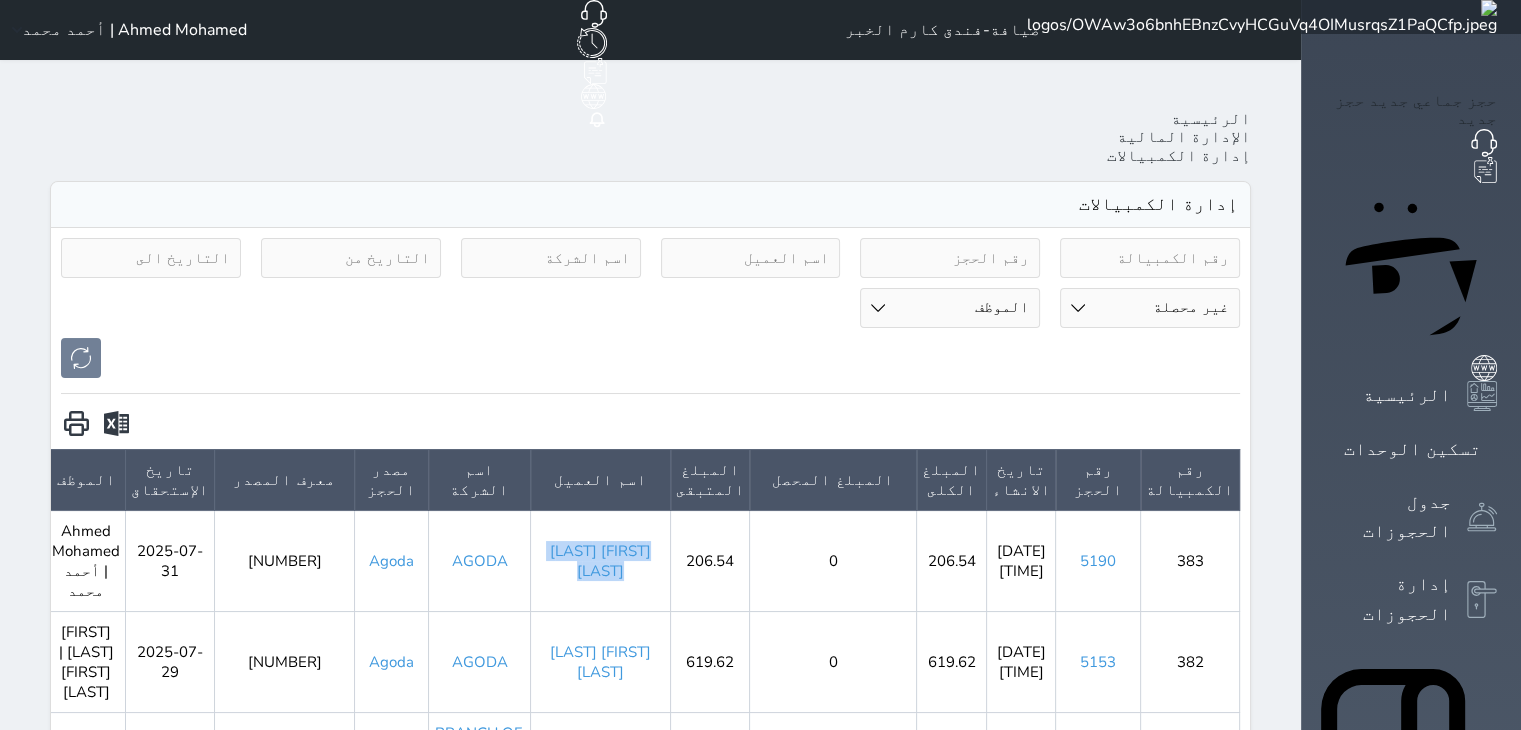 click on "[FIRST] [LAST] [LAST]" at bounding box center (601, 560) 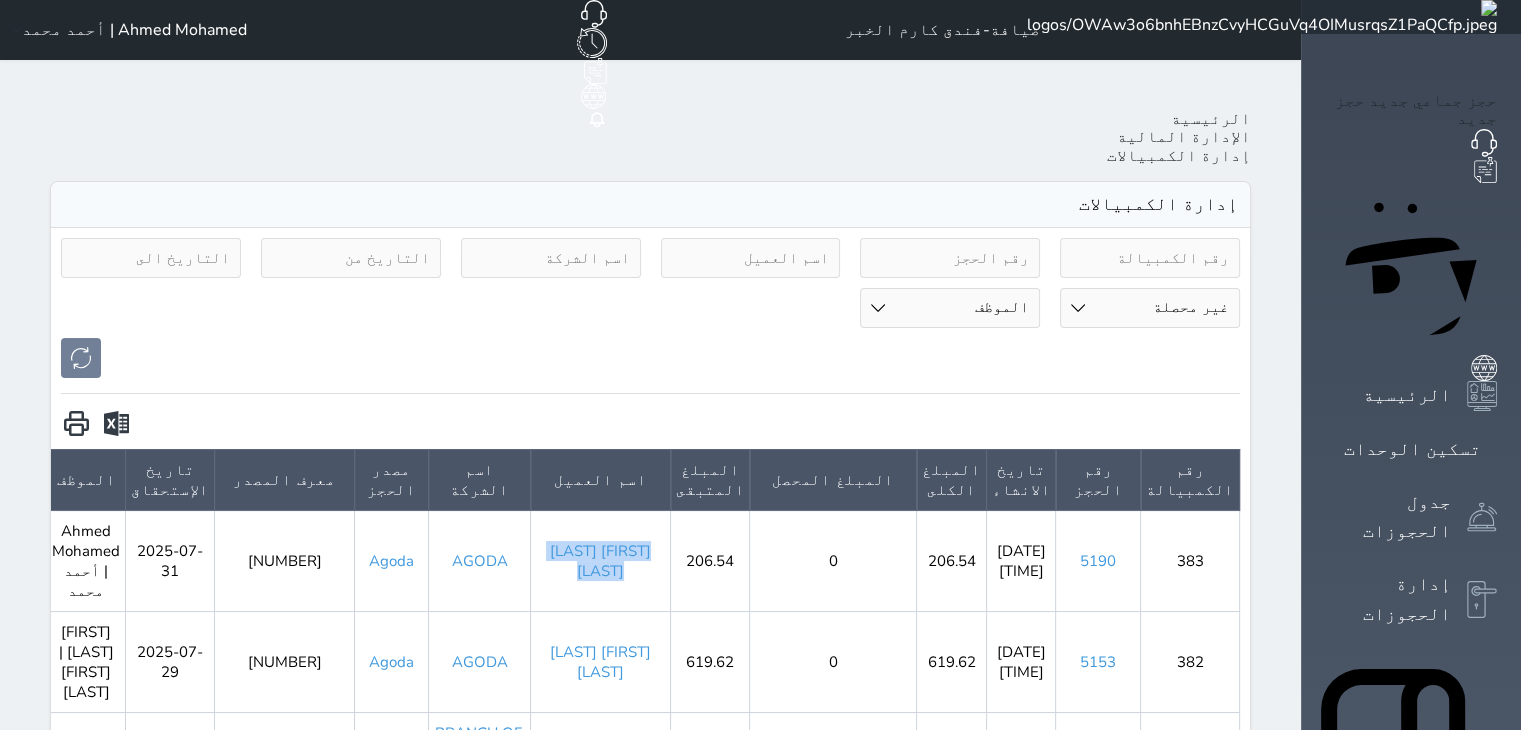copy on "[FIRST] [LAST] [LAST]" 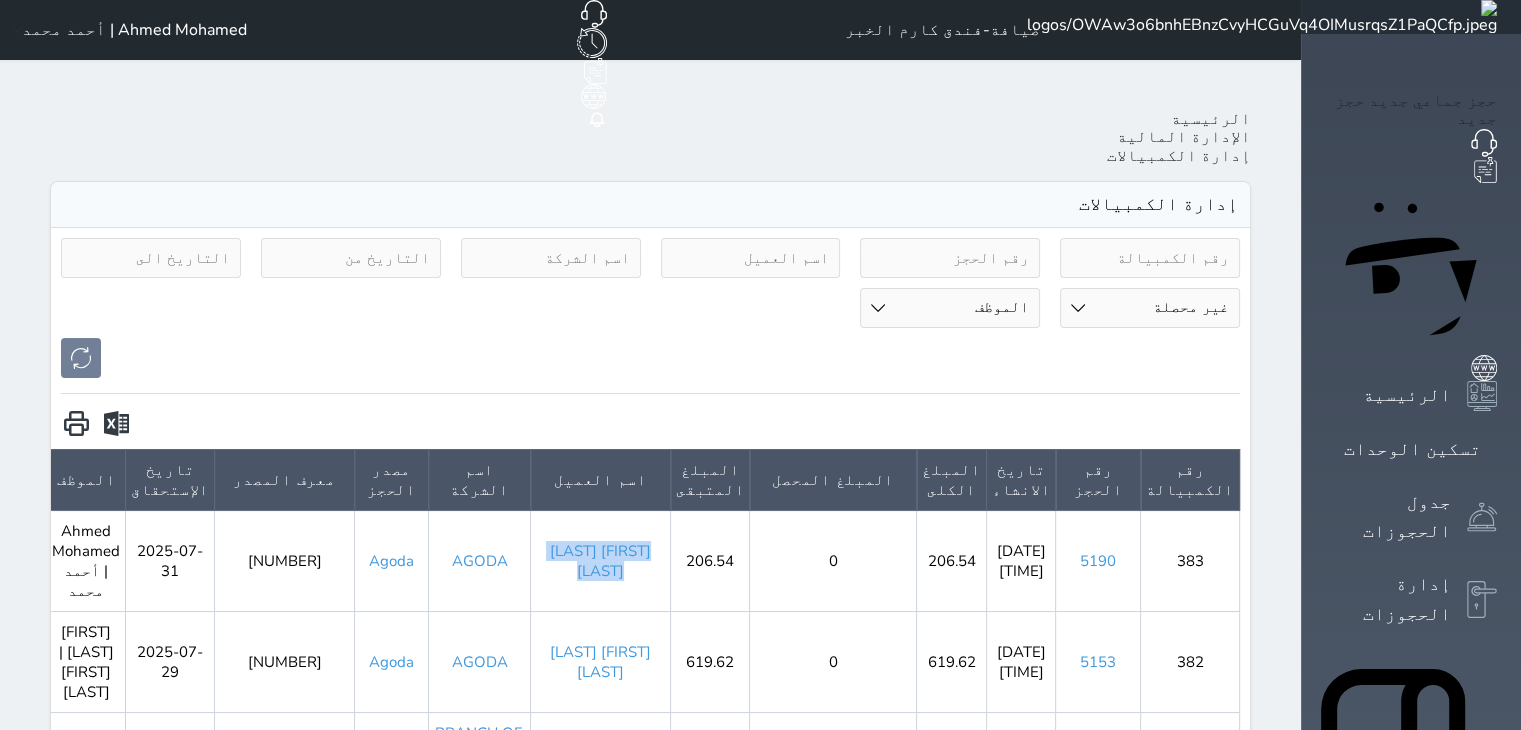 click 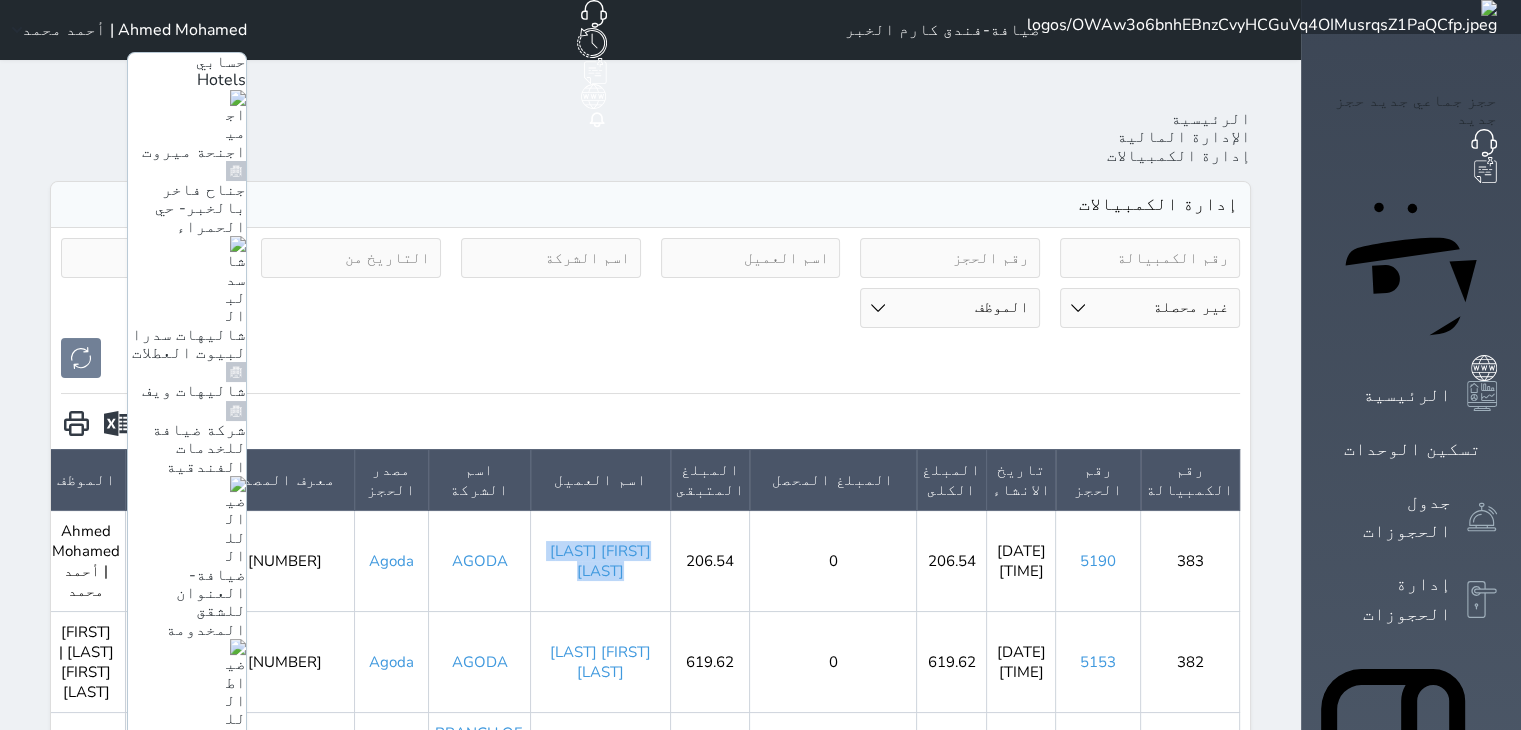 scroll, scrollTop: 100, scrollLeft: 0, axis: vertical 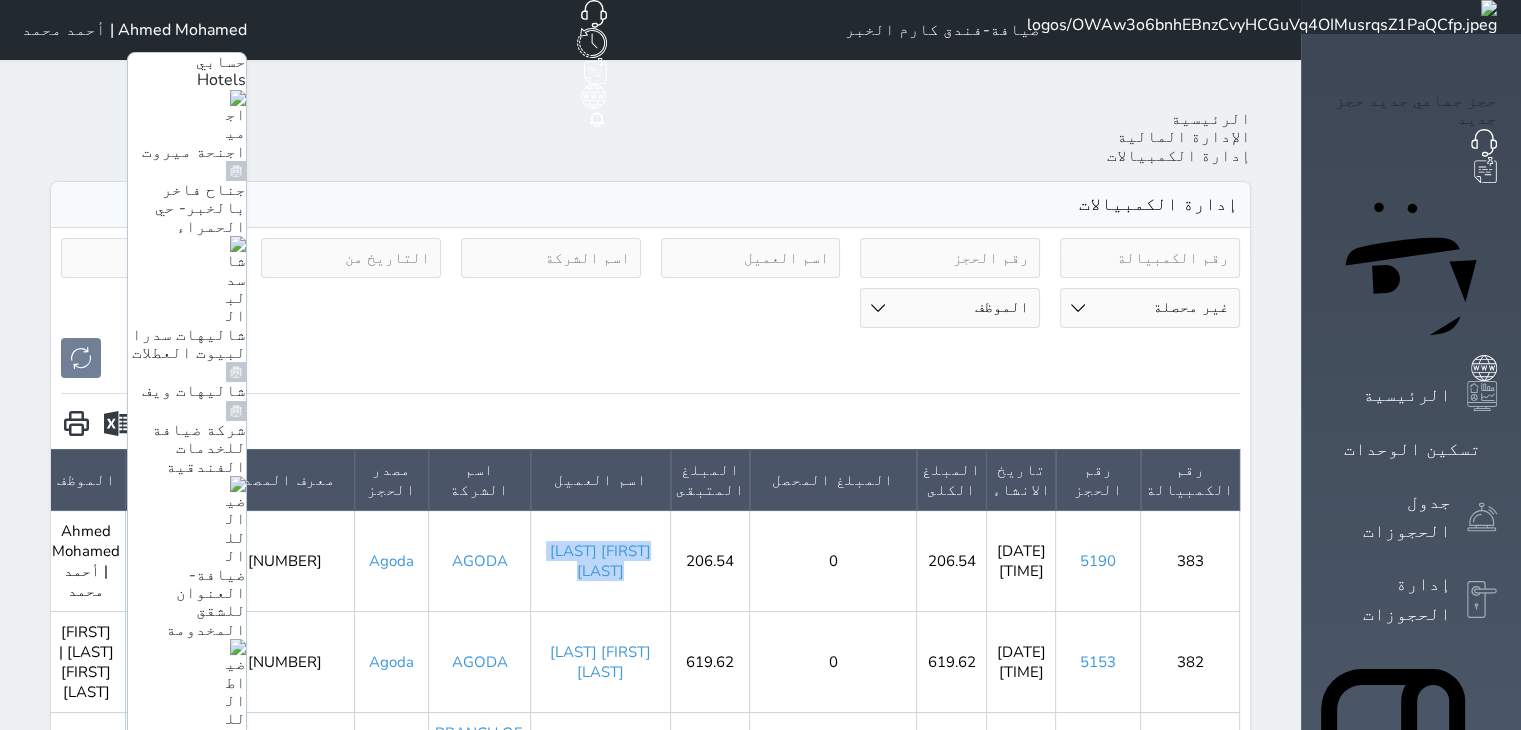 click on "ضيافة-فندق كارم راس تنورة" at bounding box center (197, 1879) 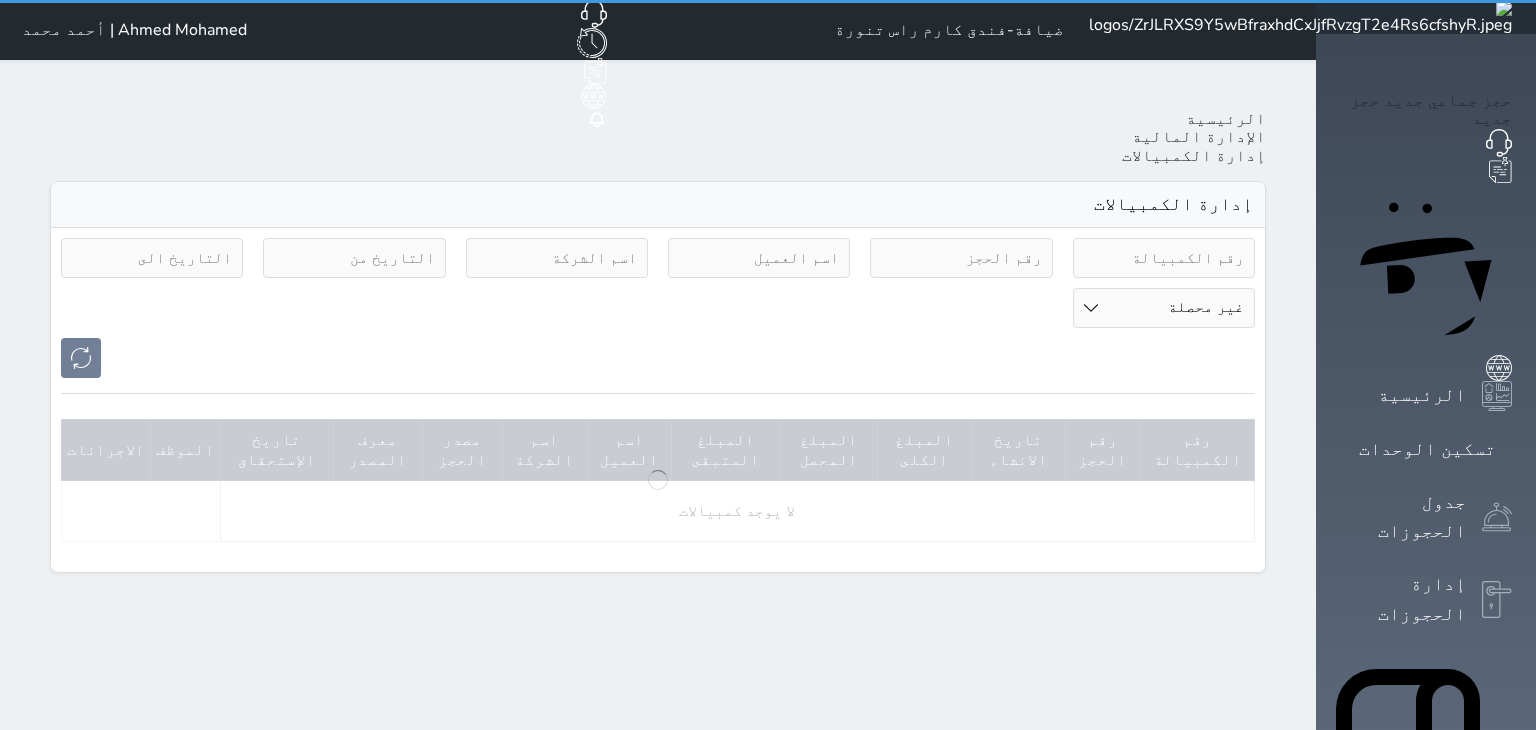 select on "pending" 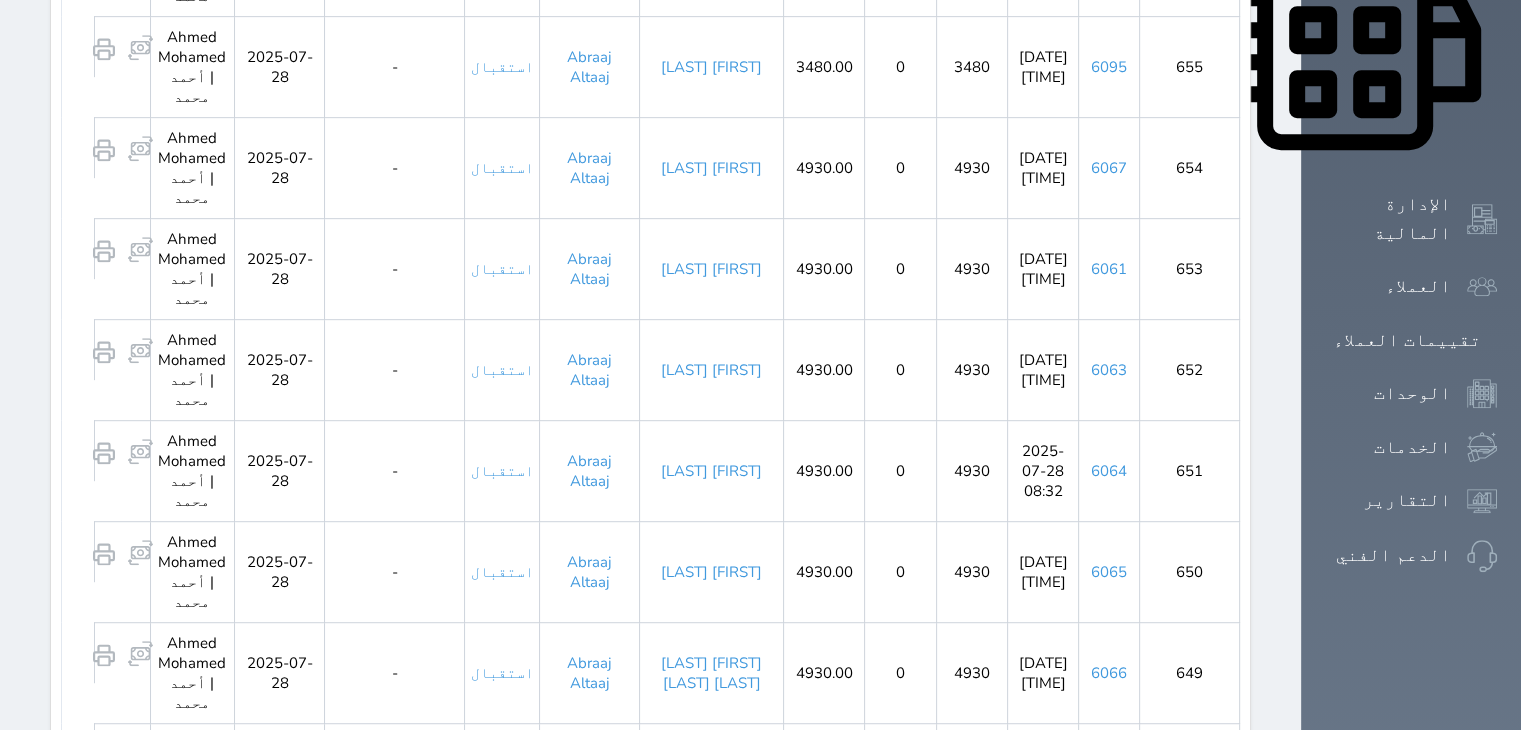 scroll, scrollTop: 1000, scrollLeft: 0, axis: vertical 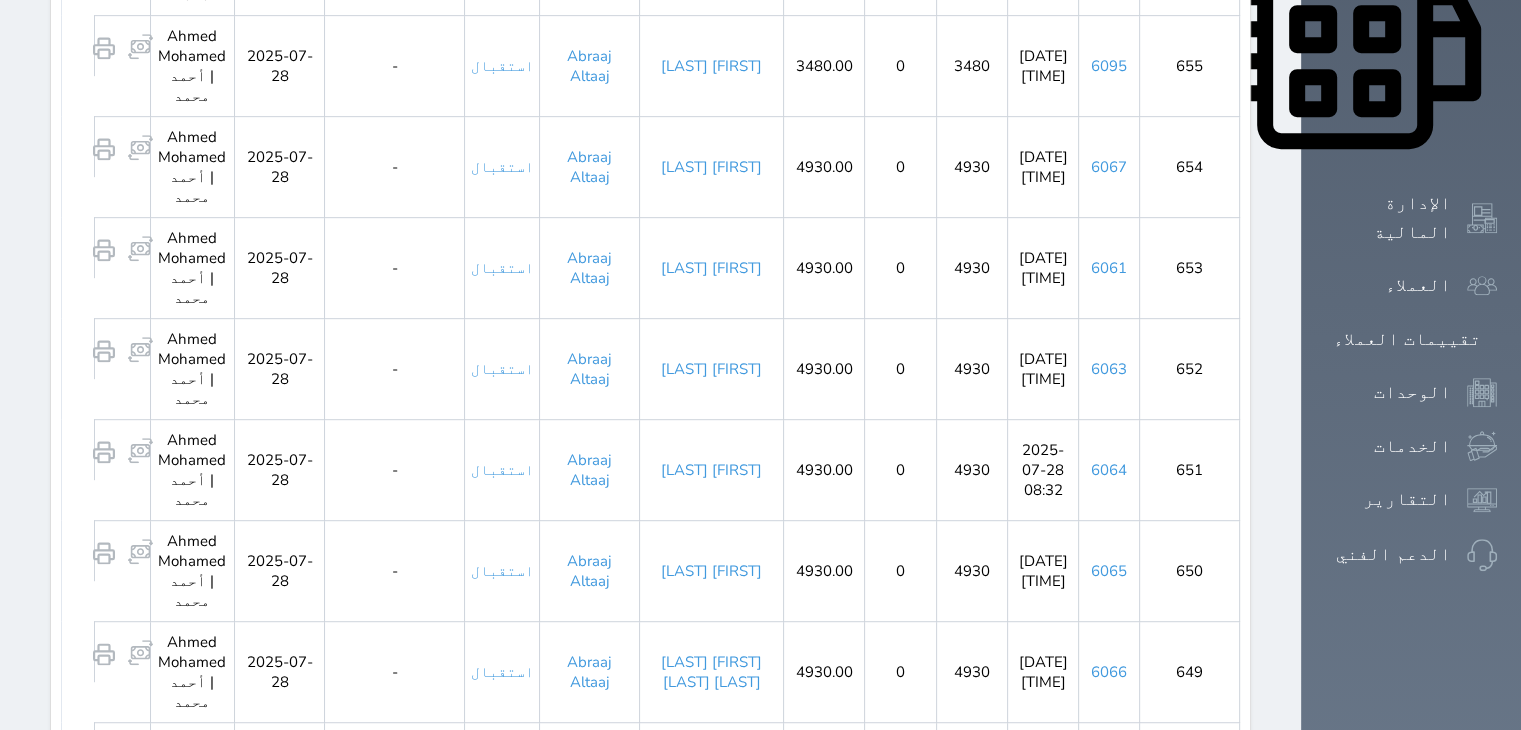 click on "2" at bounding box center (702, 1570) 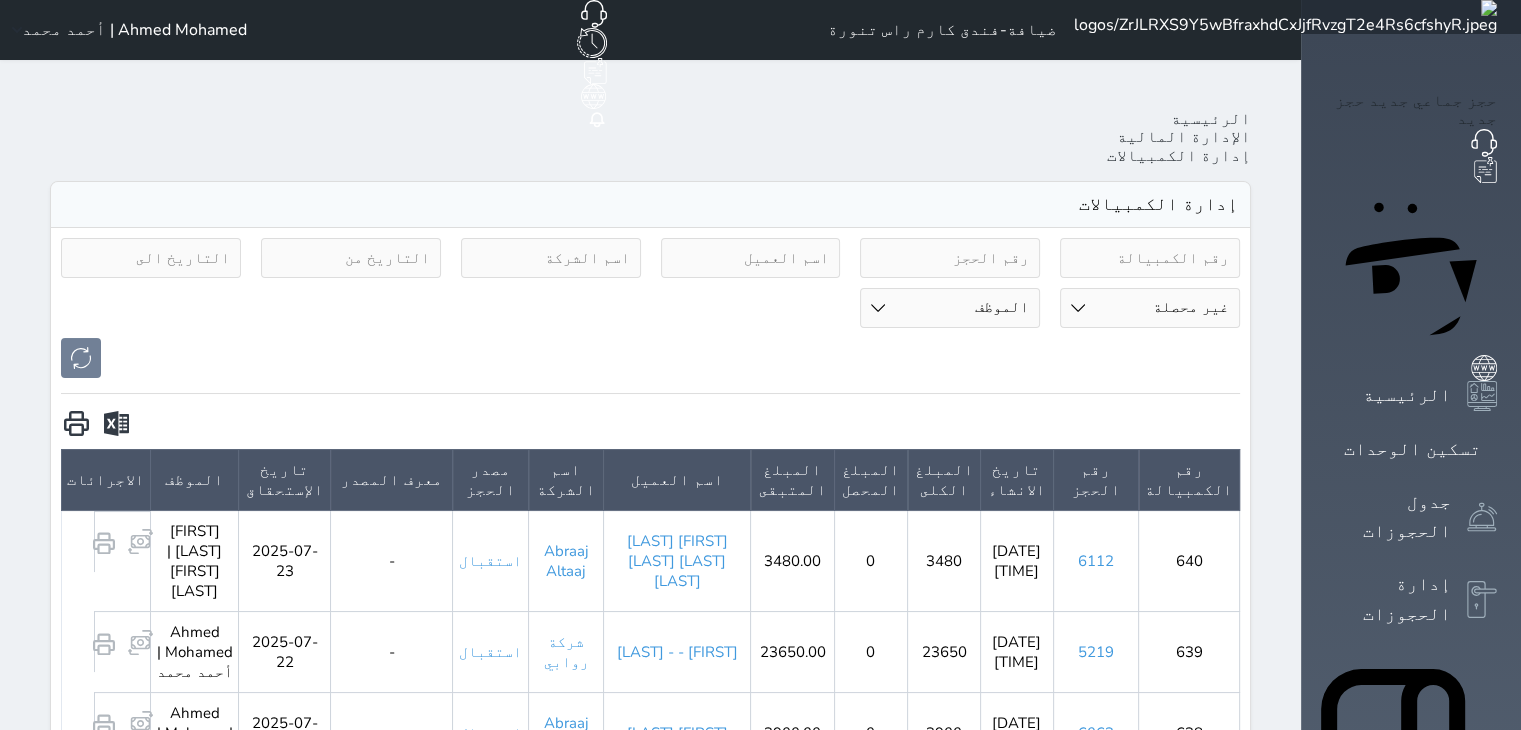 scroll, scrollTop: 100, scrollLeft: 0, axis: vertical 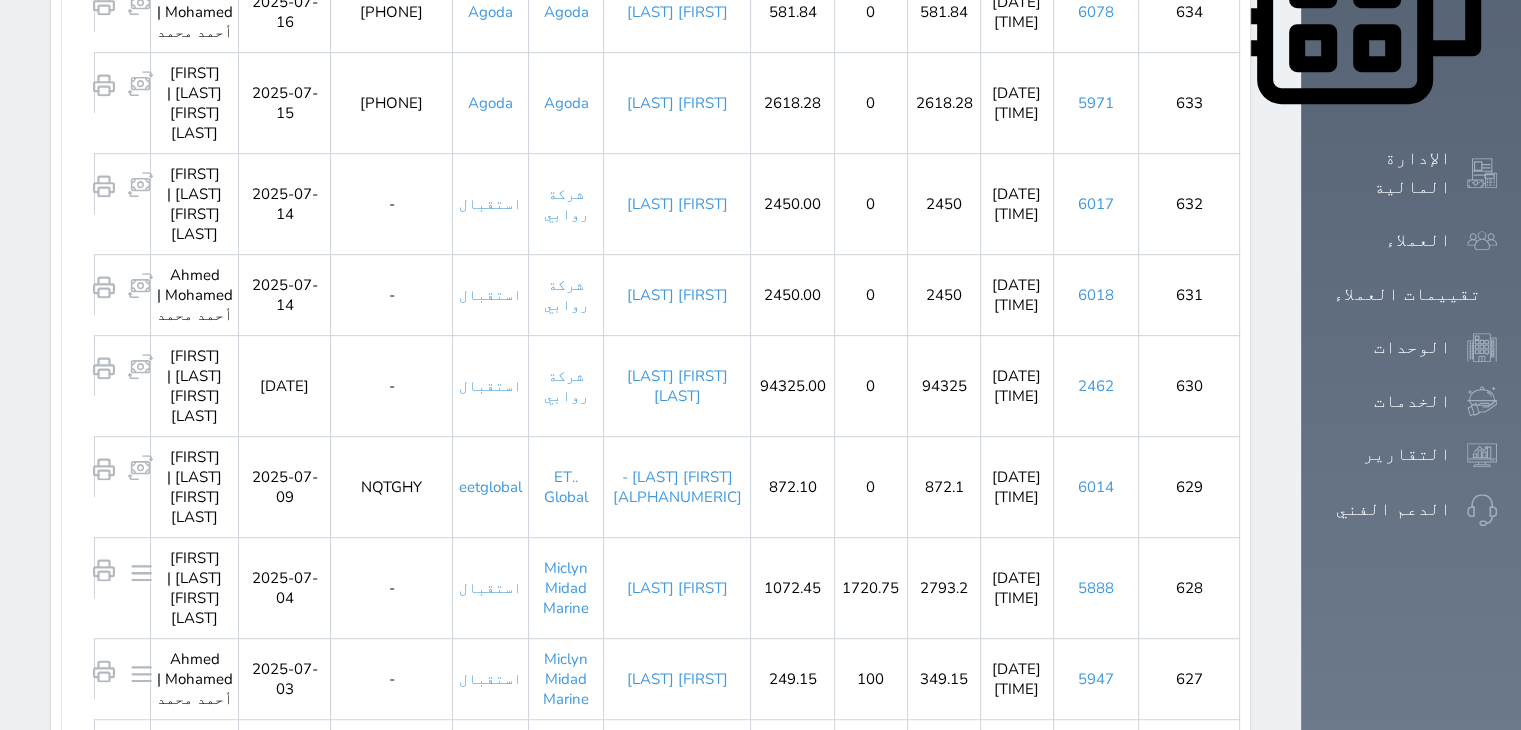 click on "1" at bounding box center (737, 1325) 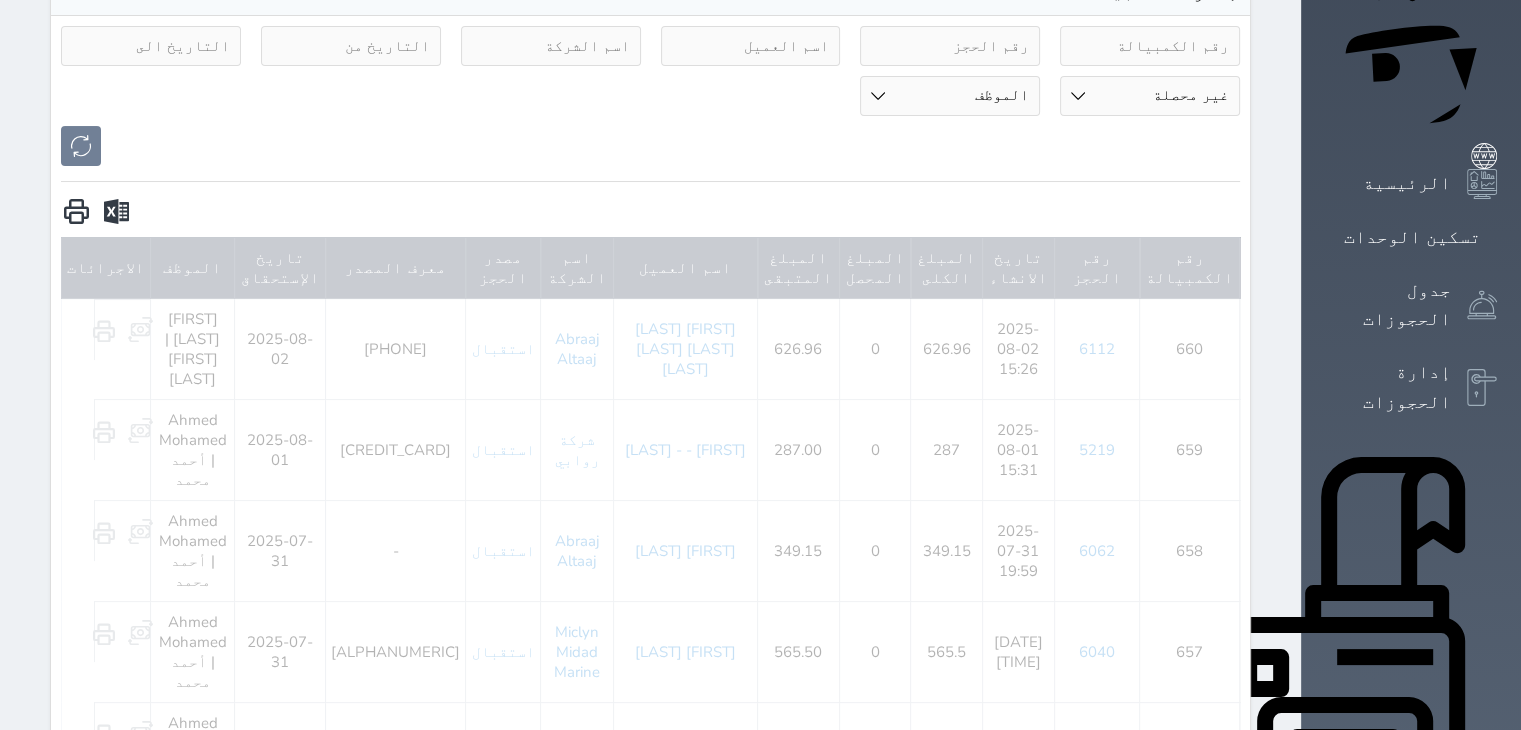 scroll, scrollTop: 300, scrollLeft: 0, axis: vertical 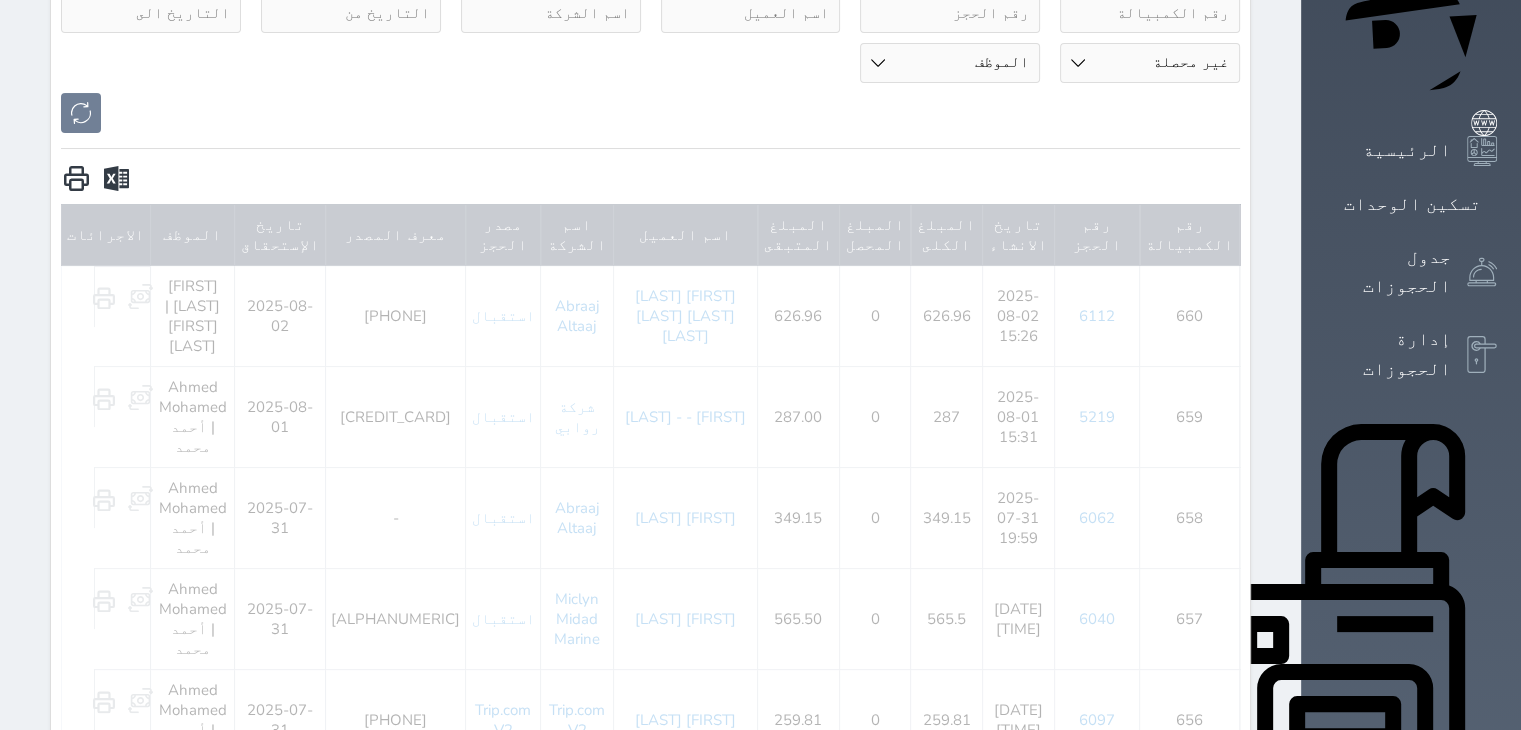 click on "الإدارة المالية" at bounding box center [1388, 973] 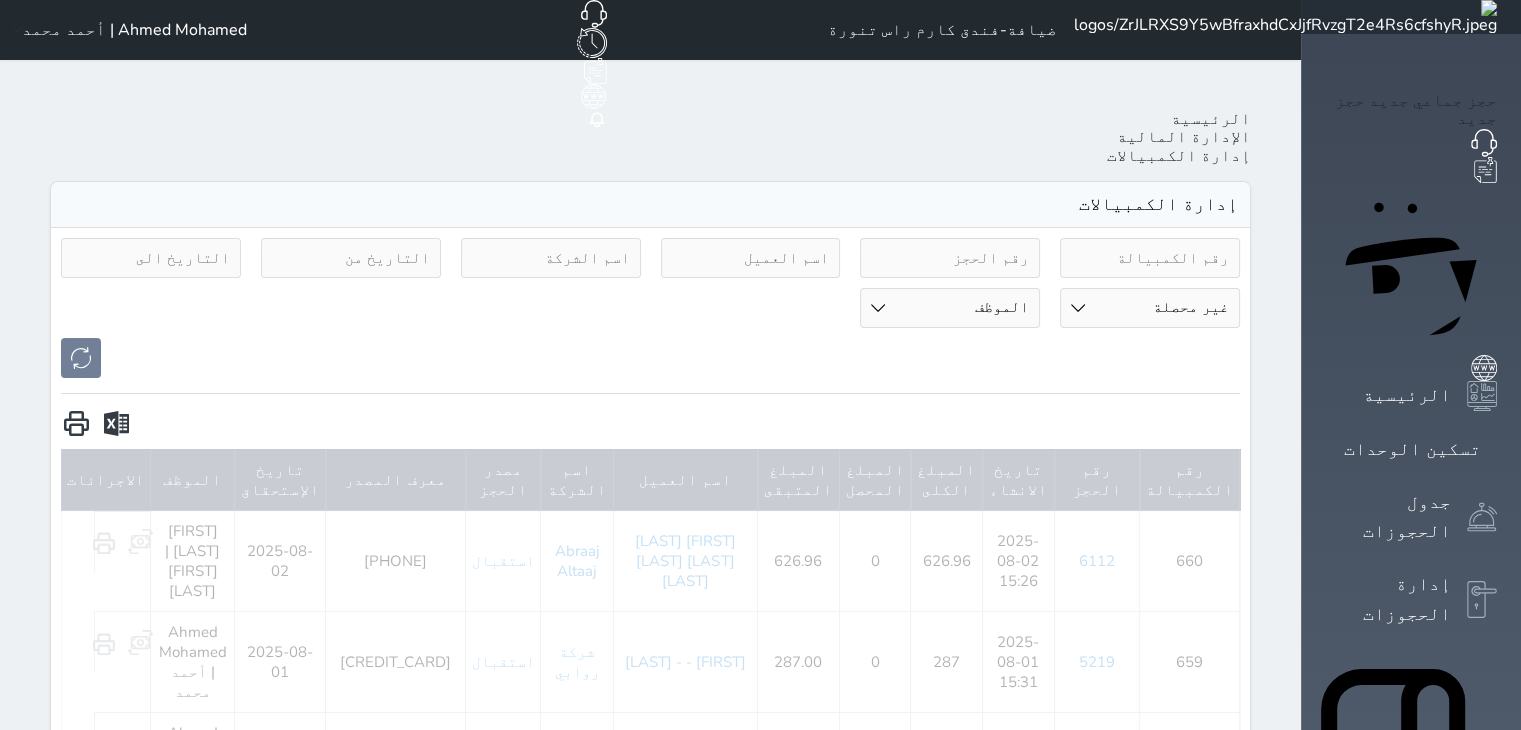 click on "الإدارة المالية" at bounding box center [1388, 1218] 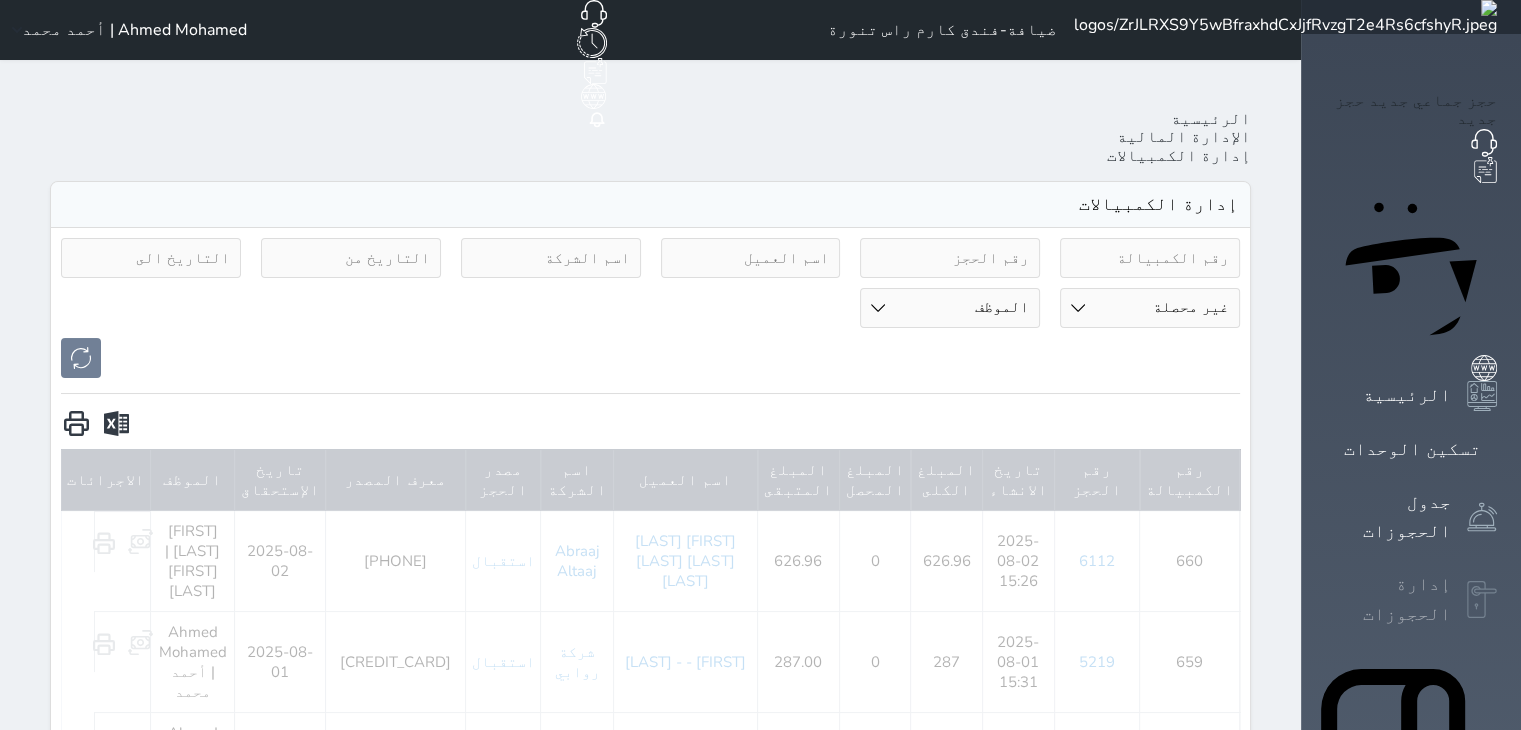 click on "إدارة الحجوزات" at bounding box center [1388, 599] 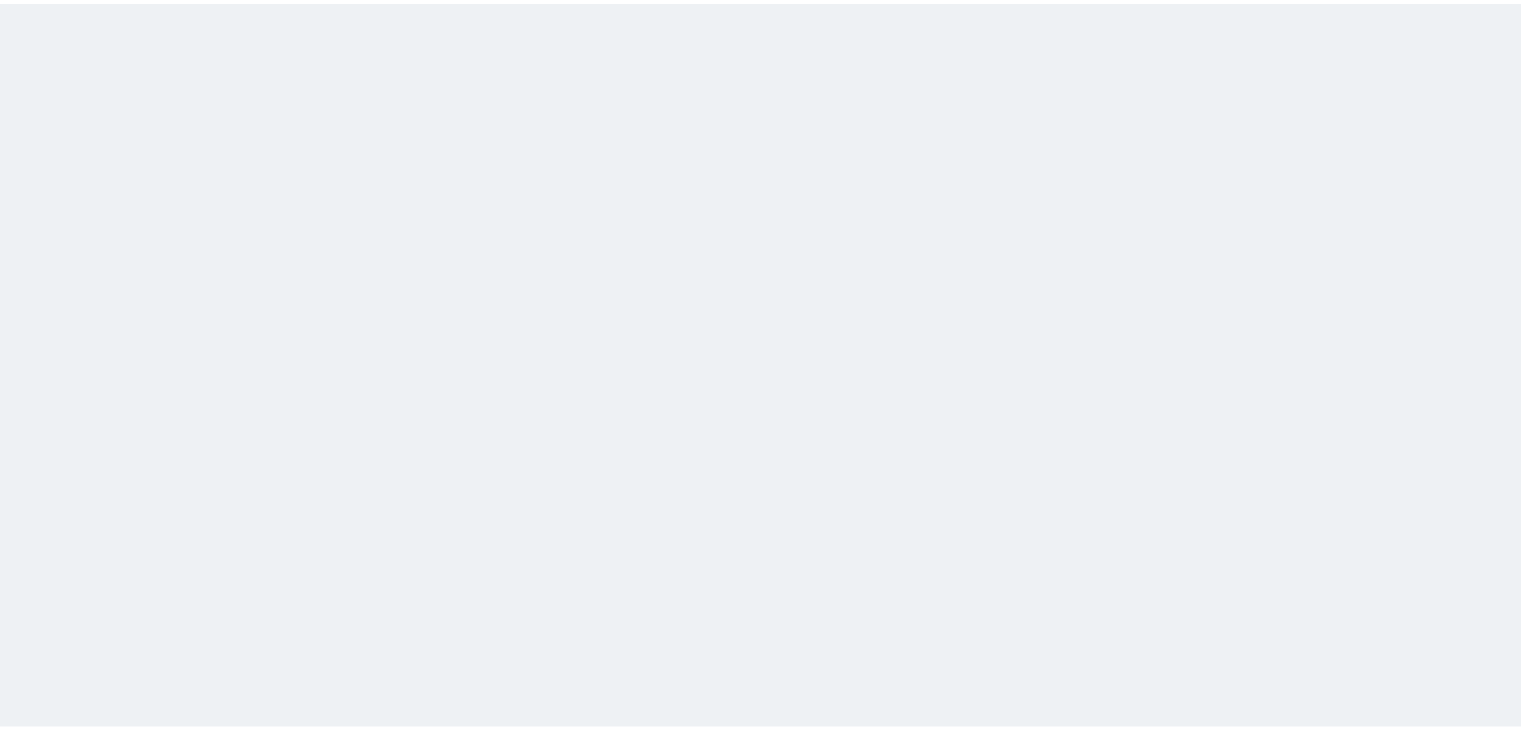 scroll, scrollTop: 0, scrollLeft: 0, axis: both 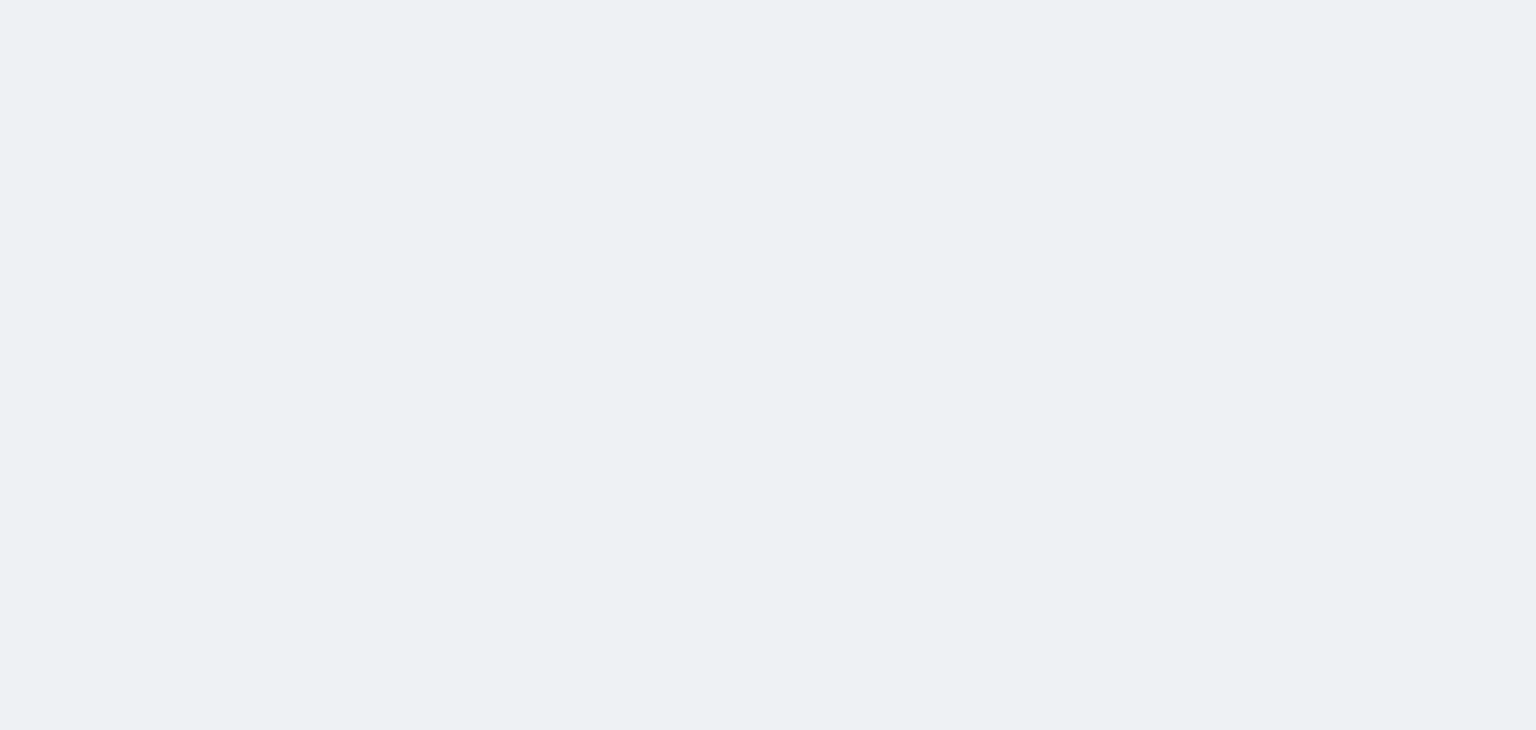 select on "open_all" 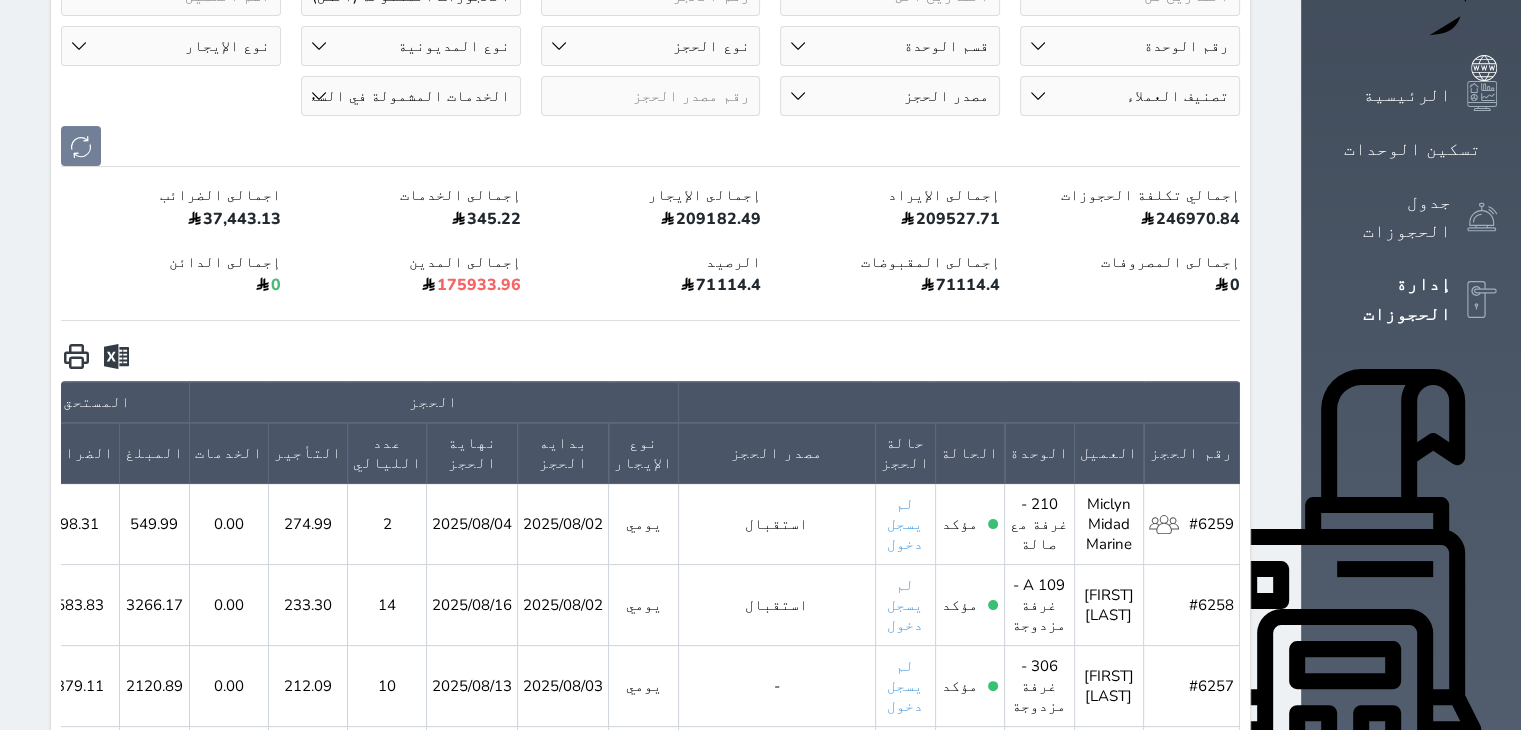 click on "الإدارة المالية" at bounding box center (1388, 918) 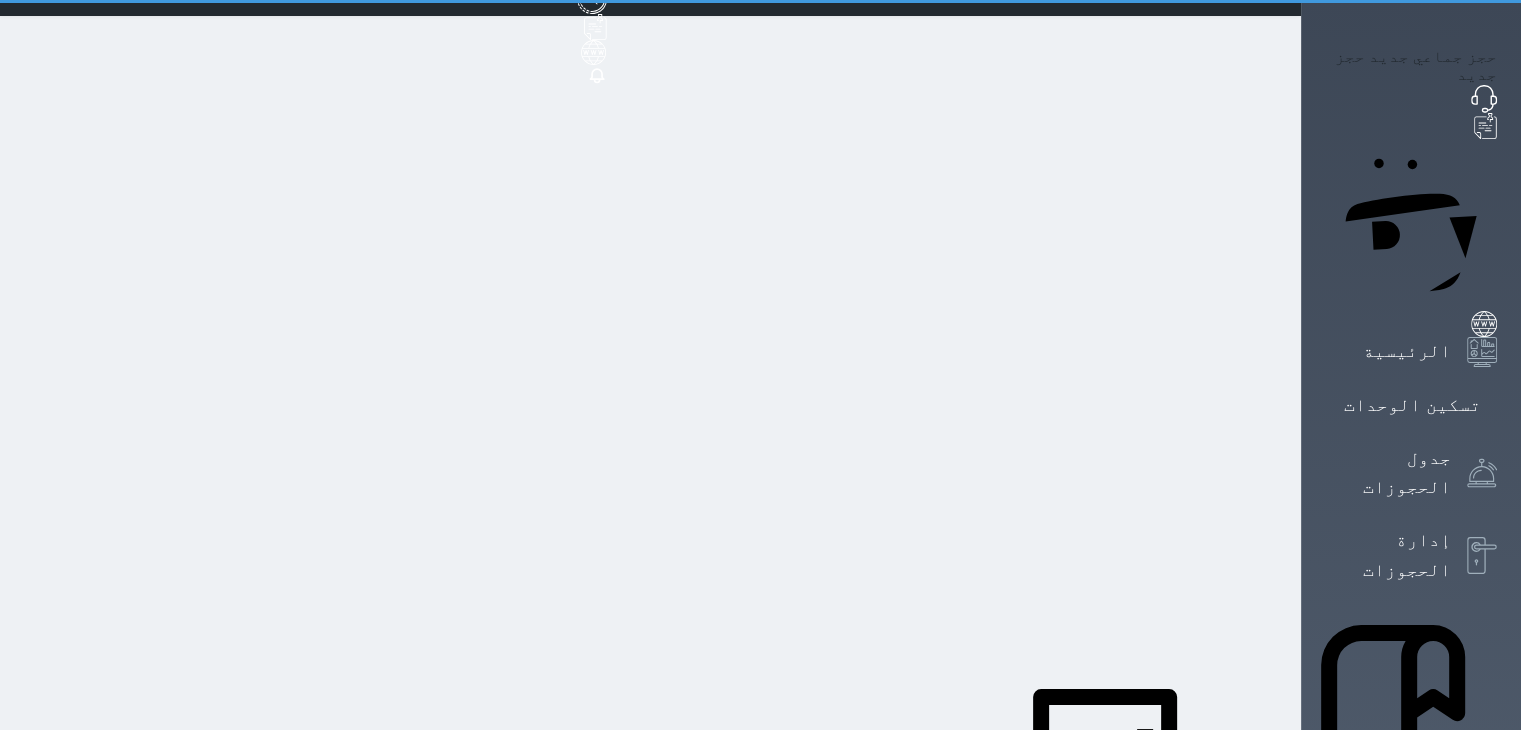 scroll, scrollTop: 0, scrollLeft: 0, axis: both 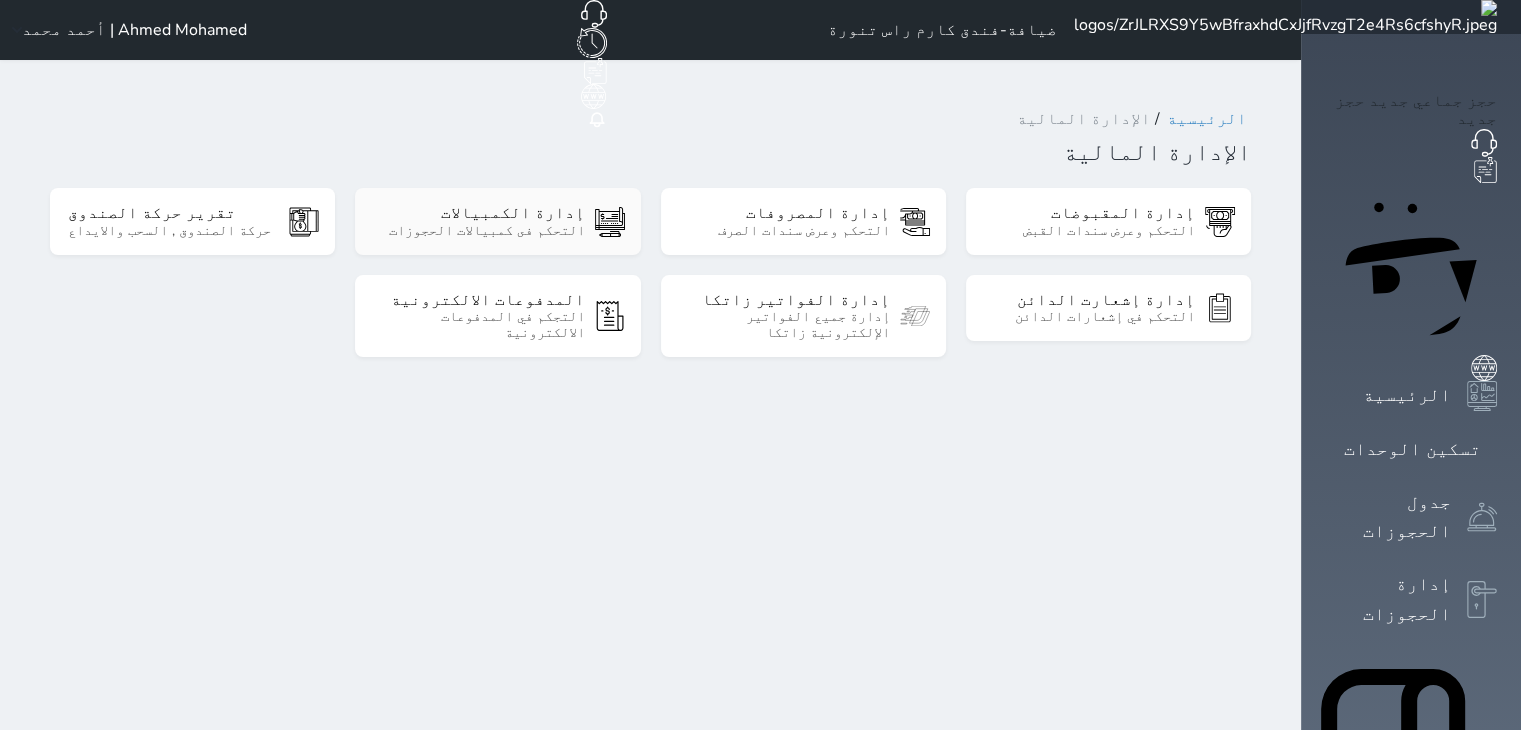 click on "التحكم فى كمبيالات الحجوزات" at bounding box center [478, 231] 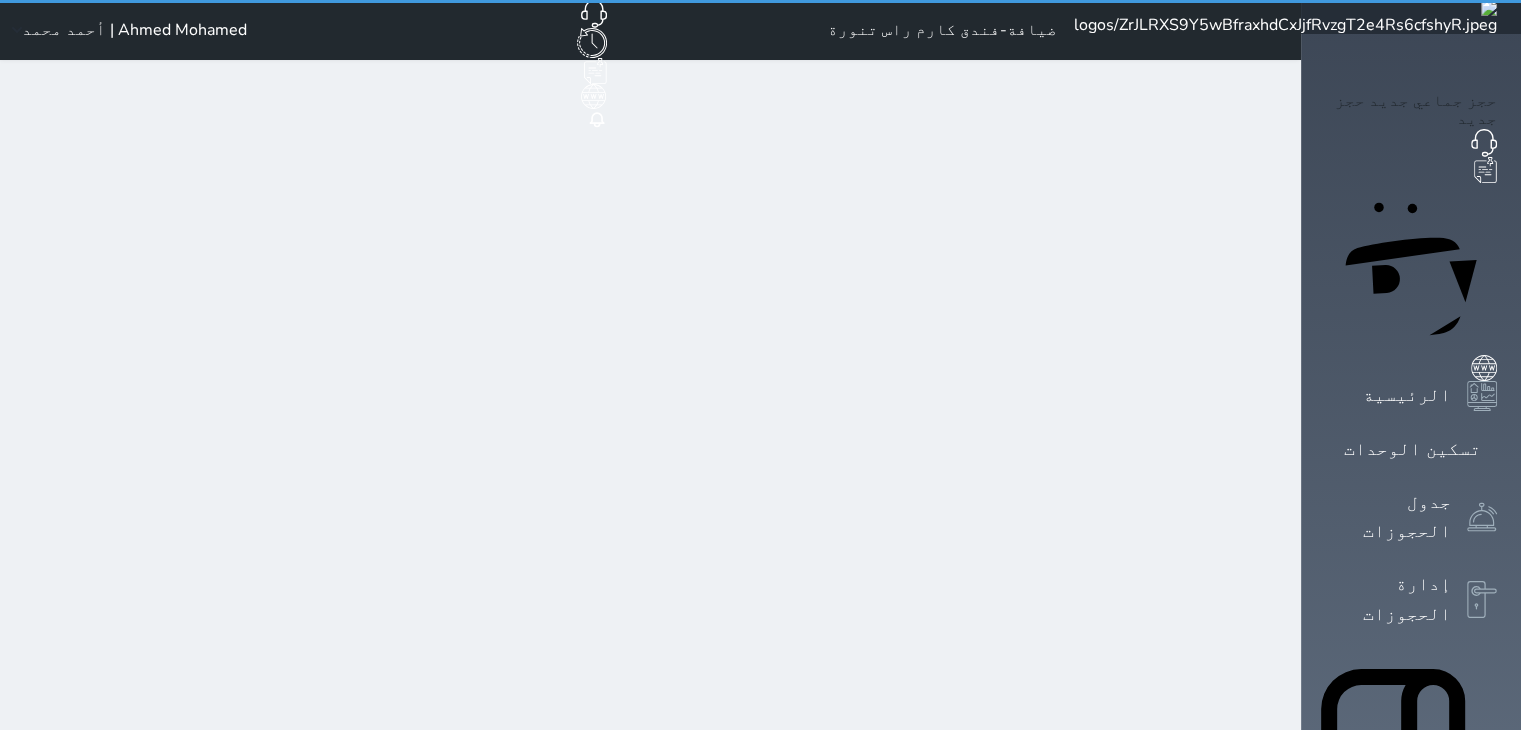 select on "pending" 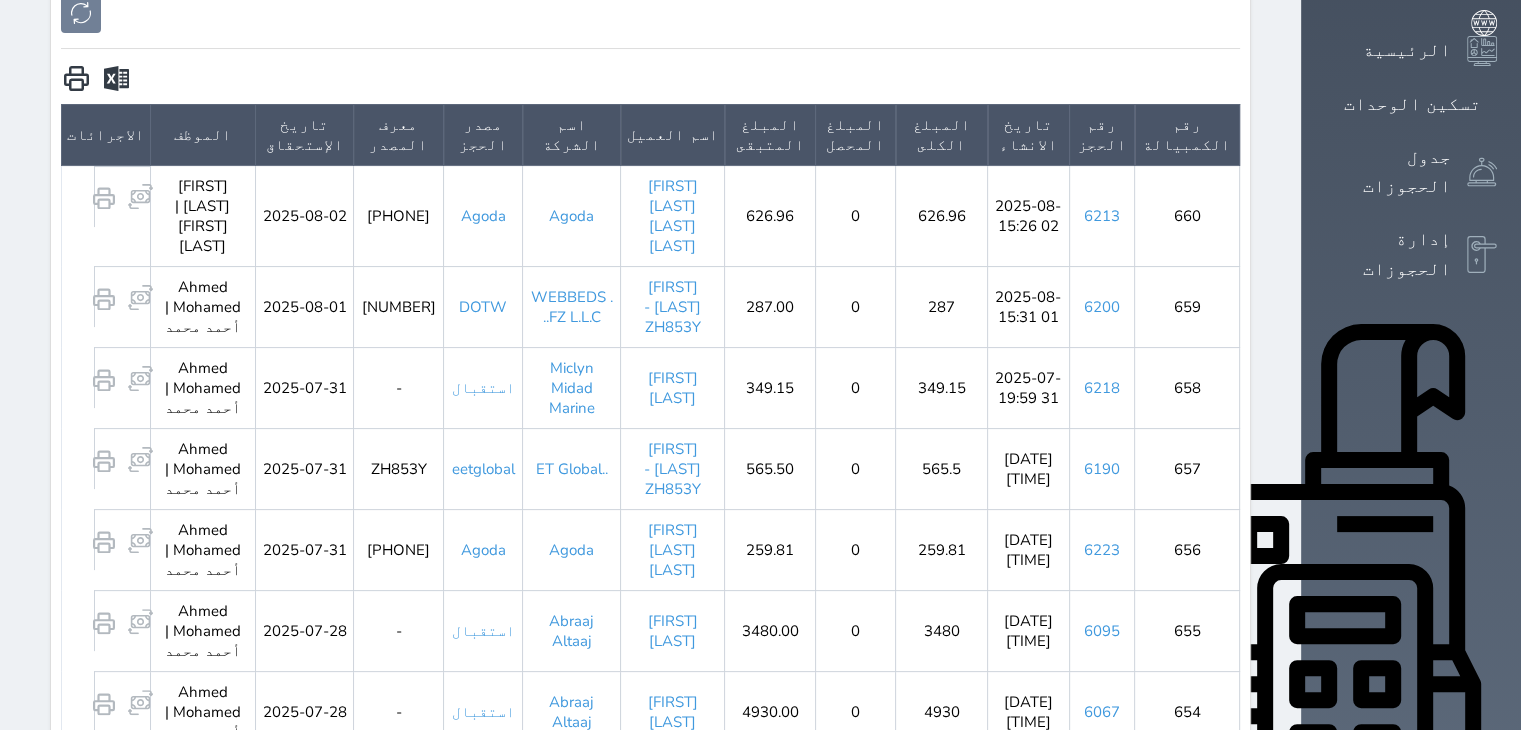 scroll, scrollTop: 245, scrollLeft: 0, axis: vertical 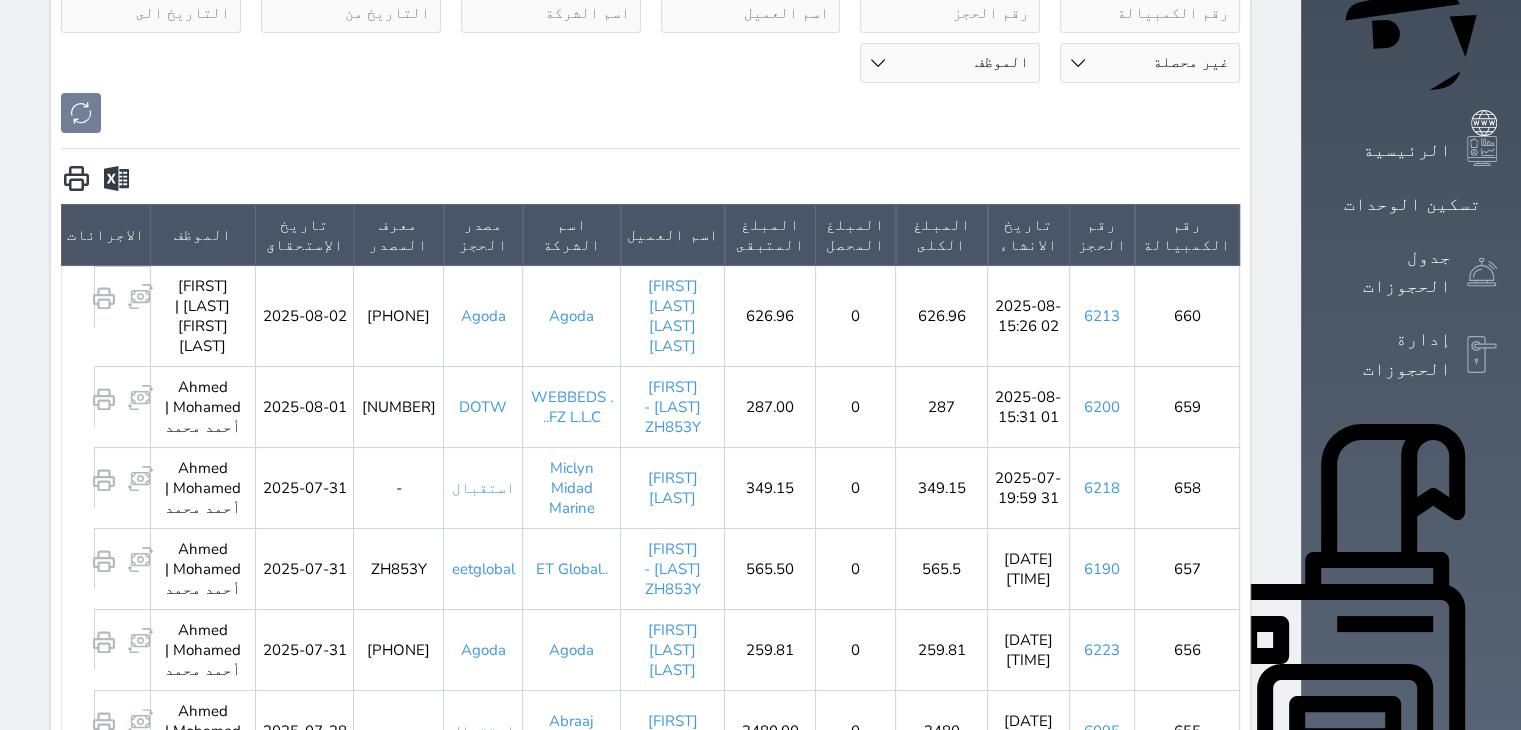 click on "شريف صابر عبداللطيف" at bounding box center (673, 649) 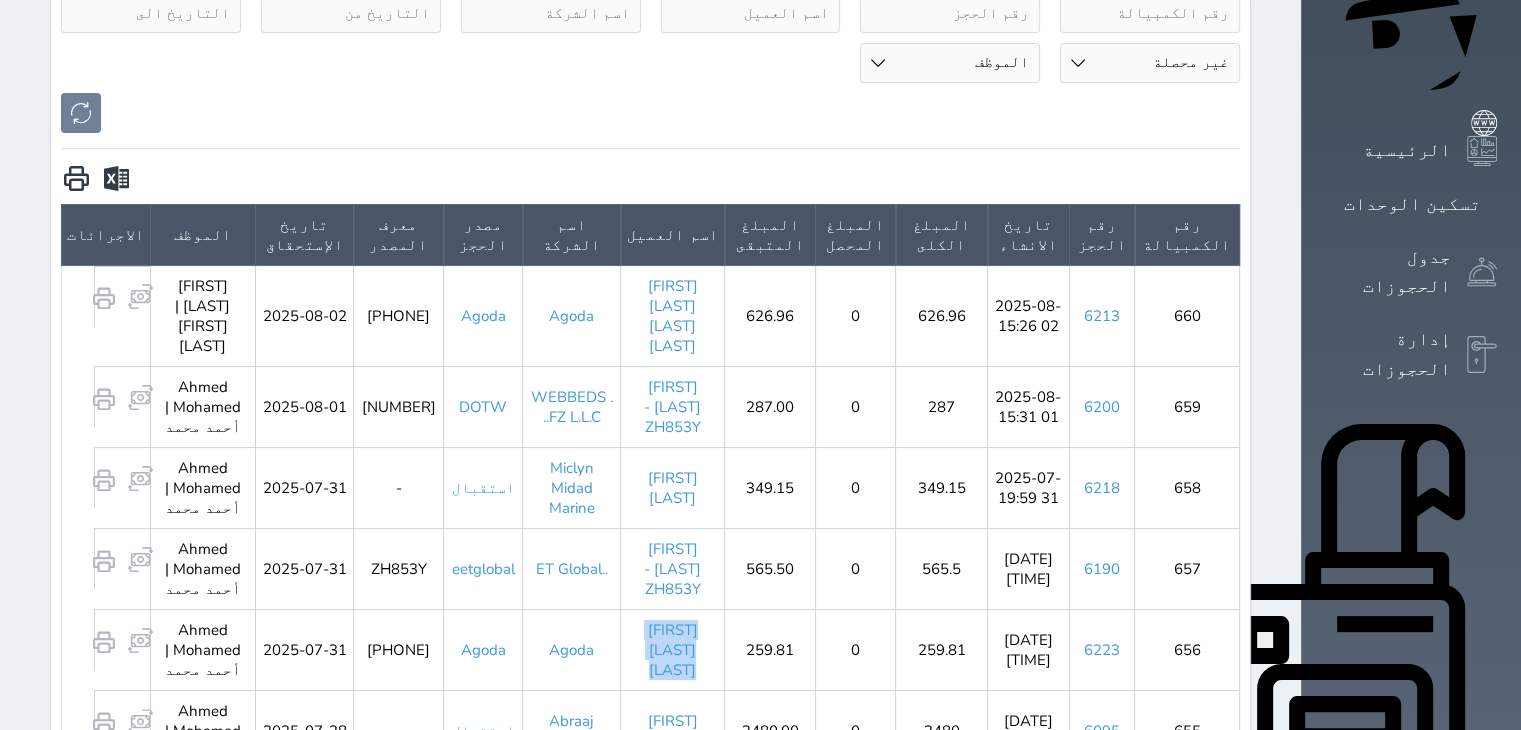 click on "شريف صابر عبداللطيف" at bounding box center (673, 649) 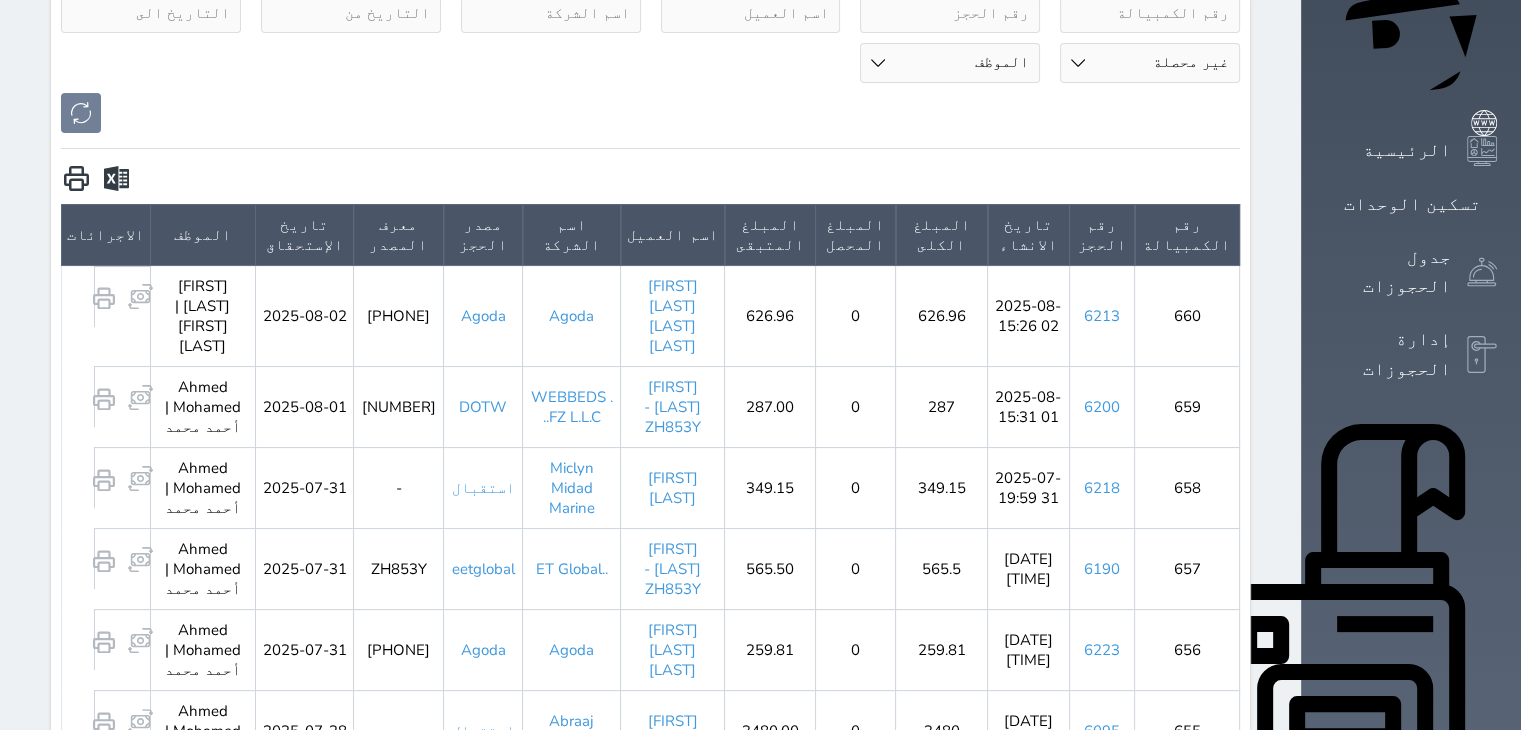 click on "عبدالله ضاحي الدوسري- ZH853Y" at bounding box center (673, 568) 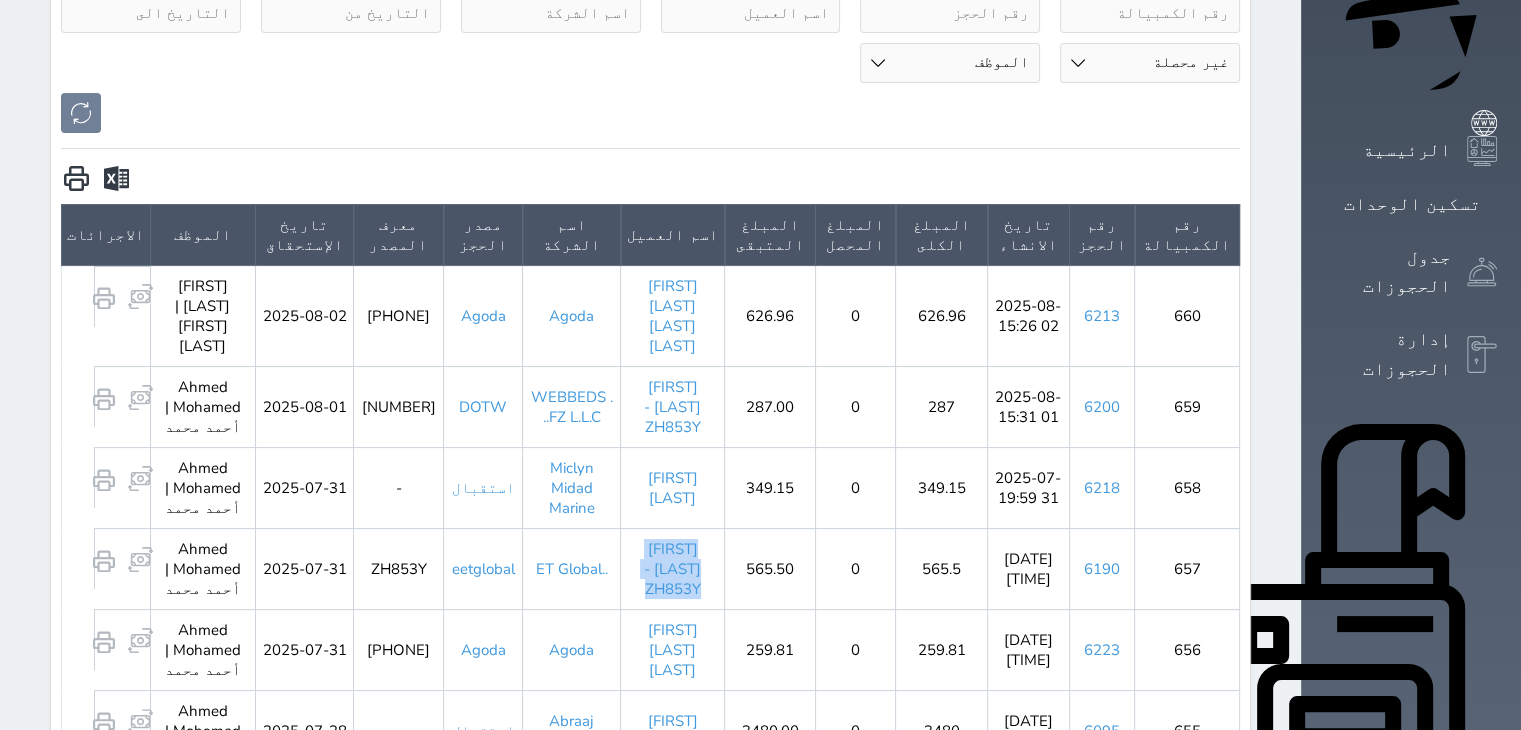 click on "عبدالله ضاحي الدوسري- ZH853Y" at bounding box center [673, 568] 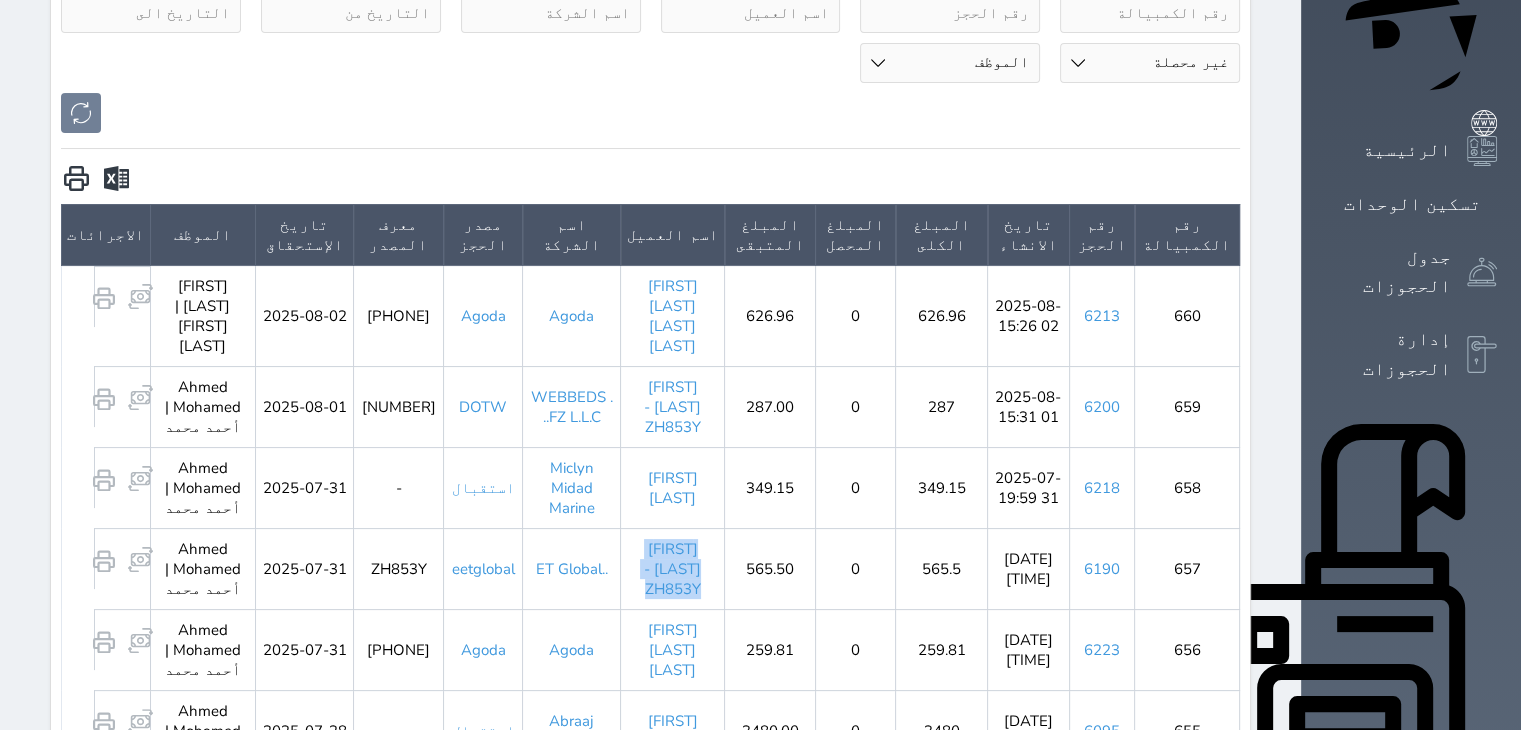 scroll, scrollTop: 145, scrollLeft: 0, axis: vertical 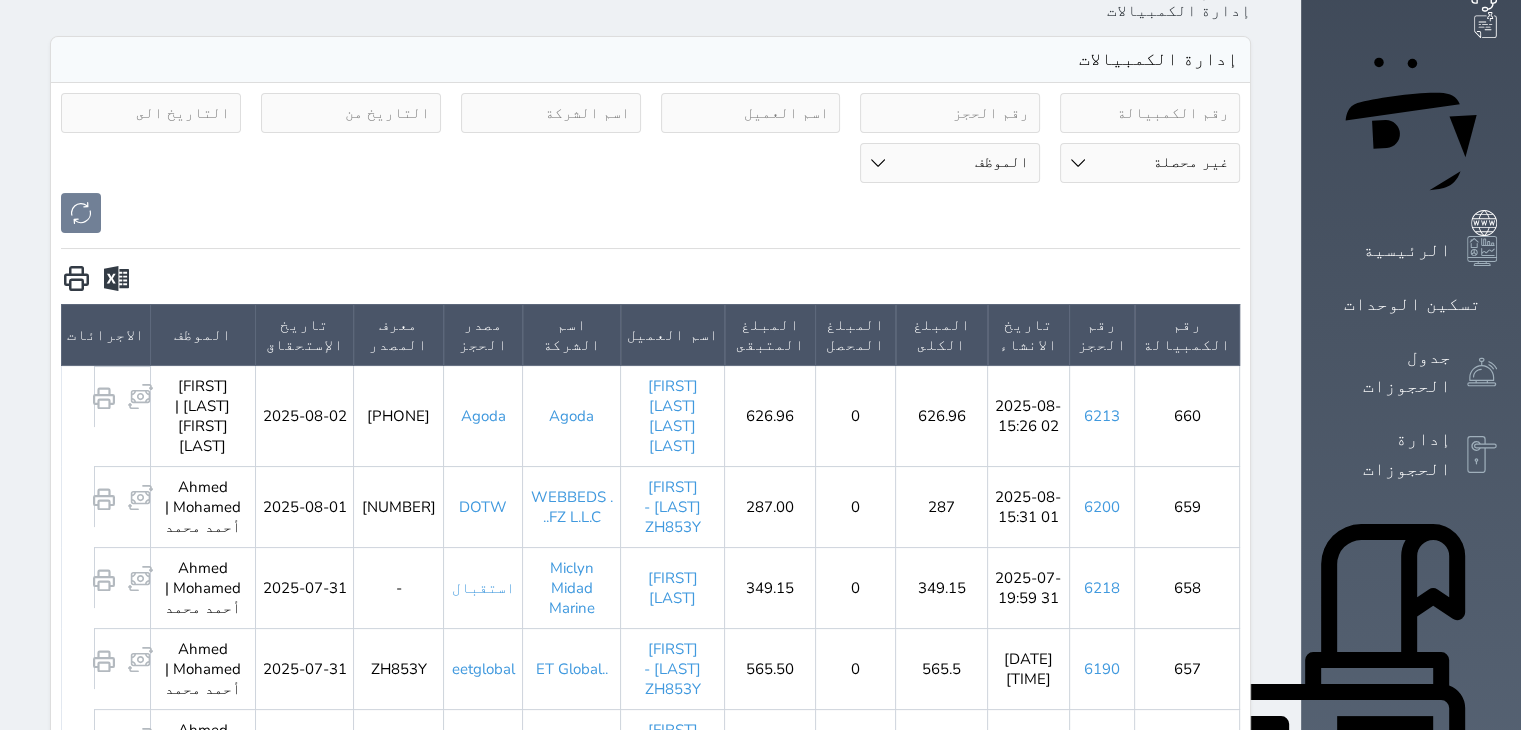 click on "عبدالله ضاحي الدوسري- ZH853Y" at bounding box center (673, 506) 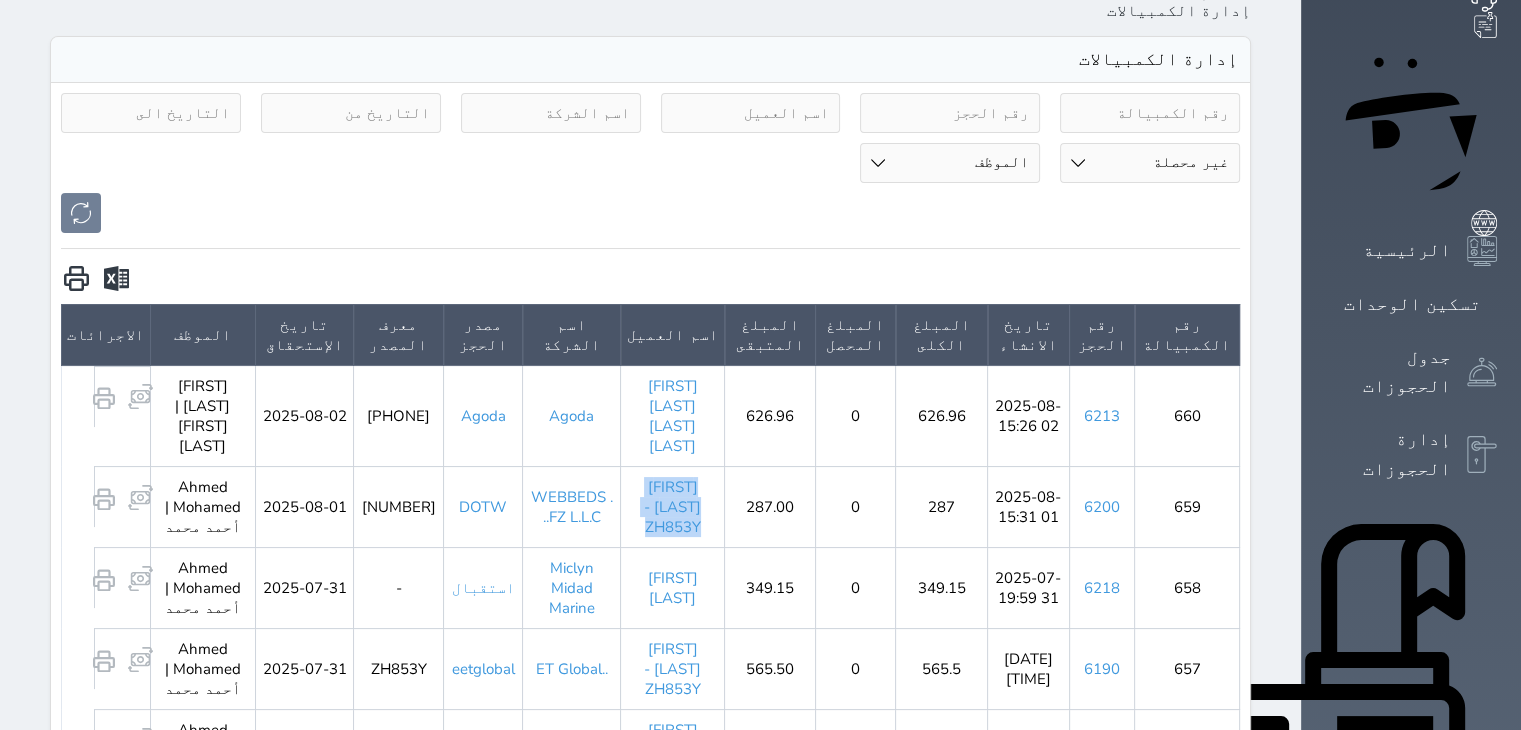 click on "عبدالله ضاحي الدوسري- ZH853Y" at bounding box center [673, 506] 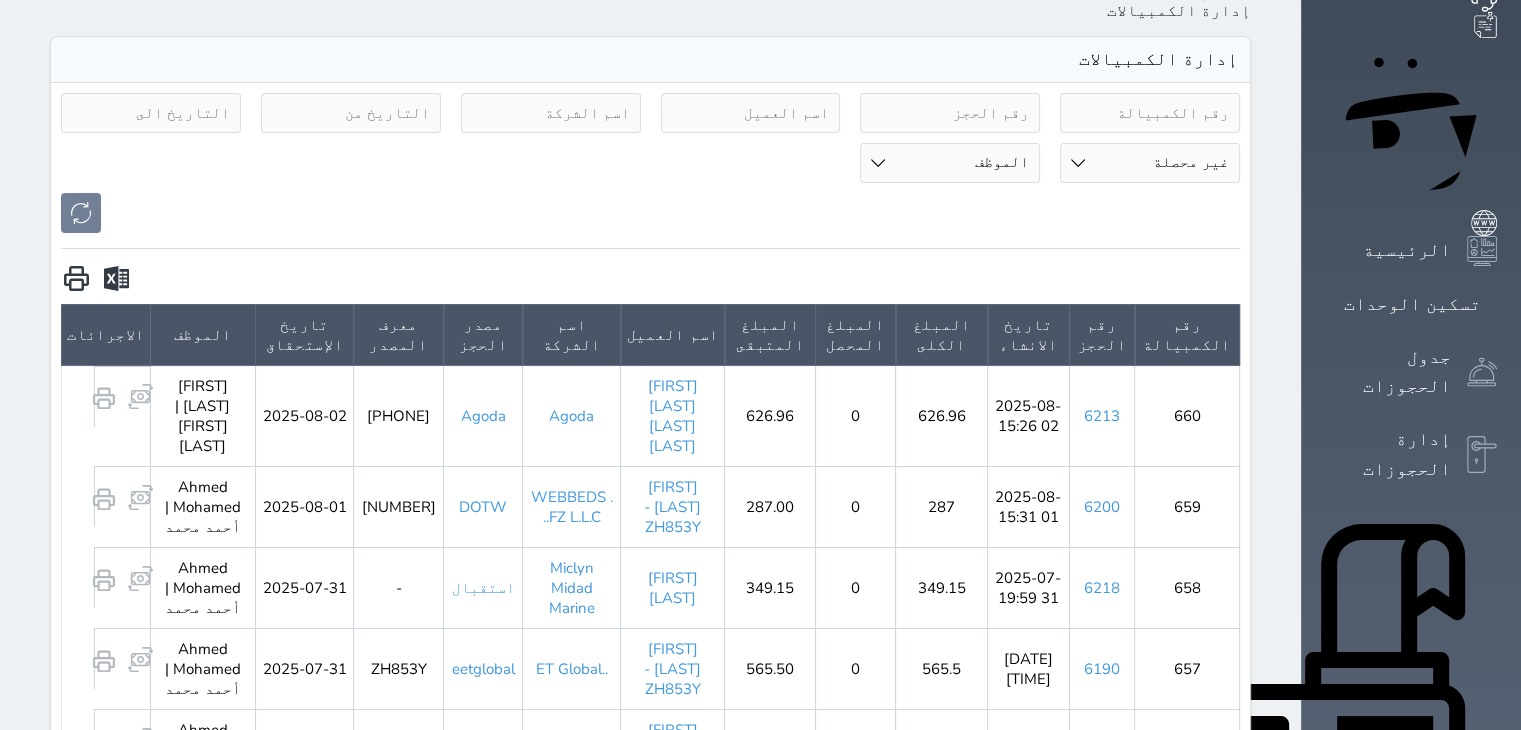 click on "يزن عبدالسلام مرزوق ماضى" at bounding box center (673, 415) 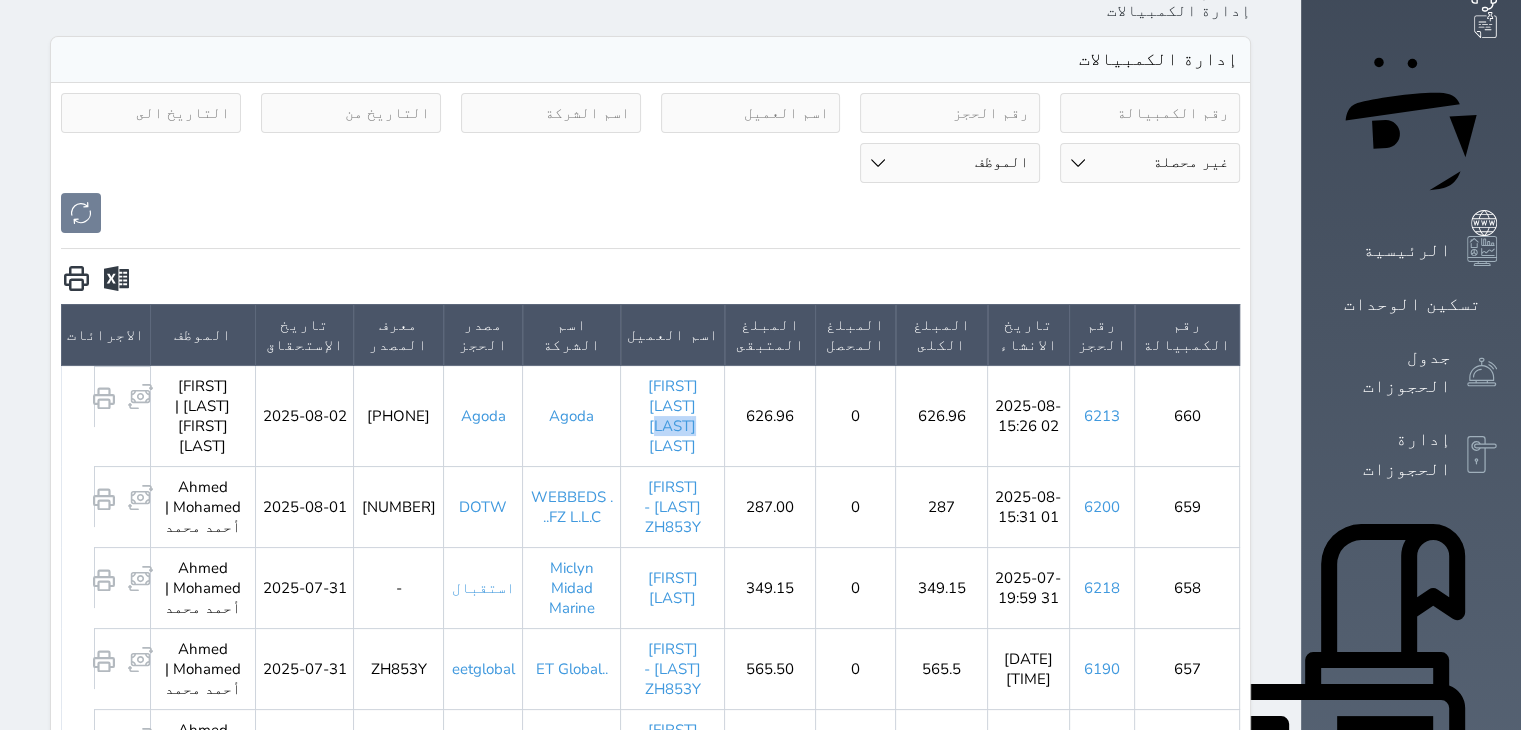 click on "يزن عبدالسلام مرزوق ماضى" at bounding box center (673, 415) 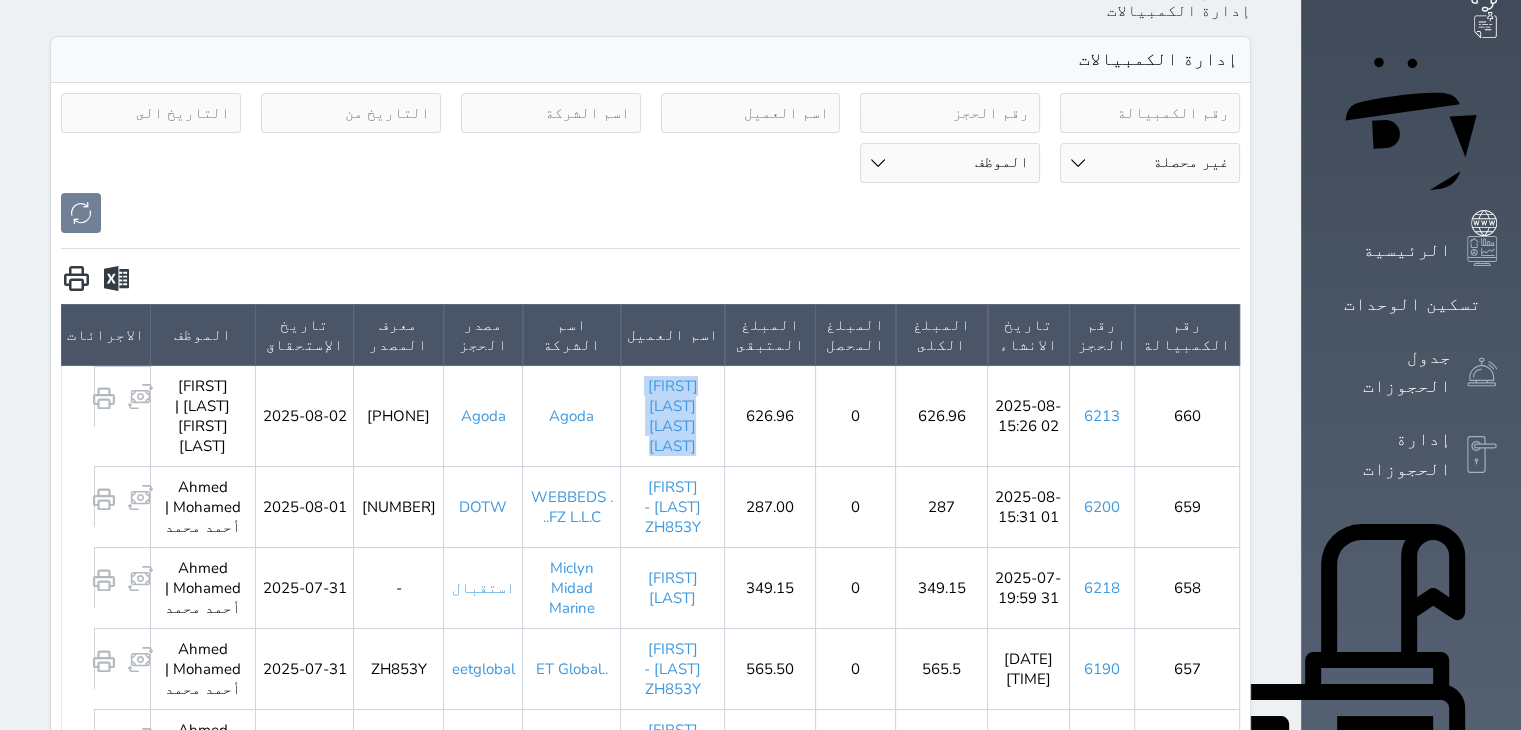 click on "يزن عبدالسلام مرزوق ماضى" at bounding box center [673, 415] 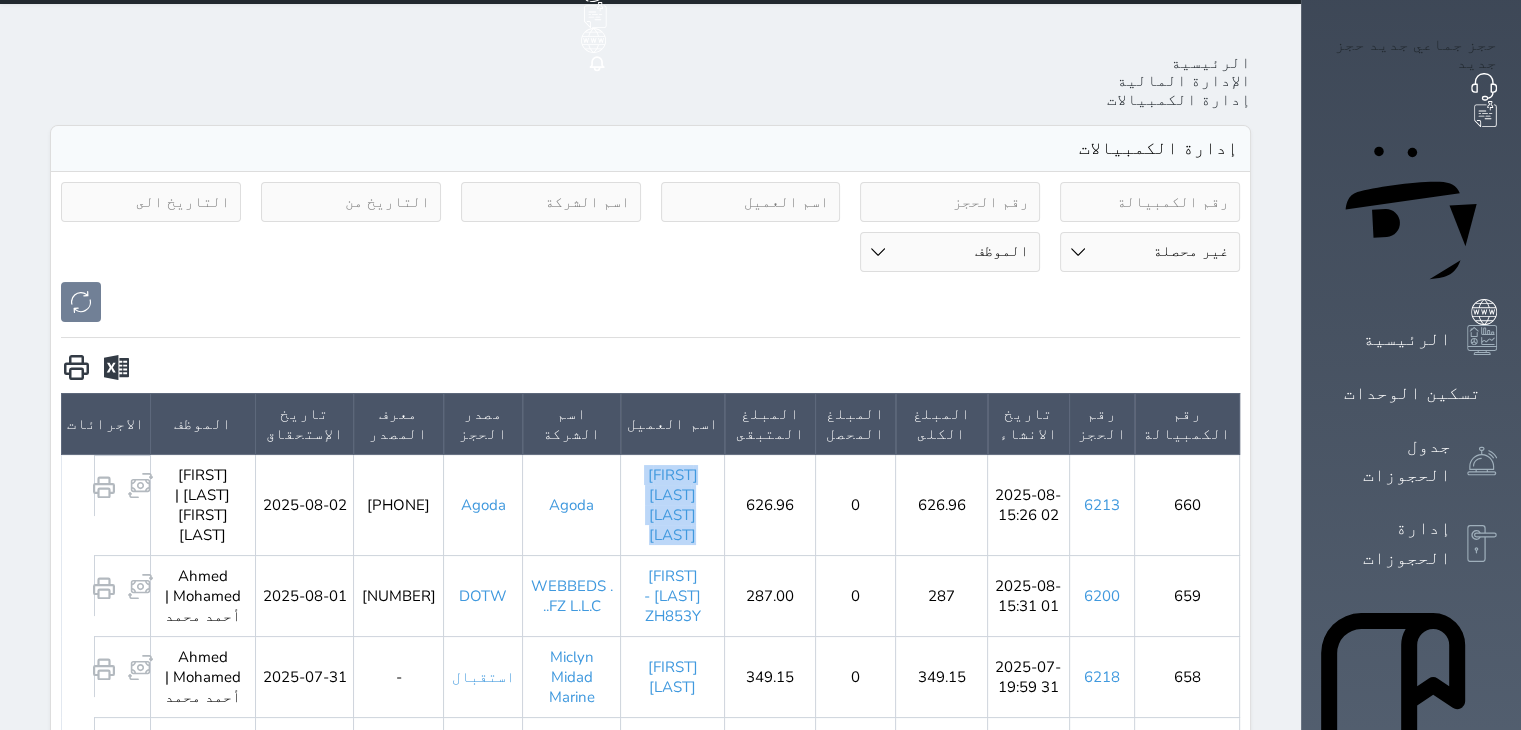 scroll, scrollTop: 0, scrollLeft: 0, axis: both 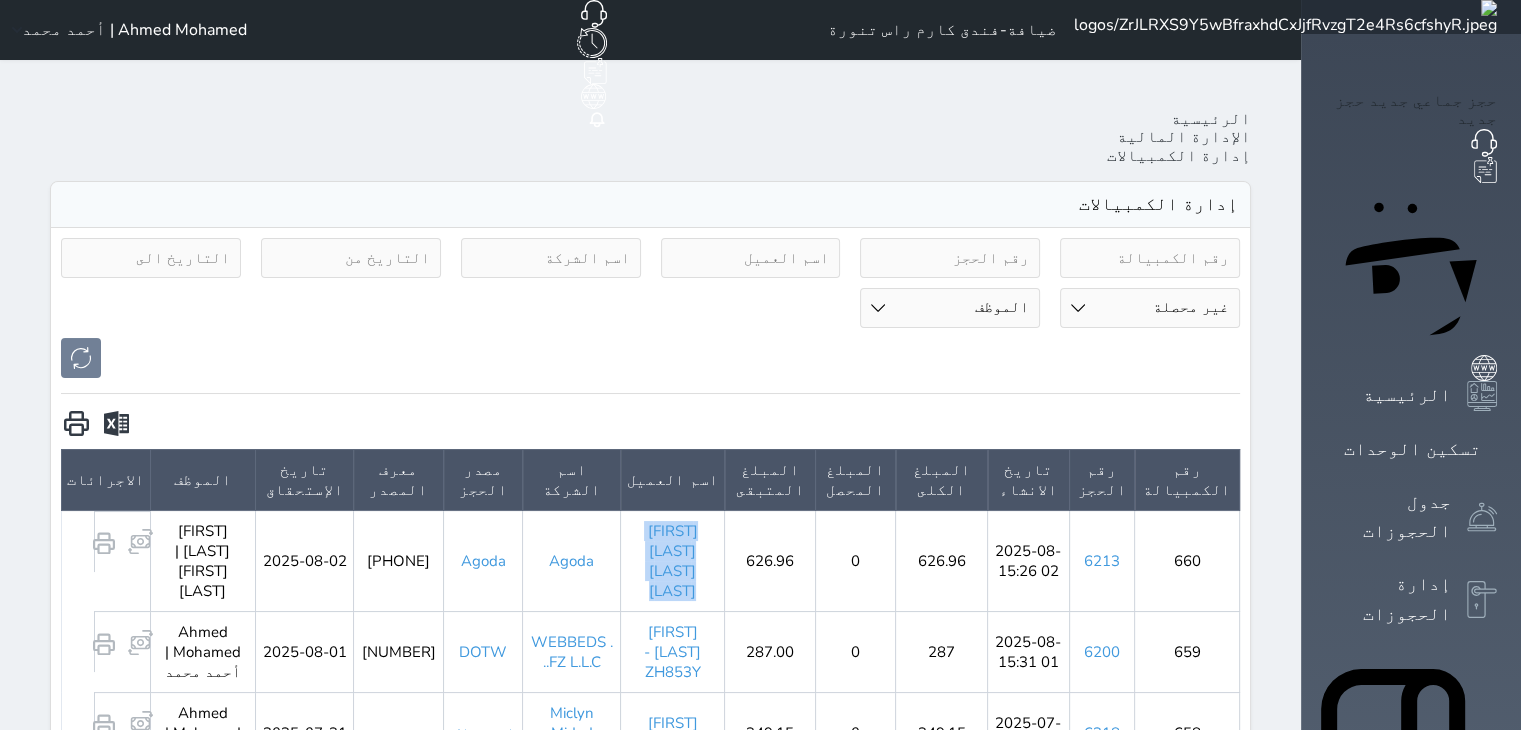 click 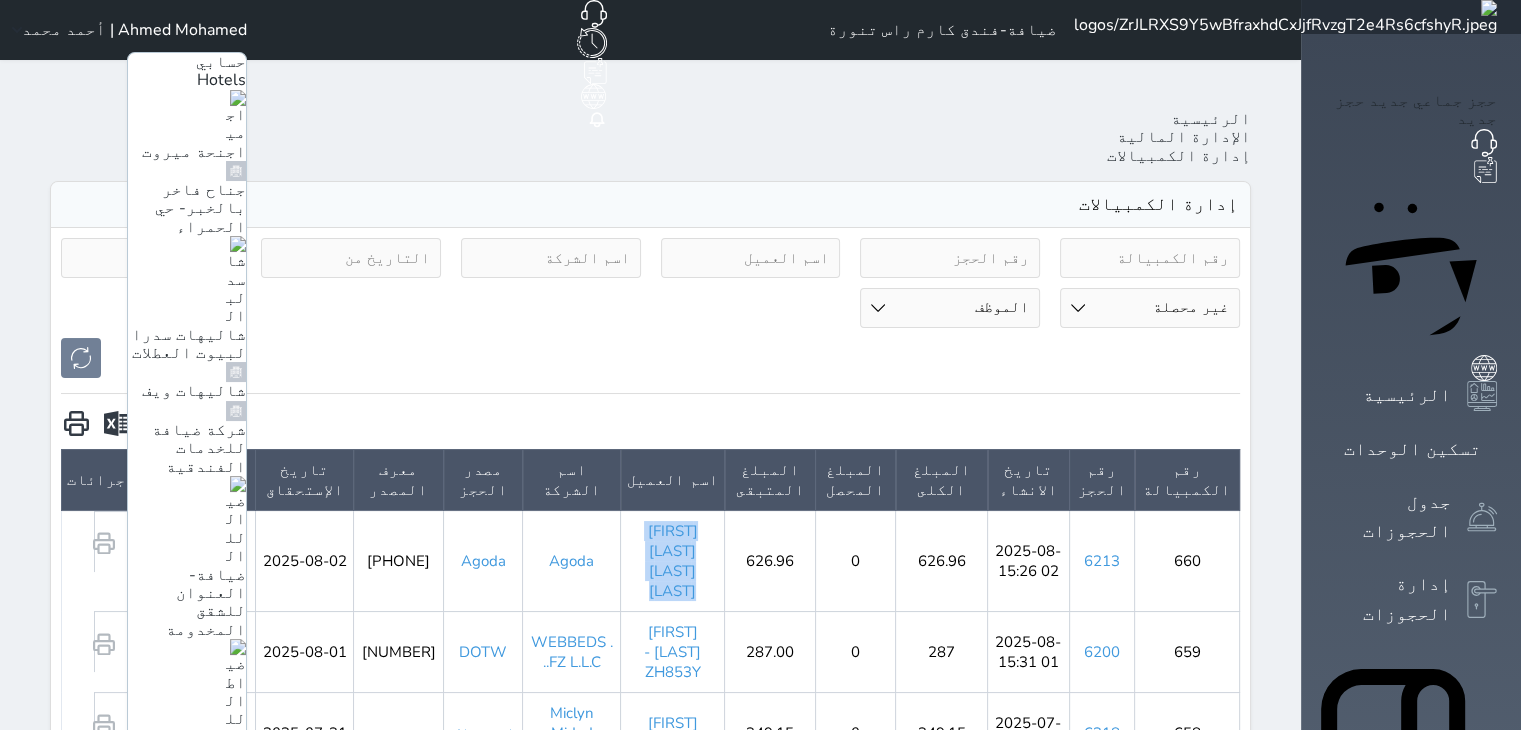 scroll, scrollTop: 180, scrollLeft: 0, axis: vertical 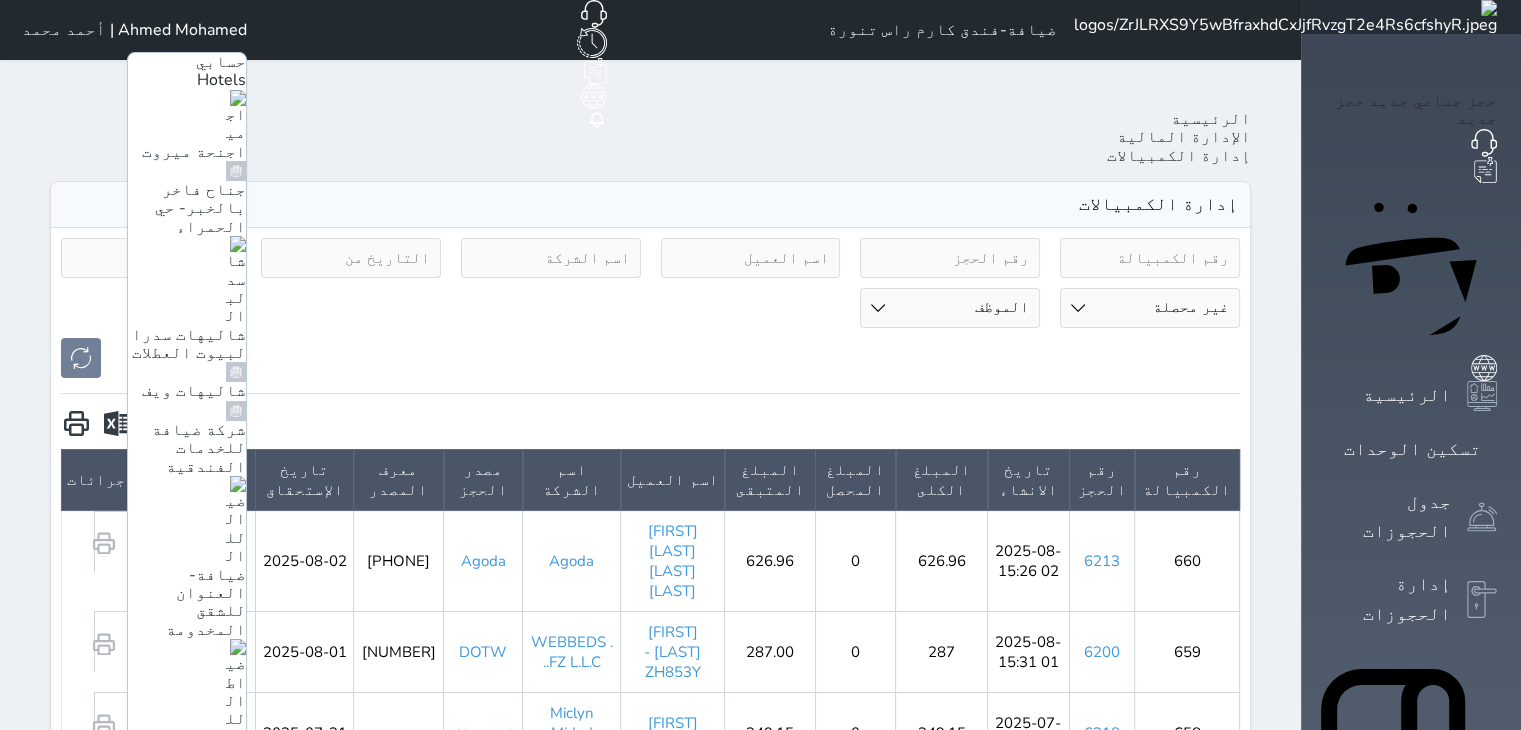 click on "حالة الكمبيالة   الكل   غير محصلة   محصلة   الموظف   Haitham Abdullah Ahmed | عبدالله احمد Mohammed Akasha Al Bitar | محمد عكاشة البيطار Ahmed Khamis Mamon | احمد خميس مأمون Rafah Mohmmad Aldosare | رفعه محمد راشد الدوسري Reham Ali Magrashi | رهام علي مجرشي Ahmed Mohamed | أحمد محمد هيثم محيي" at bounding box center (650, 308) 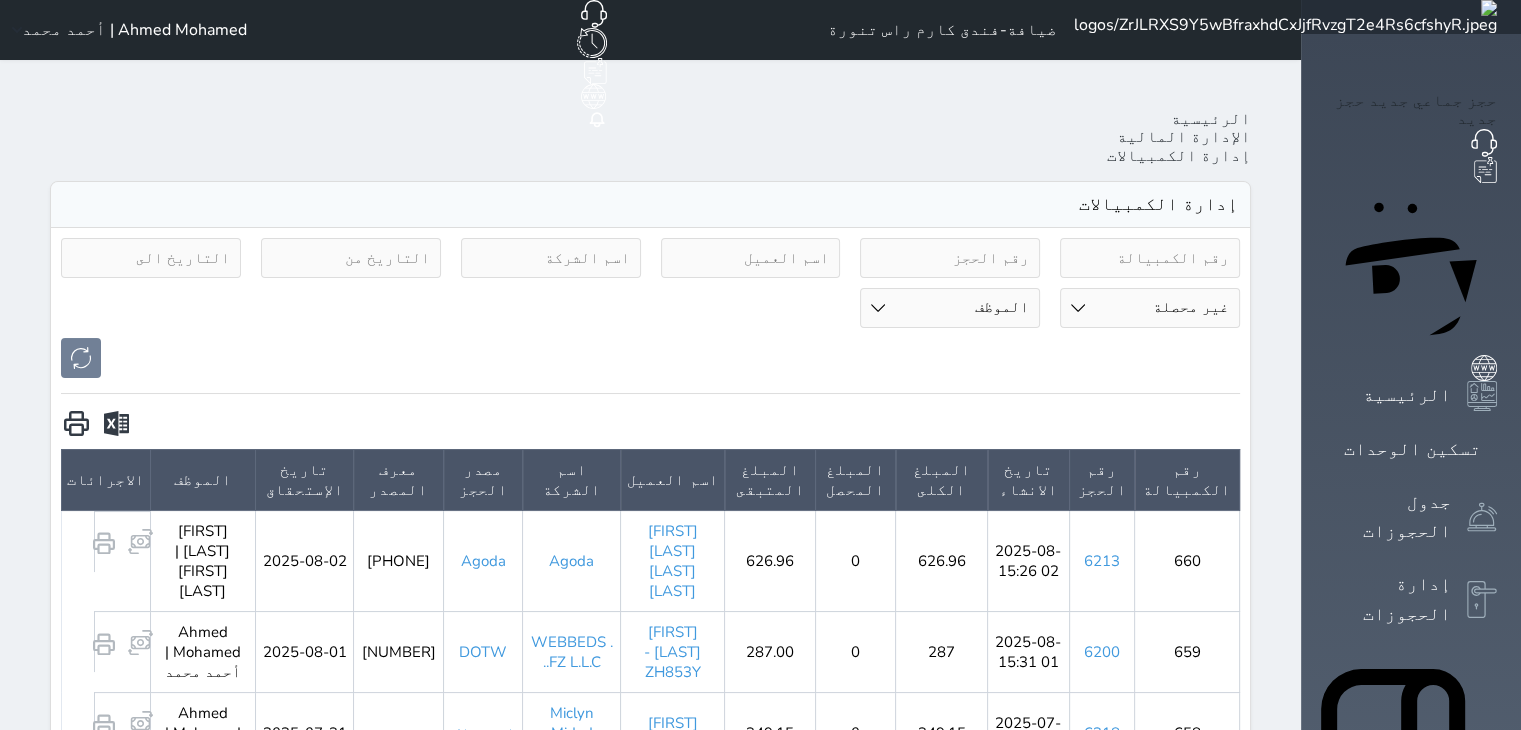 click on "Ahmed Mohamed | أحمد محمد" at bounding box center (125, 30) 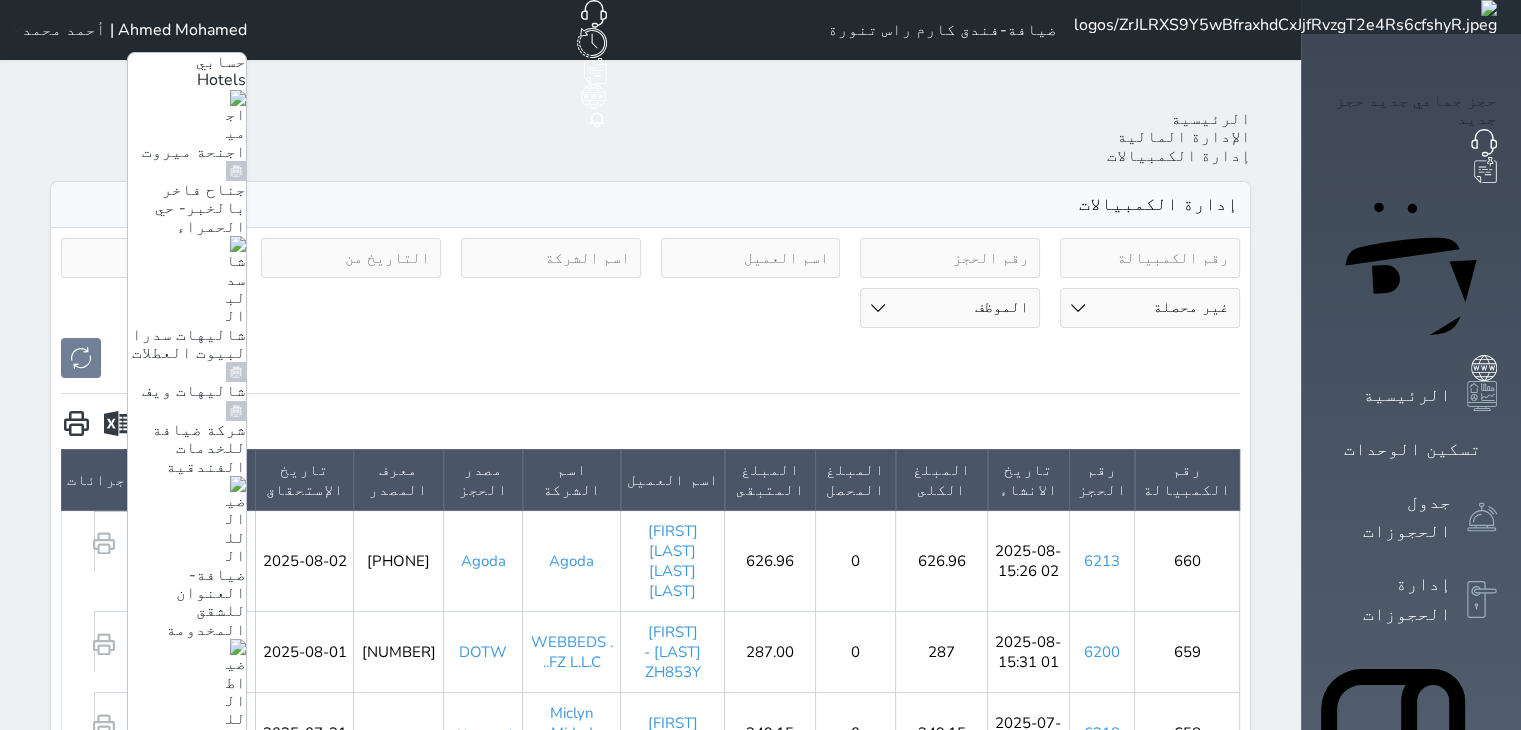 click on "ضيافة-اطلالة الشرفة للشقق المخدومة 3" at bounding box center [189, 1156] 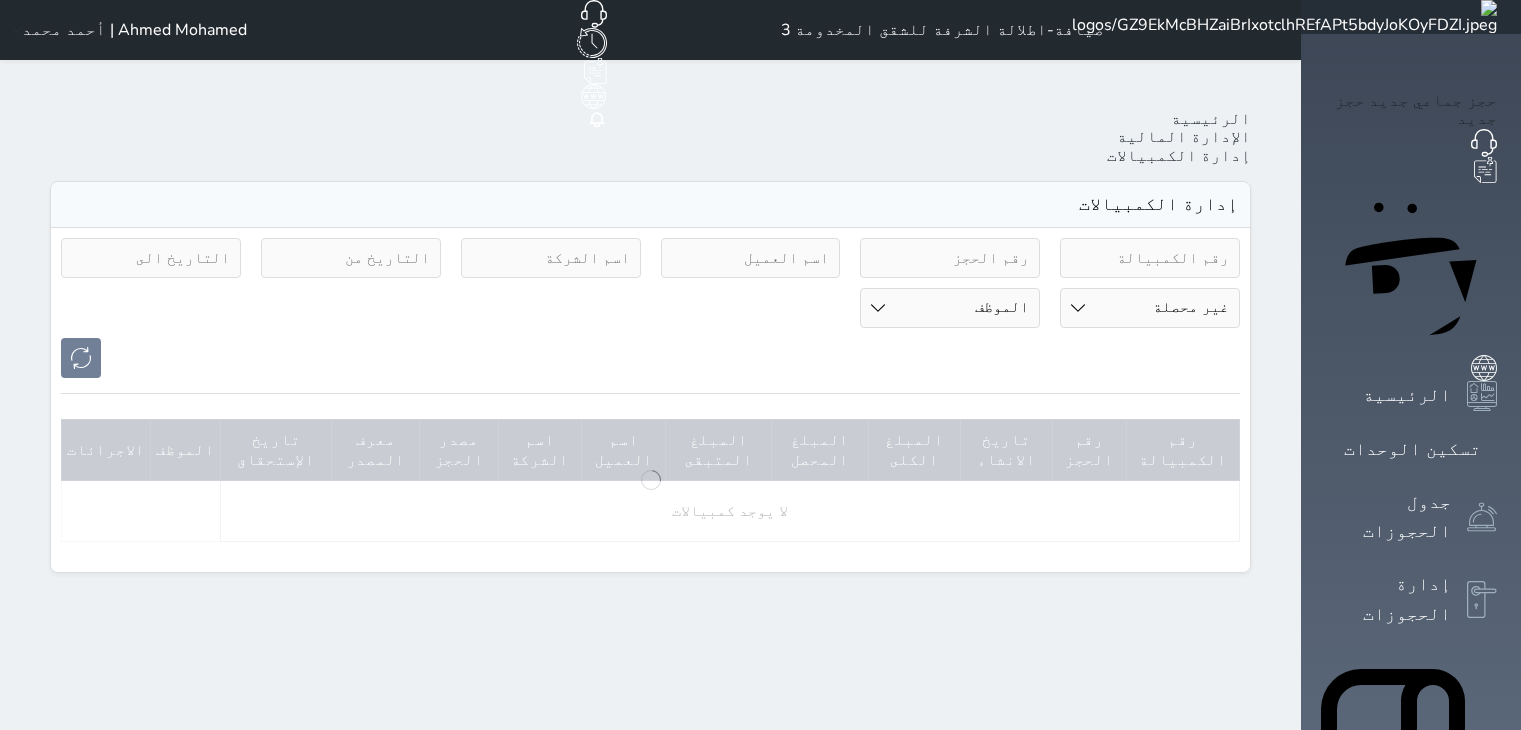 select on "pending" 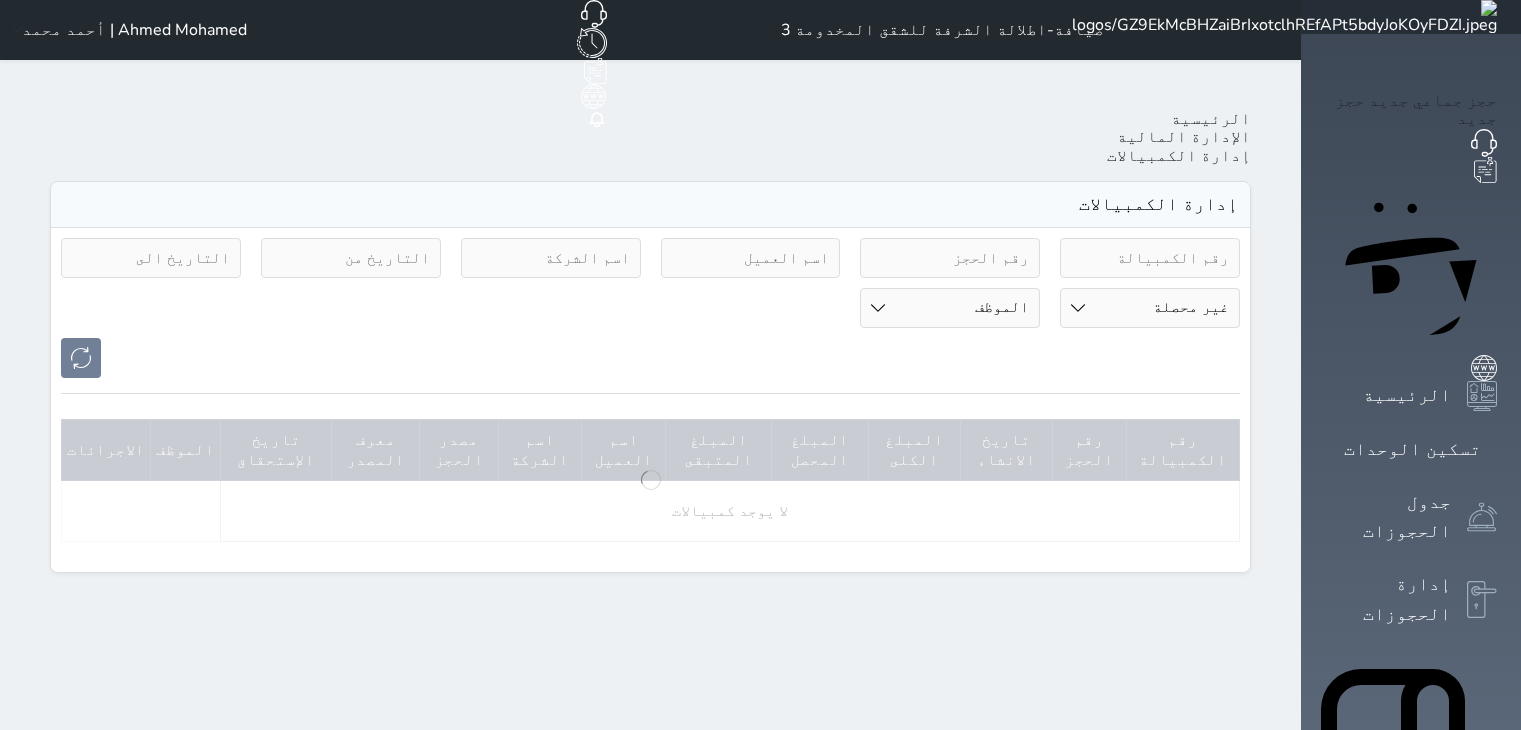 scroll, scrollTop: 0, scrollLeft: 0, axis: both 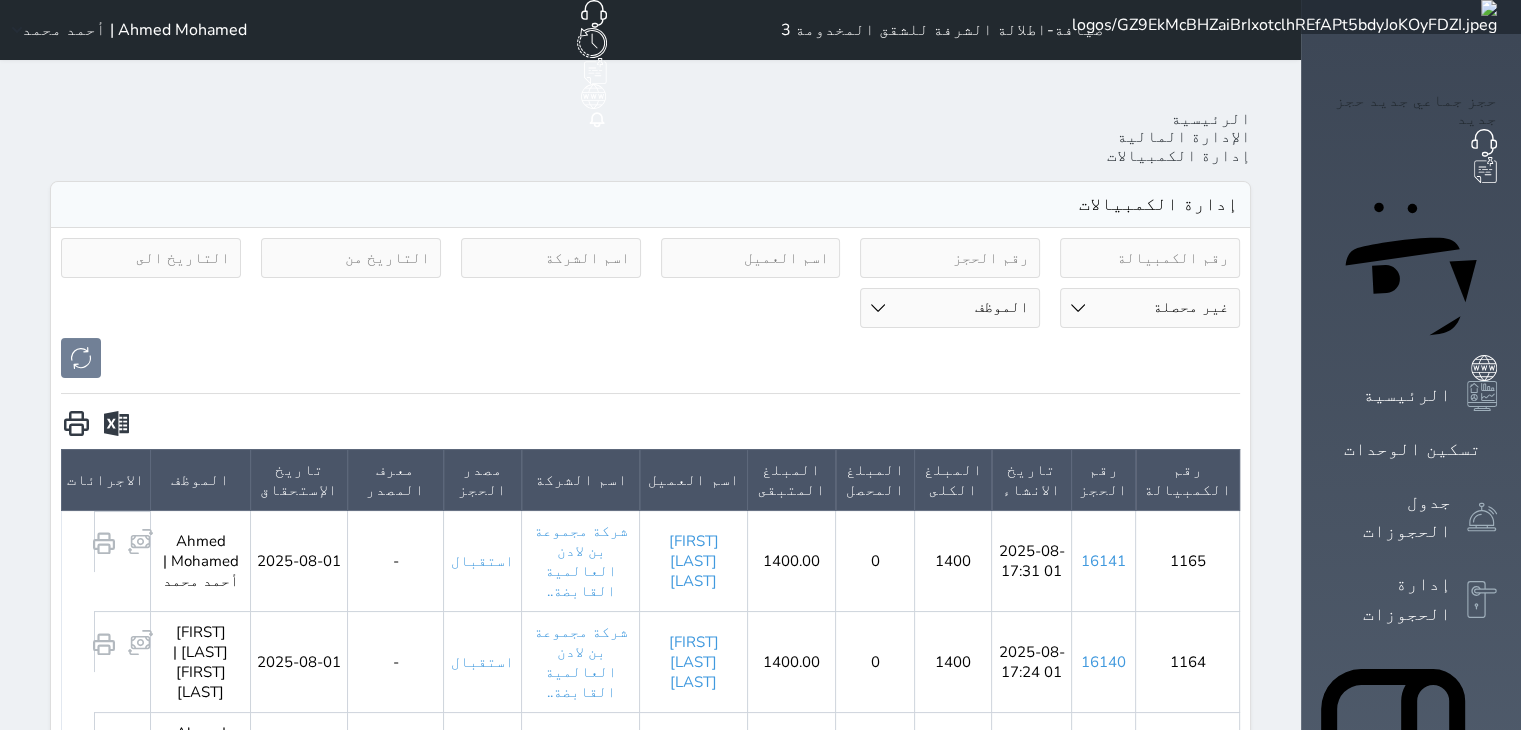 click on "Ahmed Mohamed | أحمد محمد" at bounding box center (125, 30) 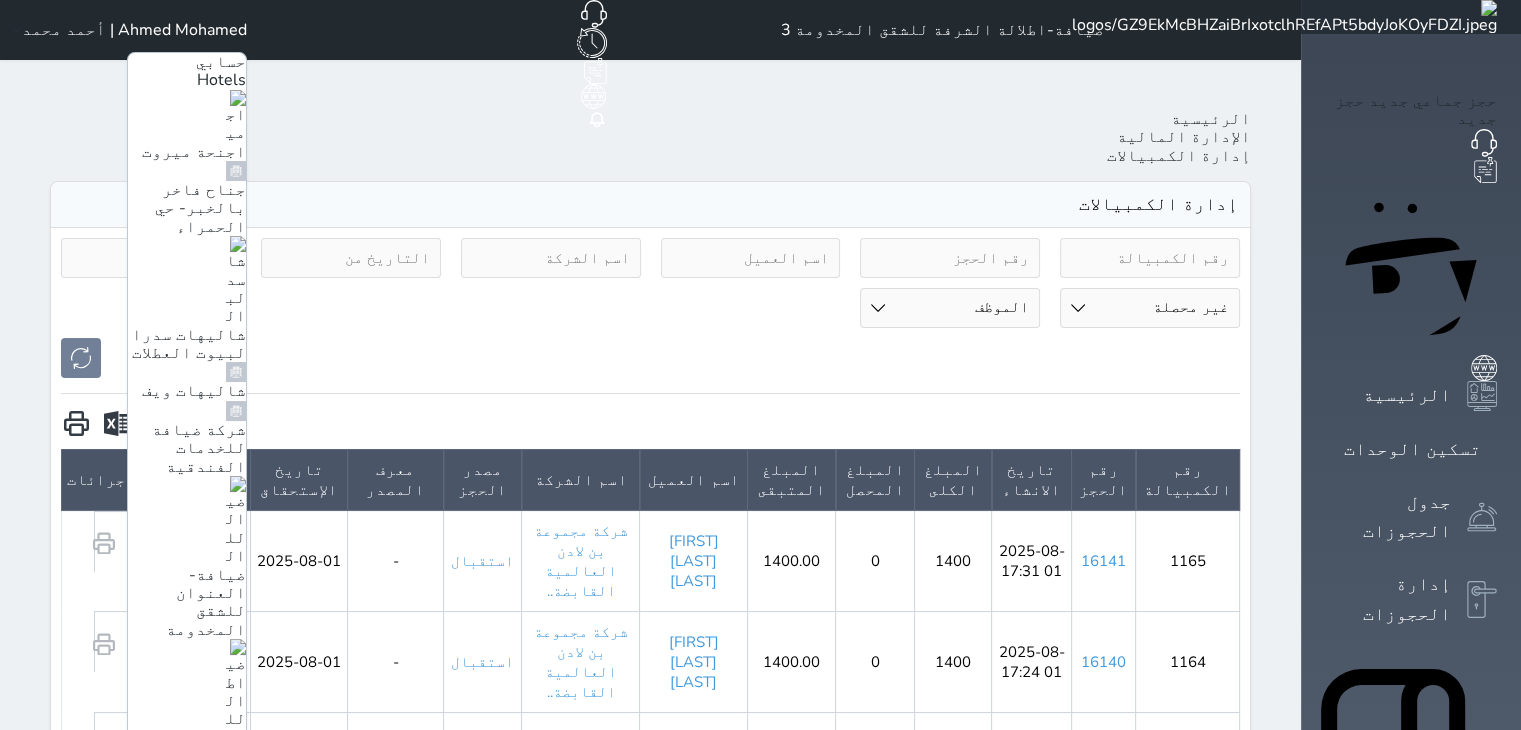 click on "ضيافة- العنوان للشقق المخدومة" at bounding box center [206, 602] 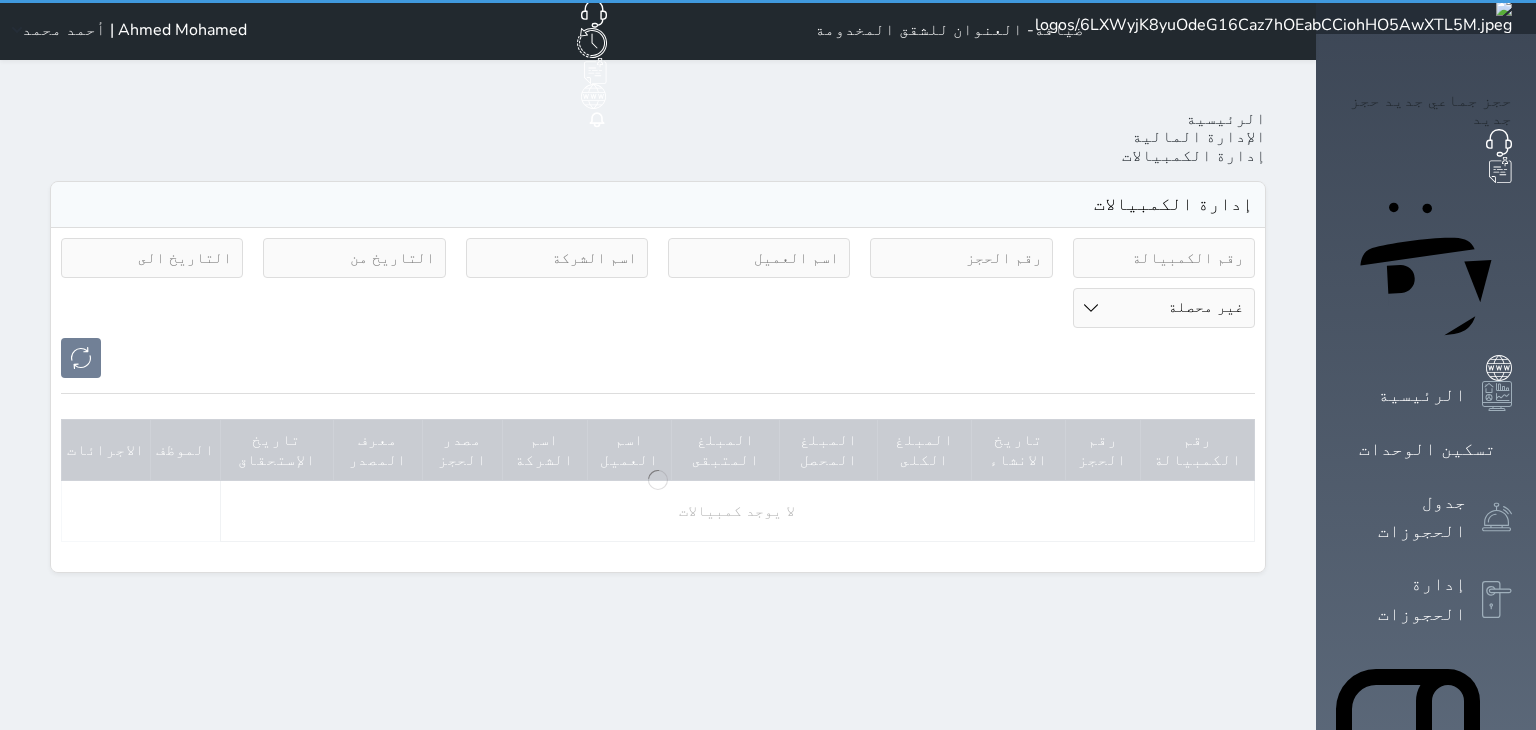 select on "pending" 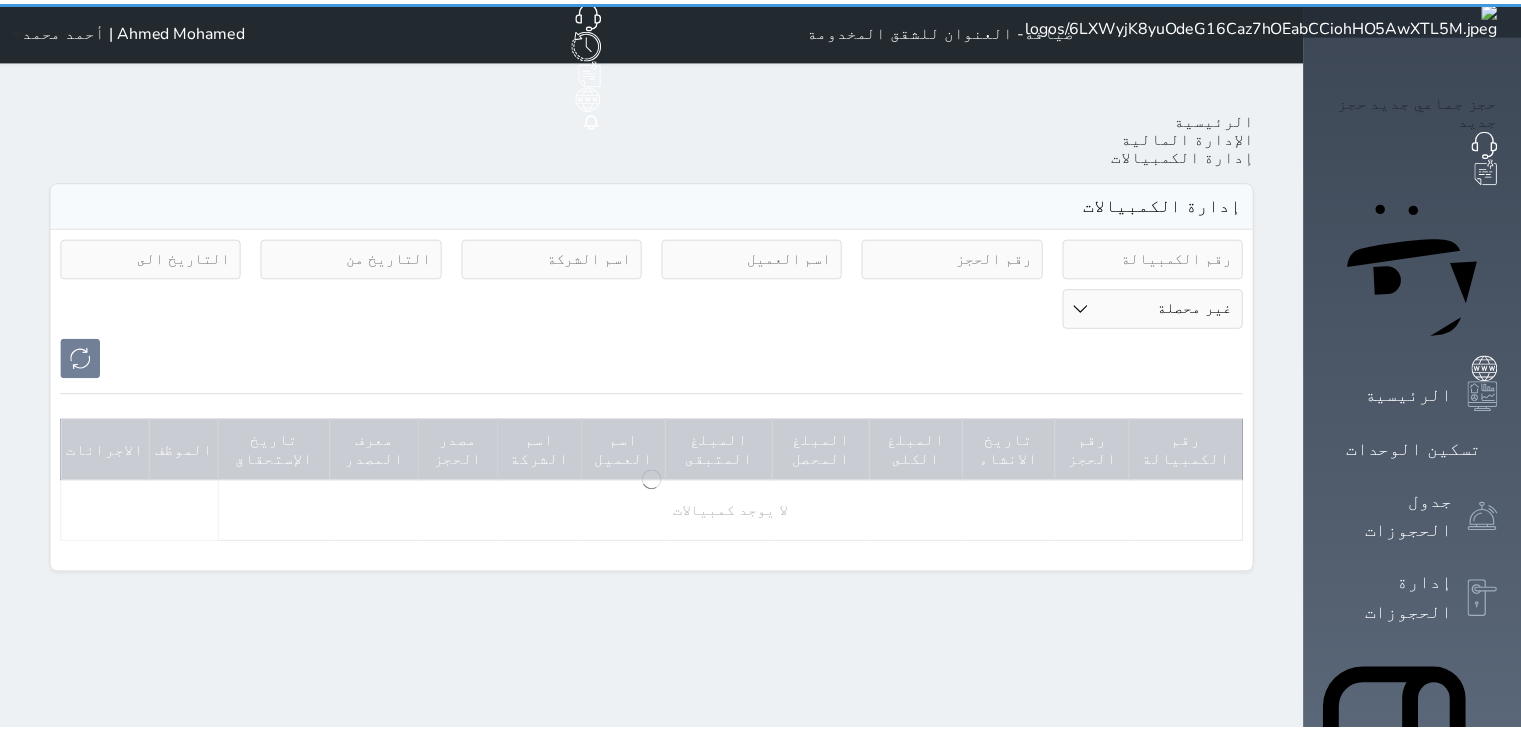 scroll, scrollTop: 0, scrollLeft: 0, axis: both 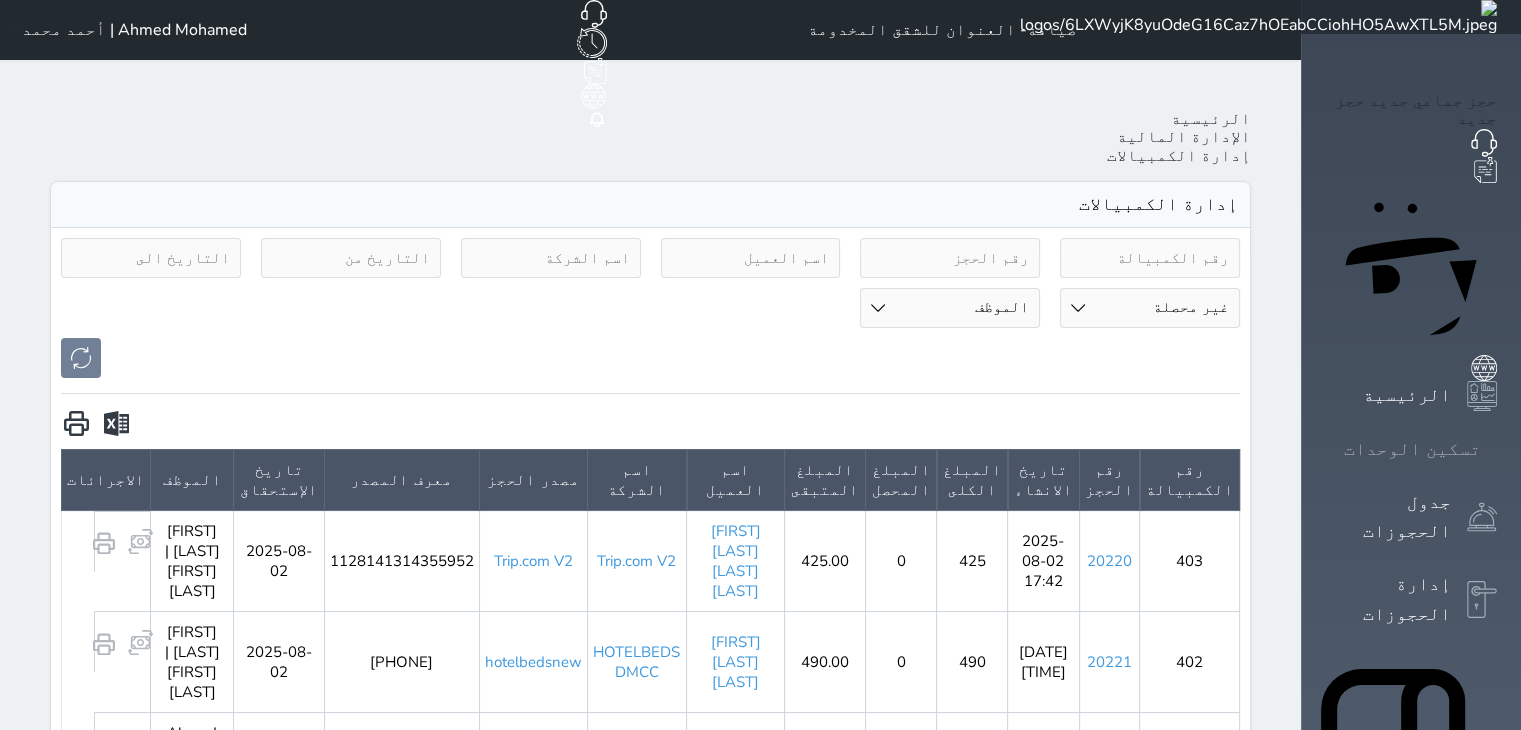 click on "تسكين الوحدات" at bounding box center [1412, 449] 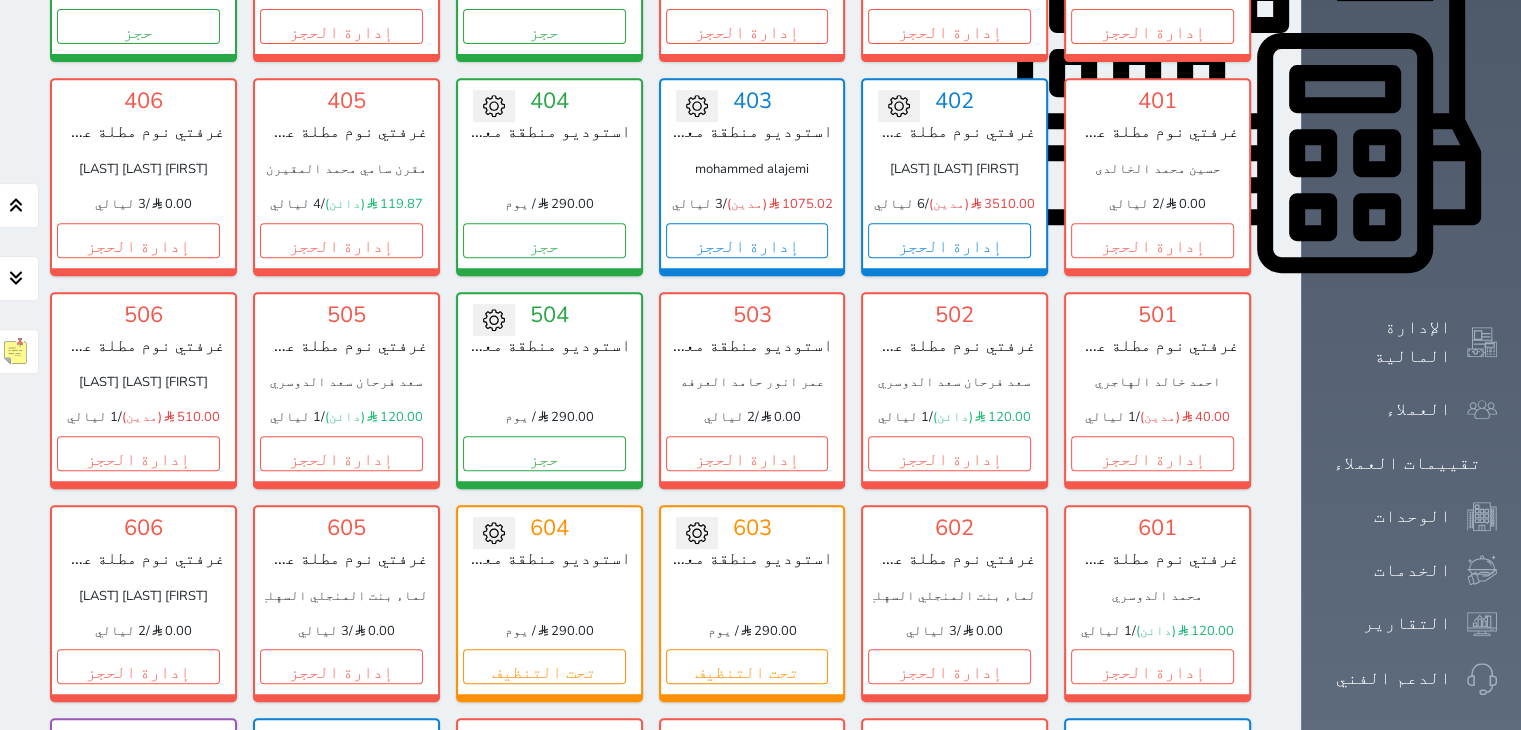 scroll, scrollTop: 878, scrollLeft: 0, axis: vertical 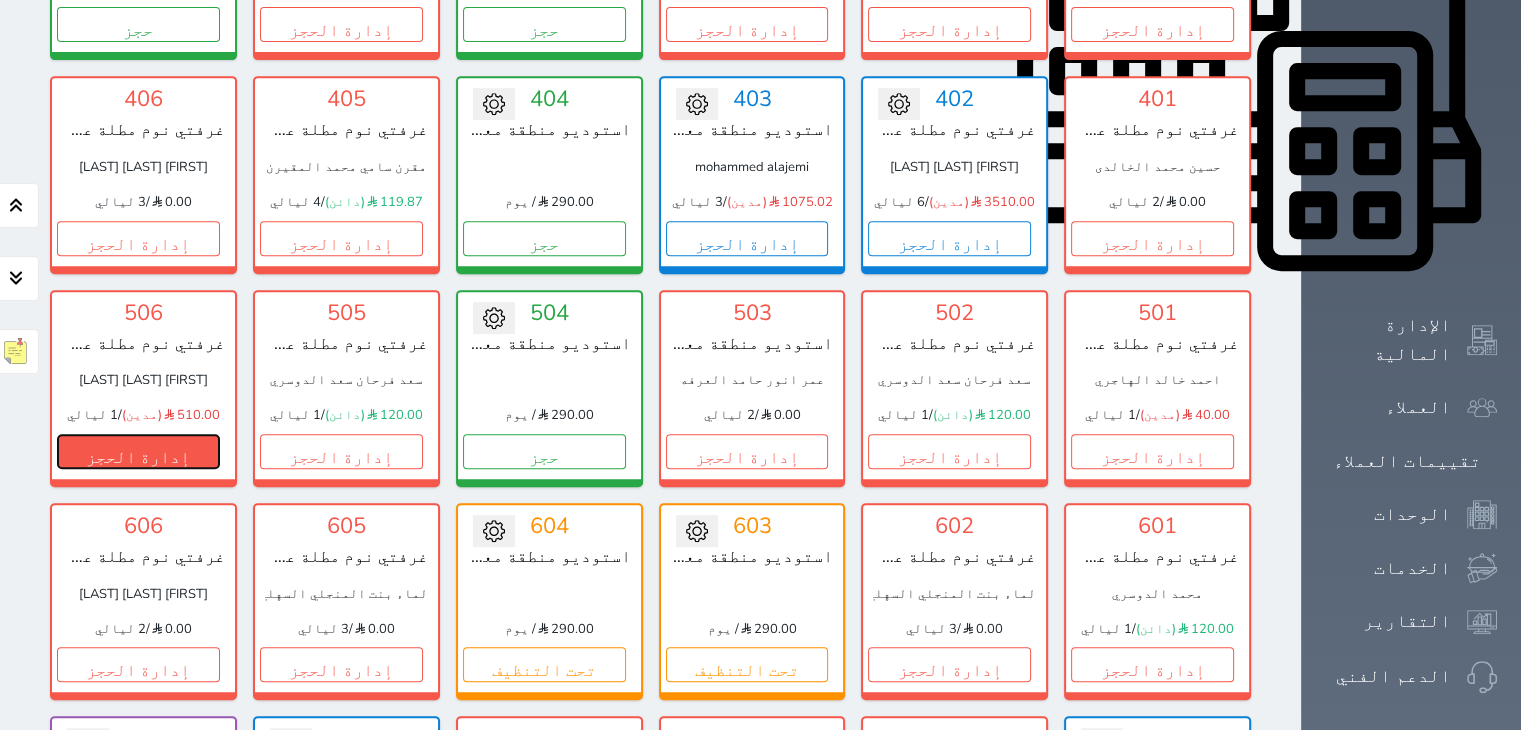 click on "إدارة الحجز" at bounding box center (138, 451) 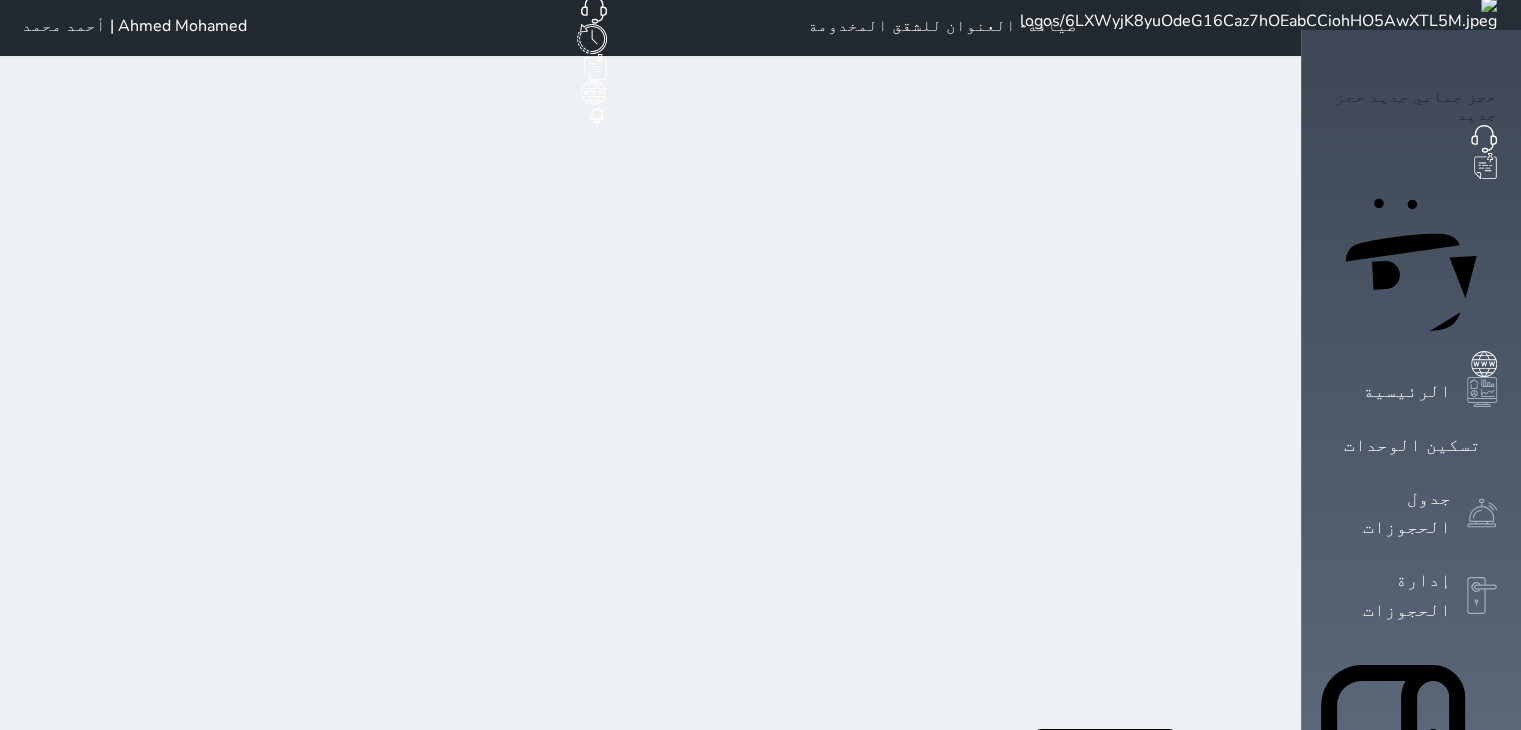 scroll, scrollTop: 0, scrollLeft: 0, axis: both 